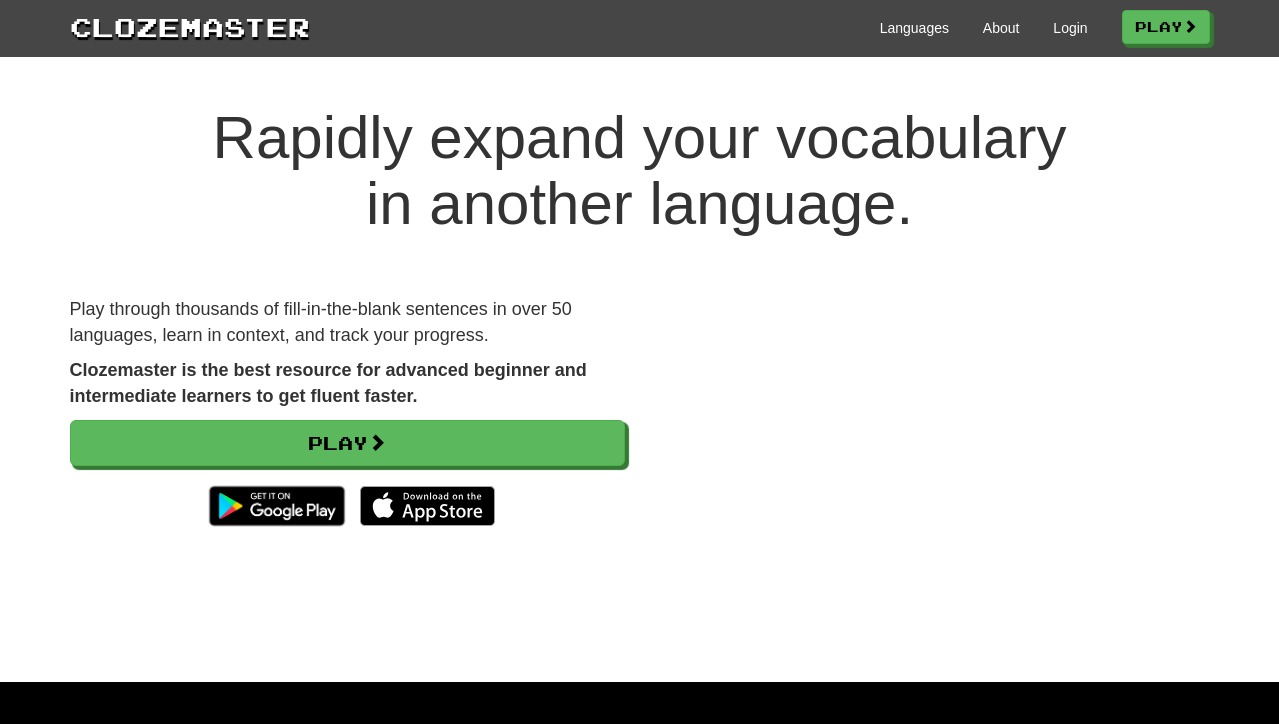 scroll, scrollTop: 16, scrollLeft: 0, axis: vertical 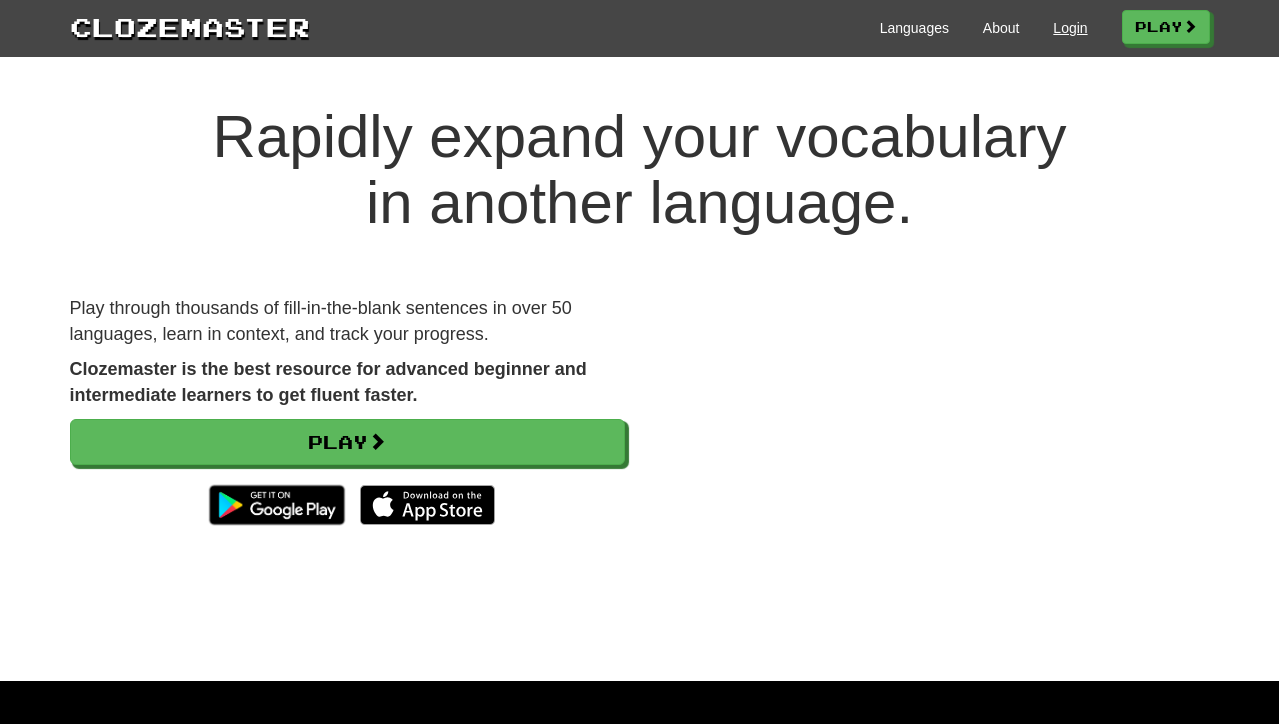 click on "Login" at bounding box center (1070, 28) 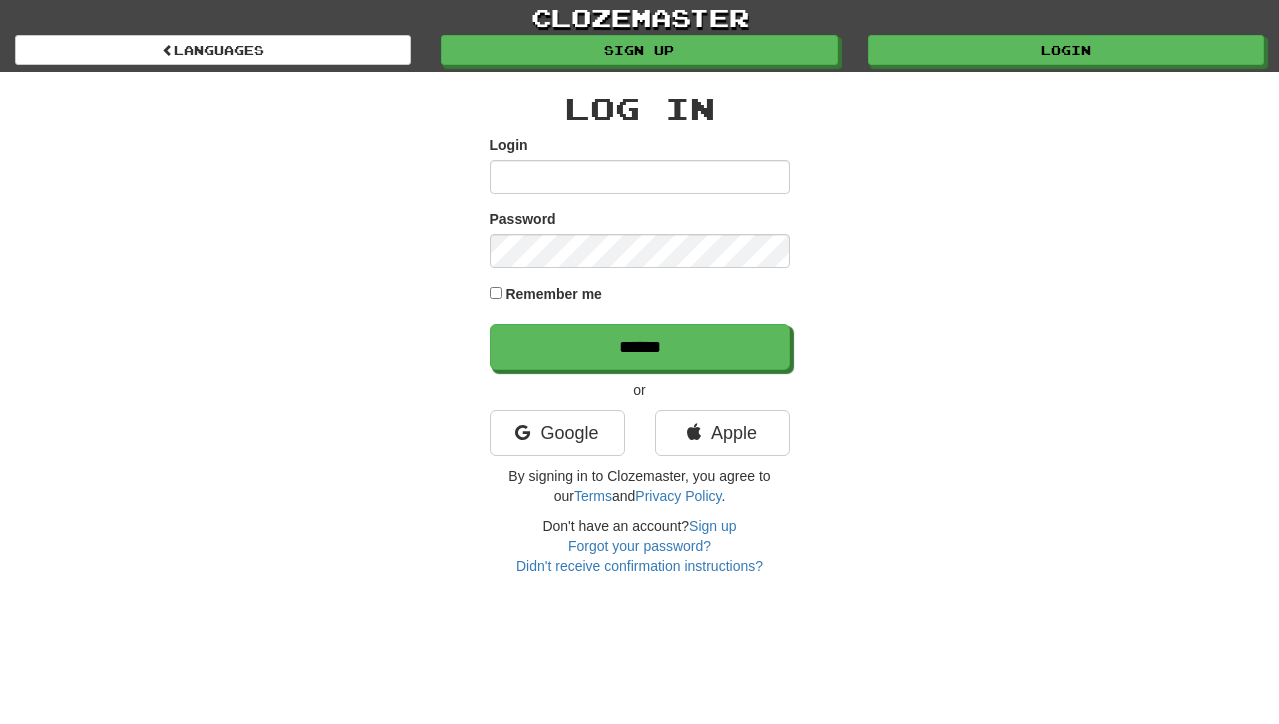 scroll, scrollTop: 0, scrollLeft: 0, axis: both 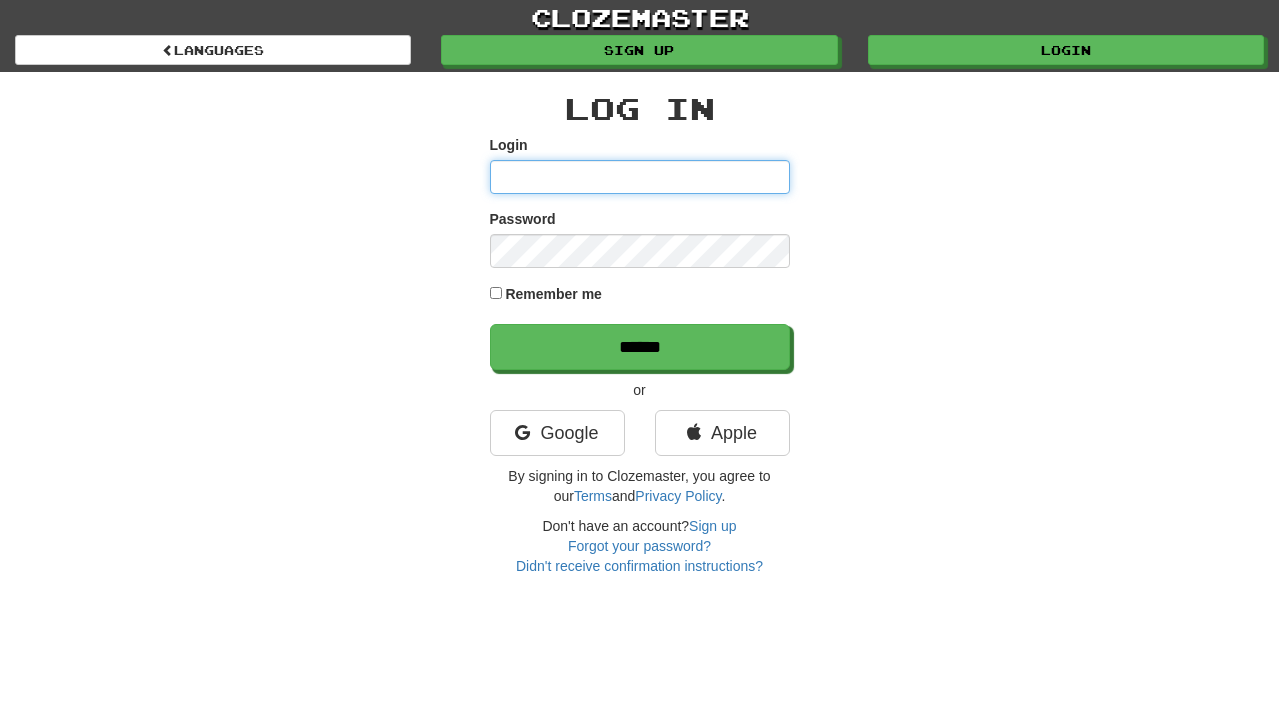 type on "******" 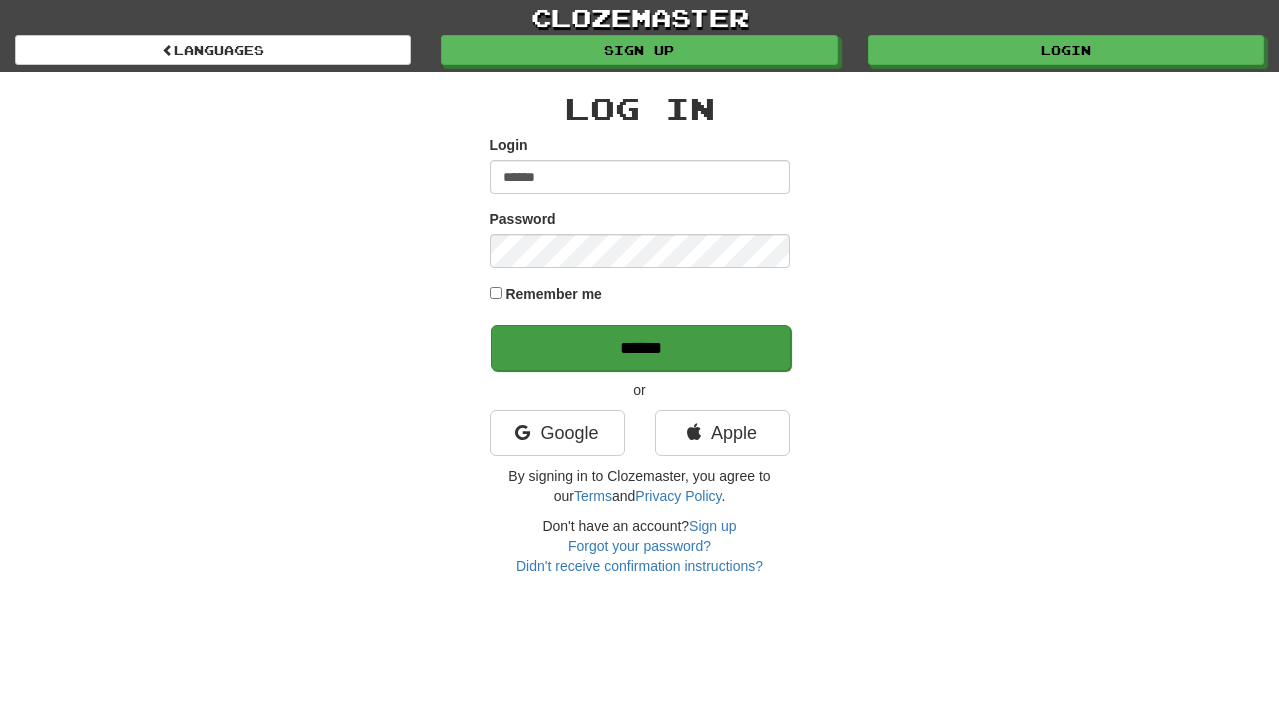 click on "******" at bounding box center (641, 348) 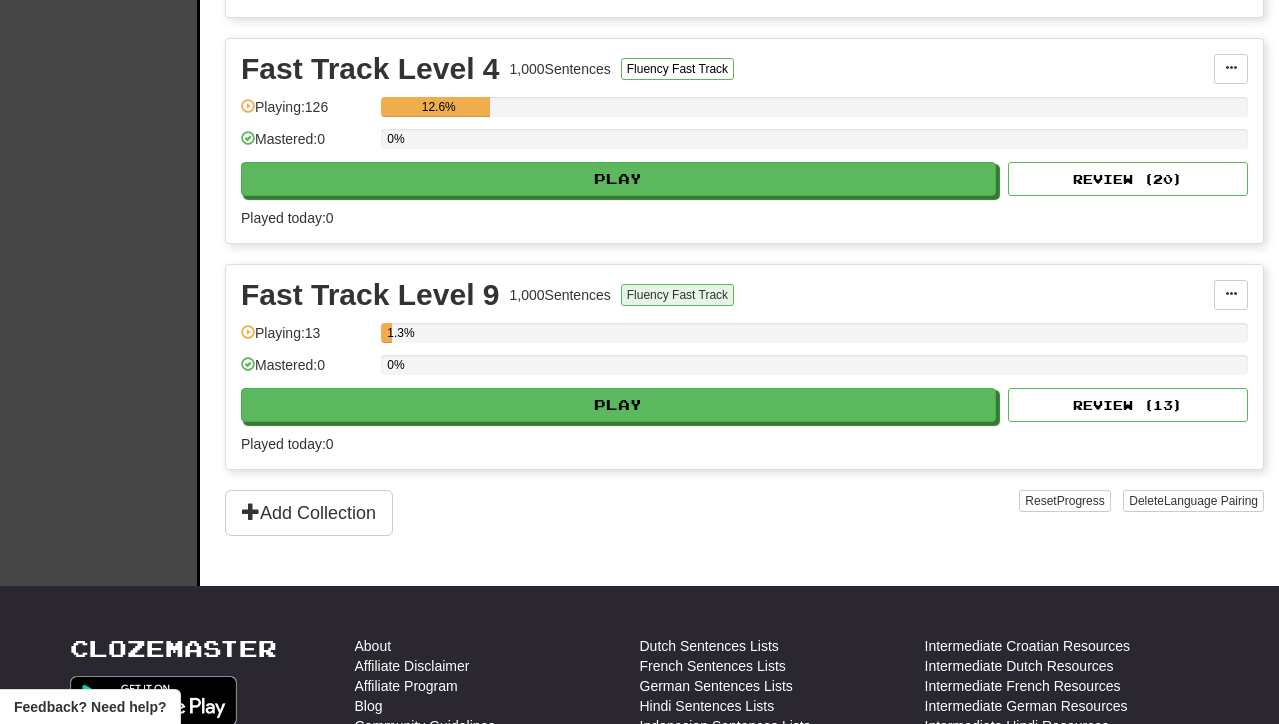 scroll, scrollTop: 842, scrollLeft: 0, axis: vertical 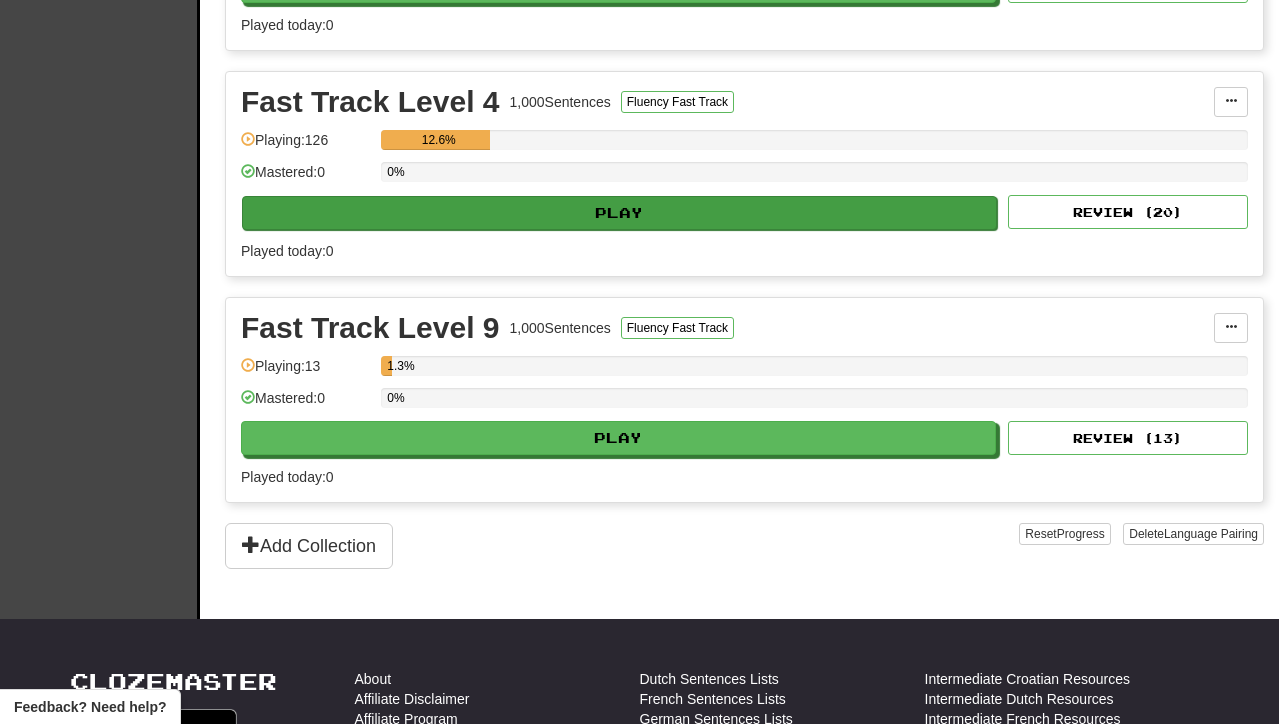 click on "Play" at bounding box center (619, 213) 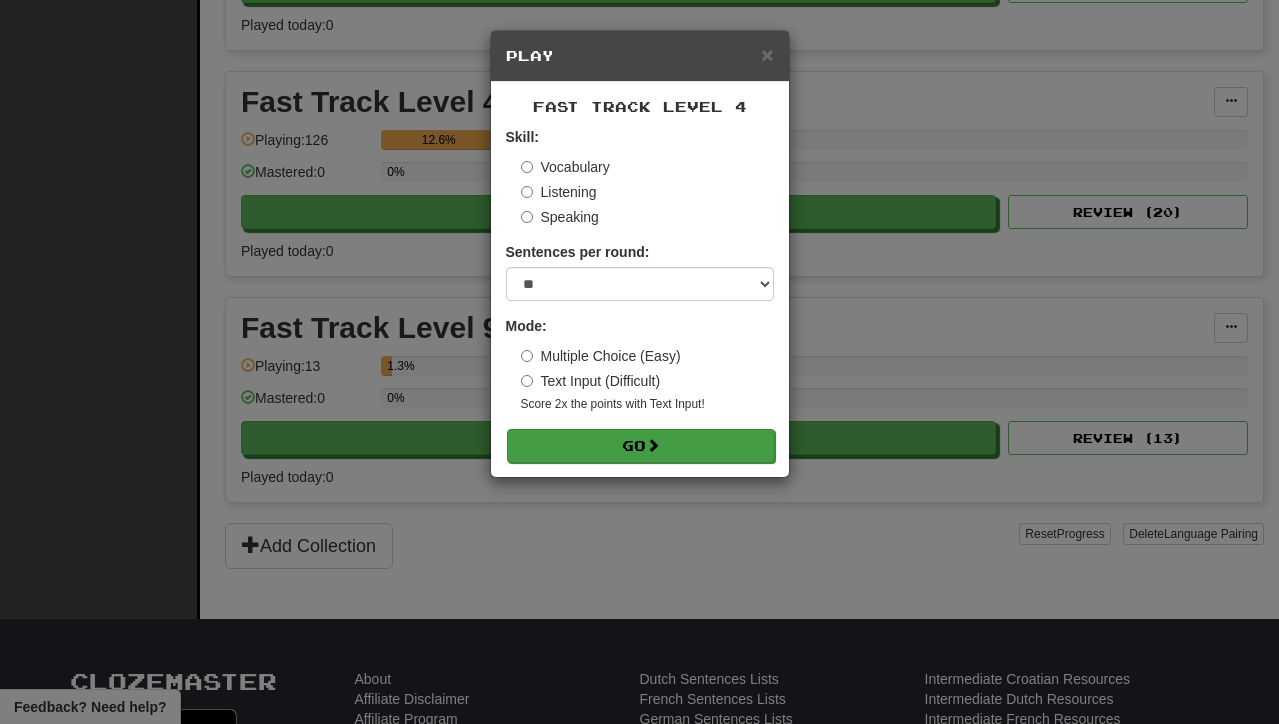 click on "Go" at bounding box center [641, 446] 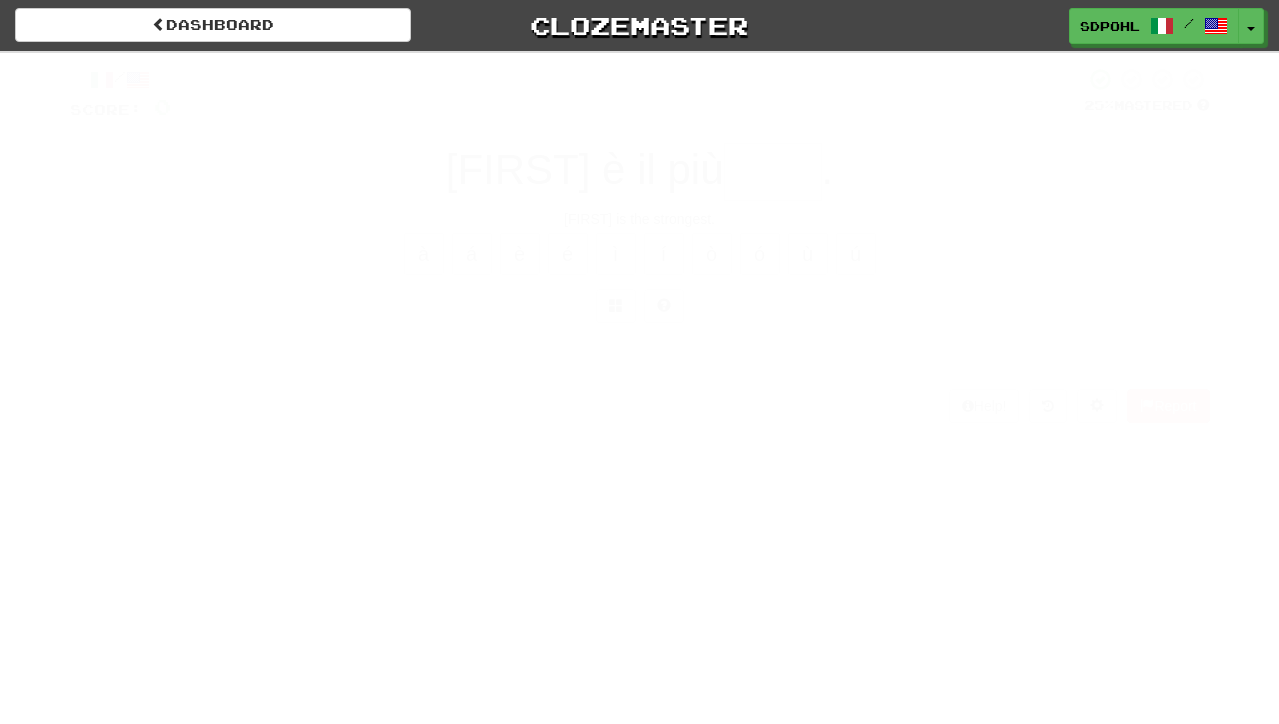 scroll, scrollTop: 0, scrollLeft: 0, axis: both 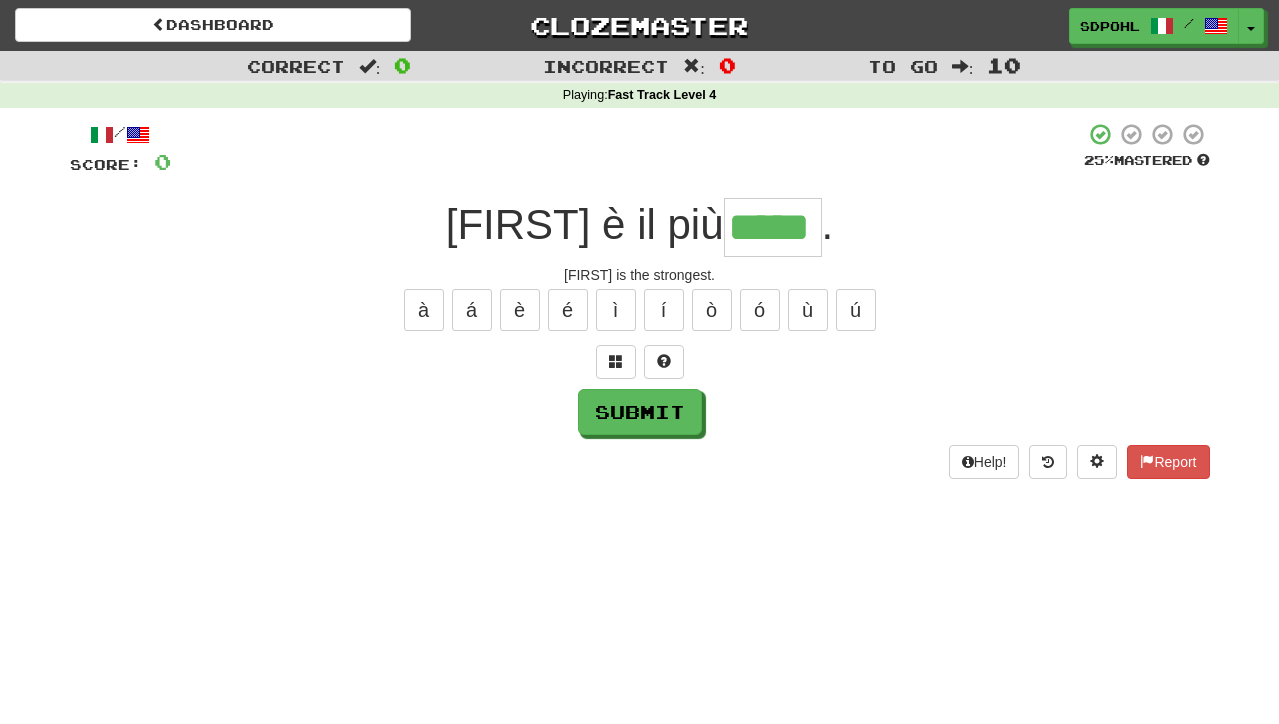 type on "*****" 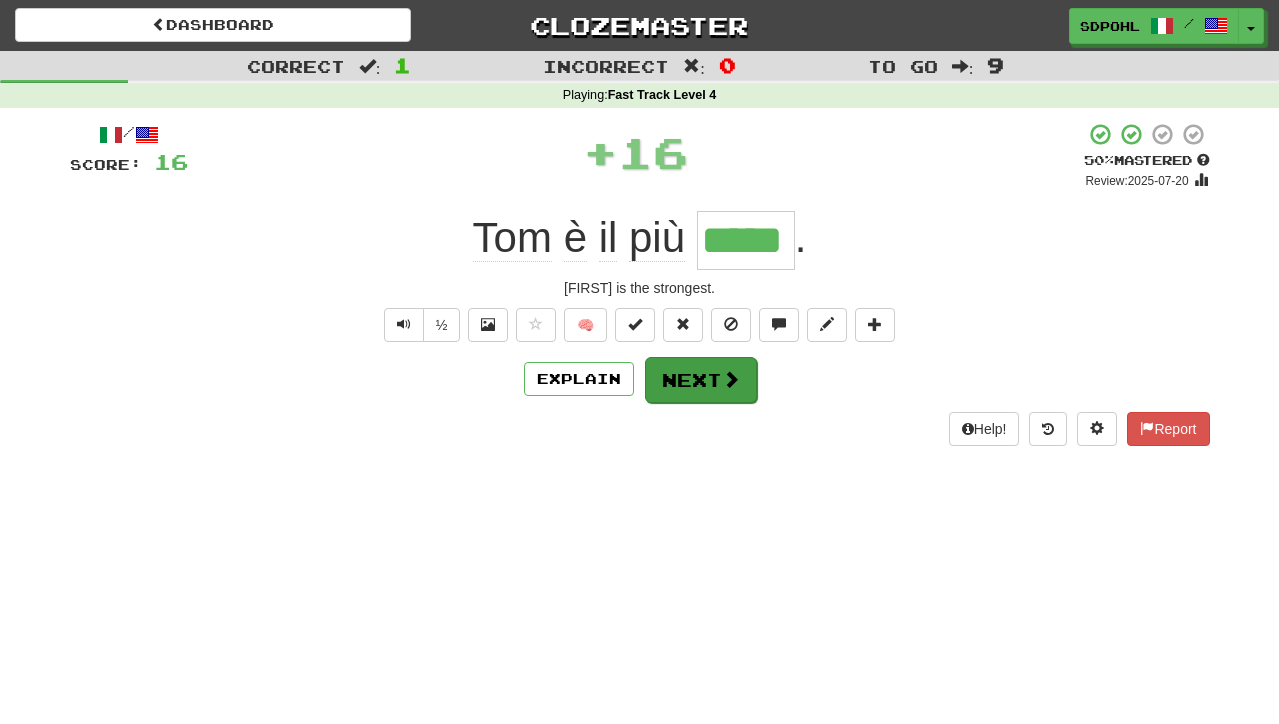 click on "Next" at bounding box center [701, 380] 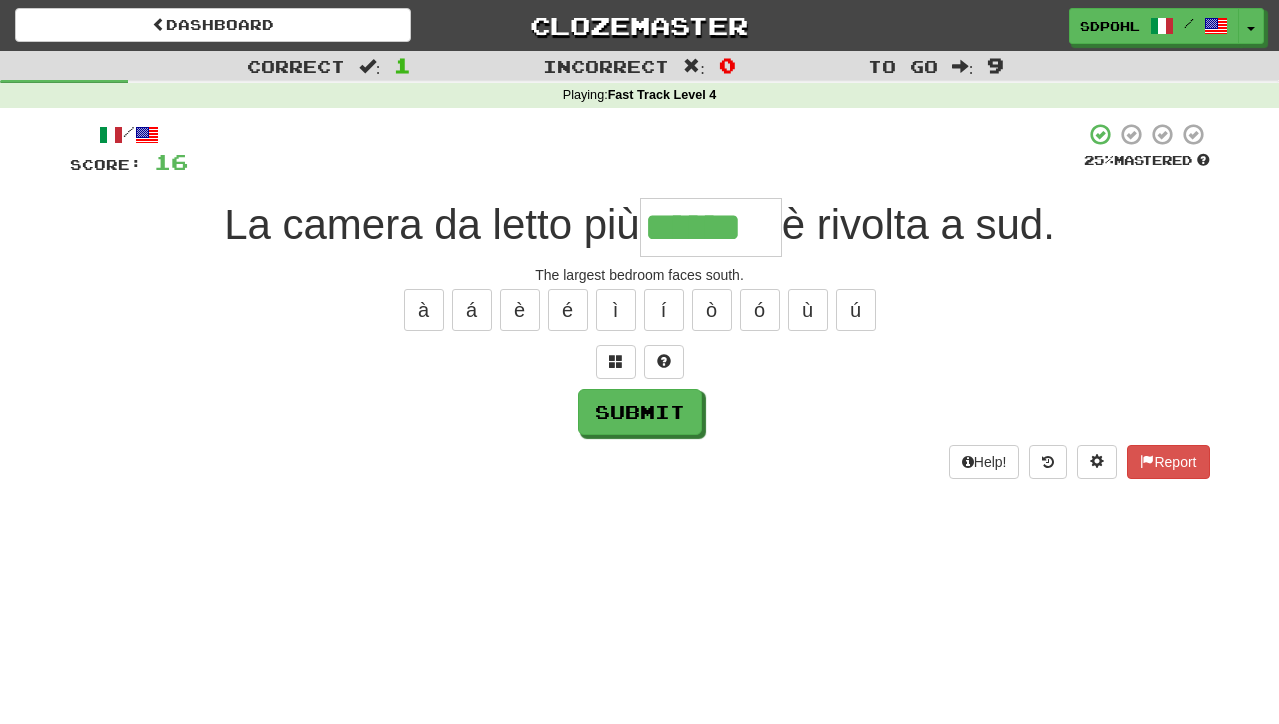 type on "******" 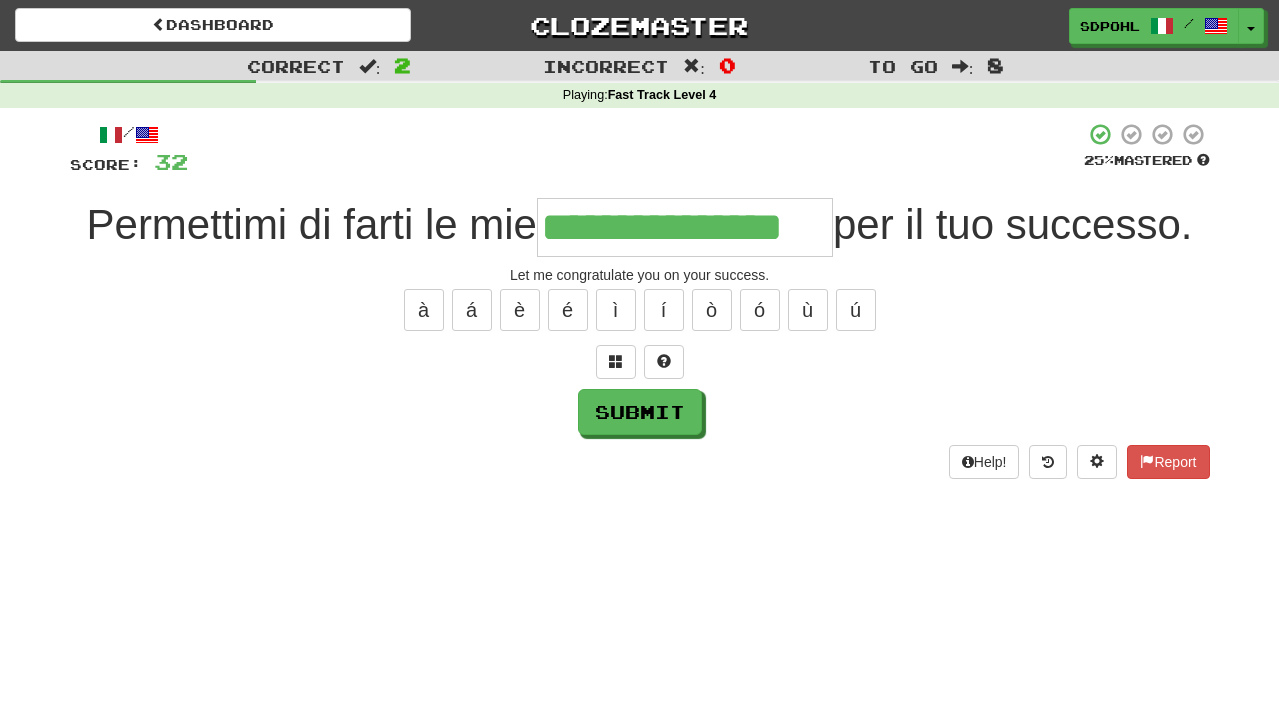 type on "**********" 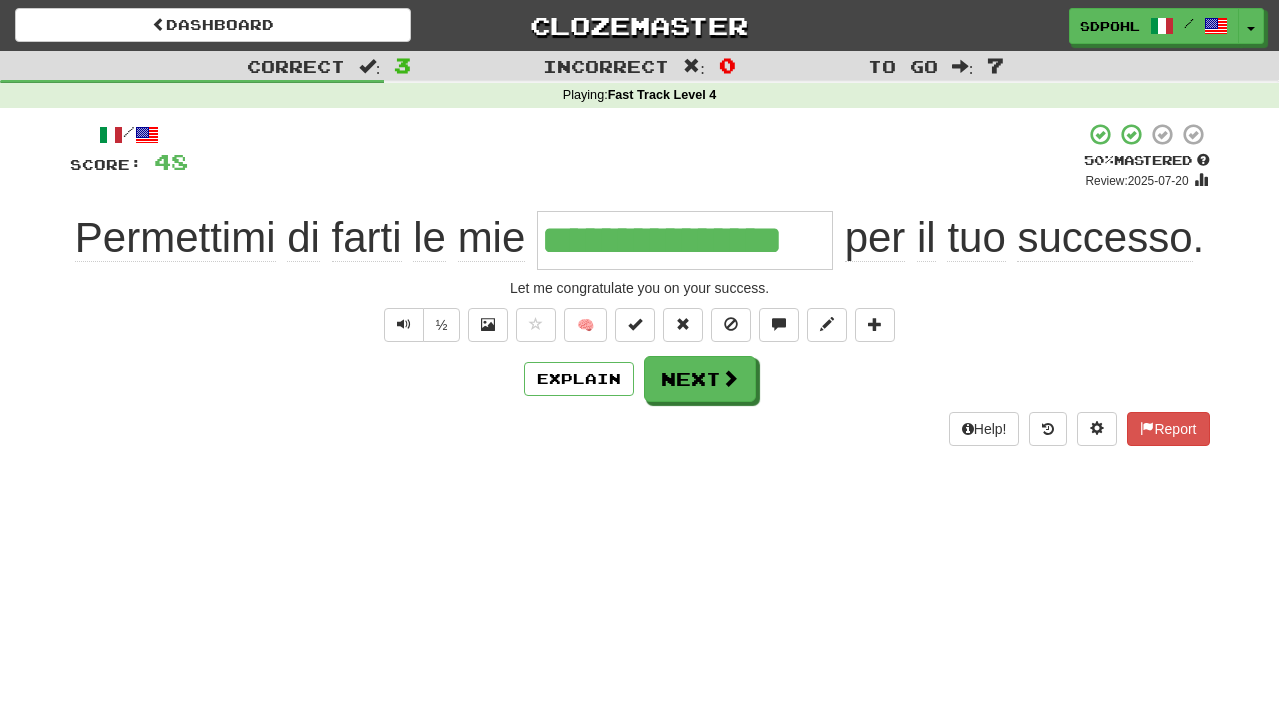 click on "Next" at bounding box center (700, 379) 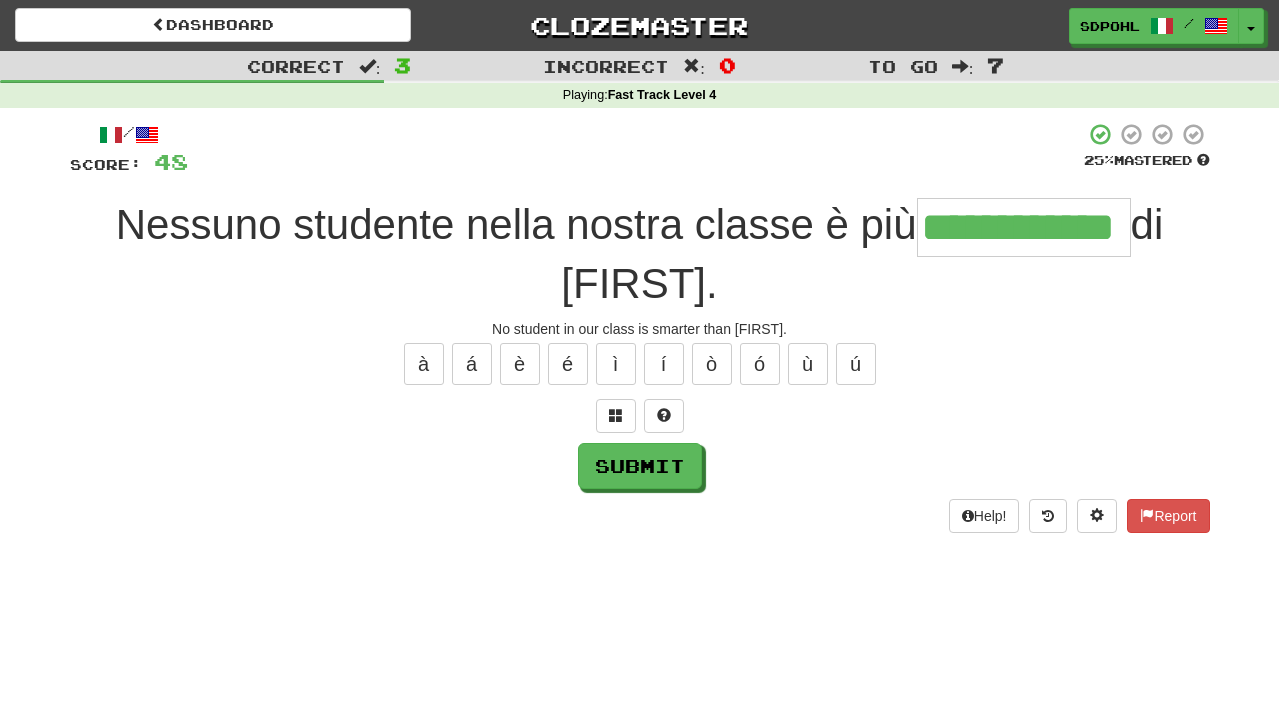 type on "**********" 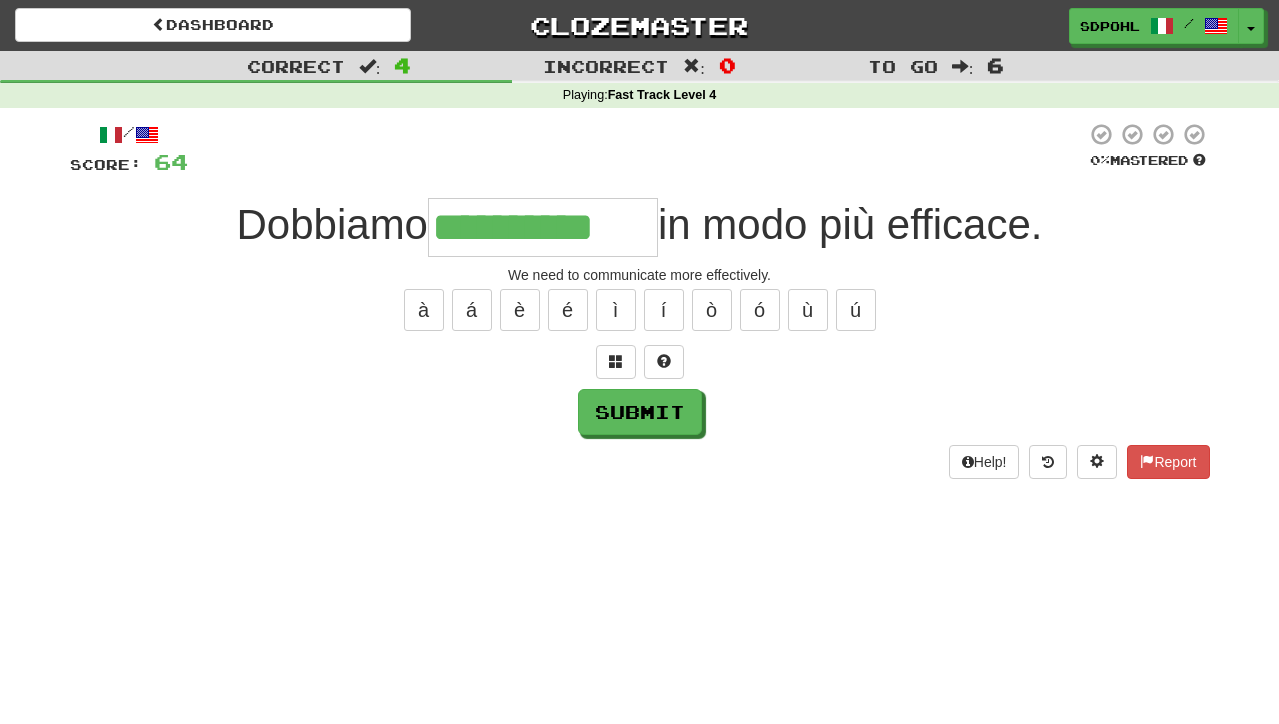 type on "**********" 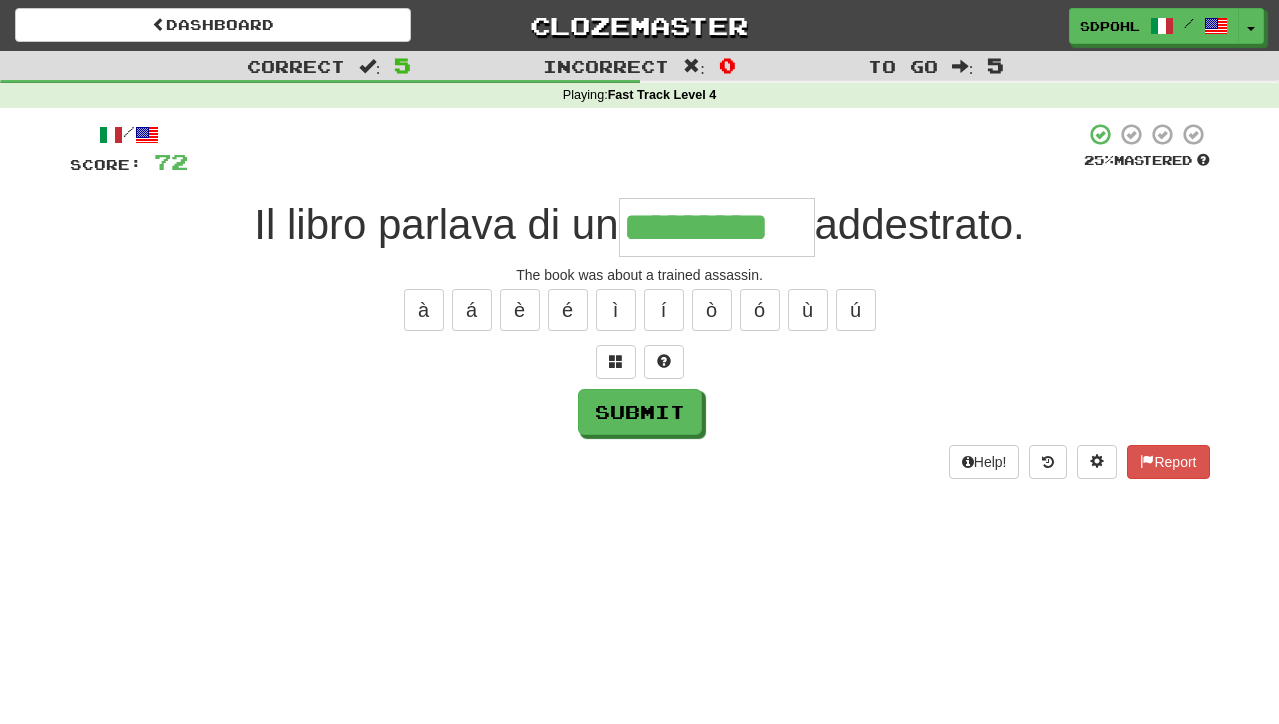 type on "*********" 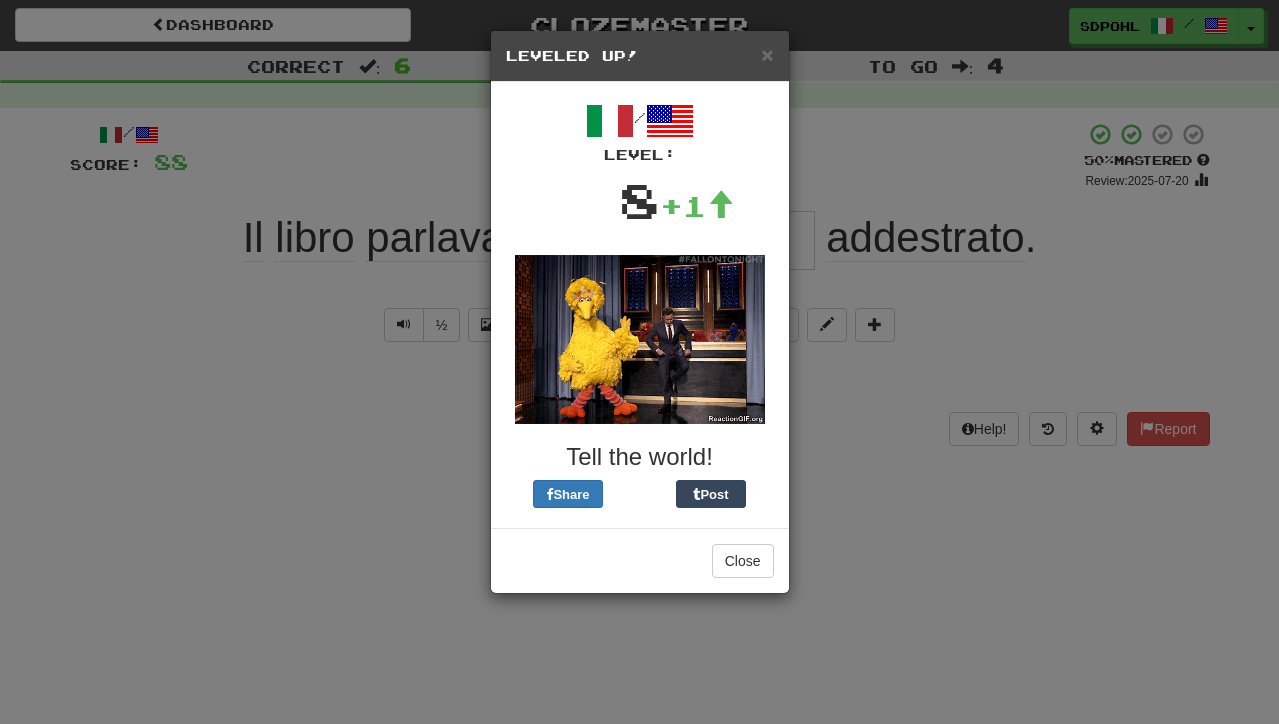 click on "× Leveled Up!  /  Level: 8 +1 Tell the world!  Share  Post Close" at bounding box center [639, 362] 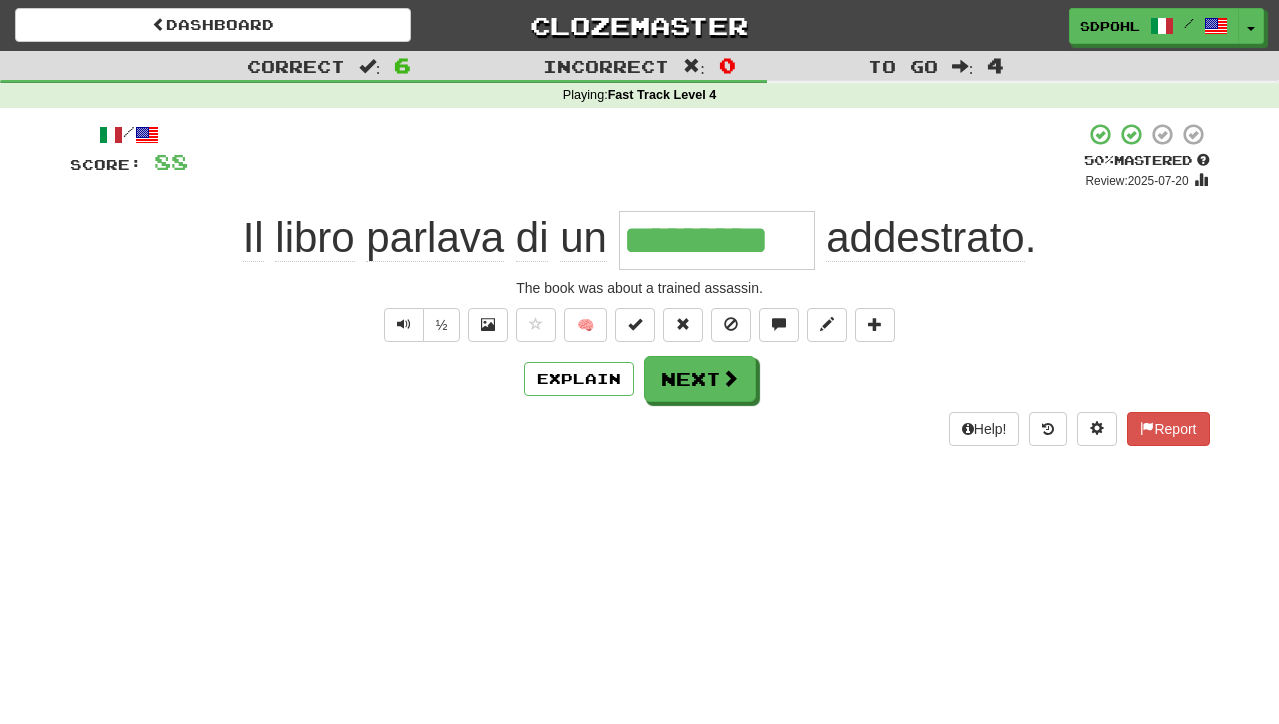 click on "Next" at bounding box center (700, 379) 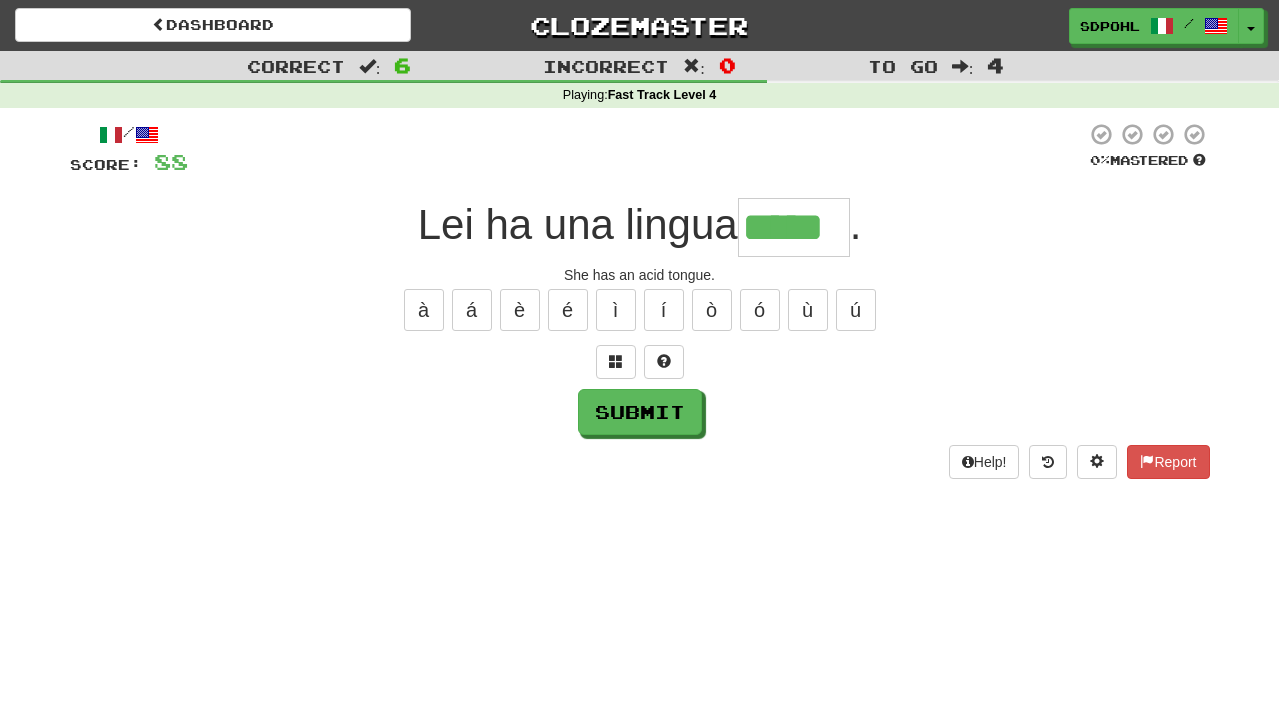 type on "*****" 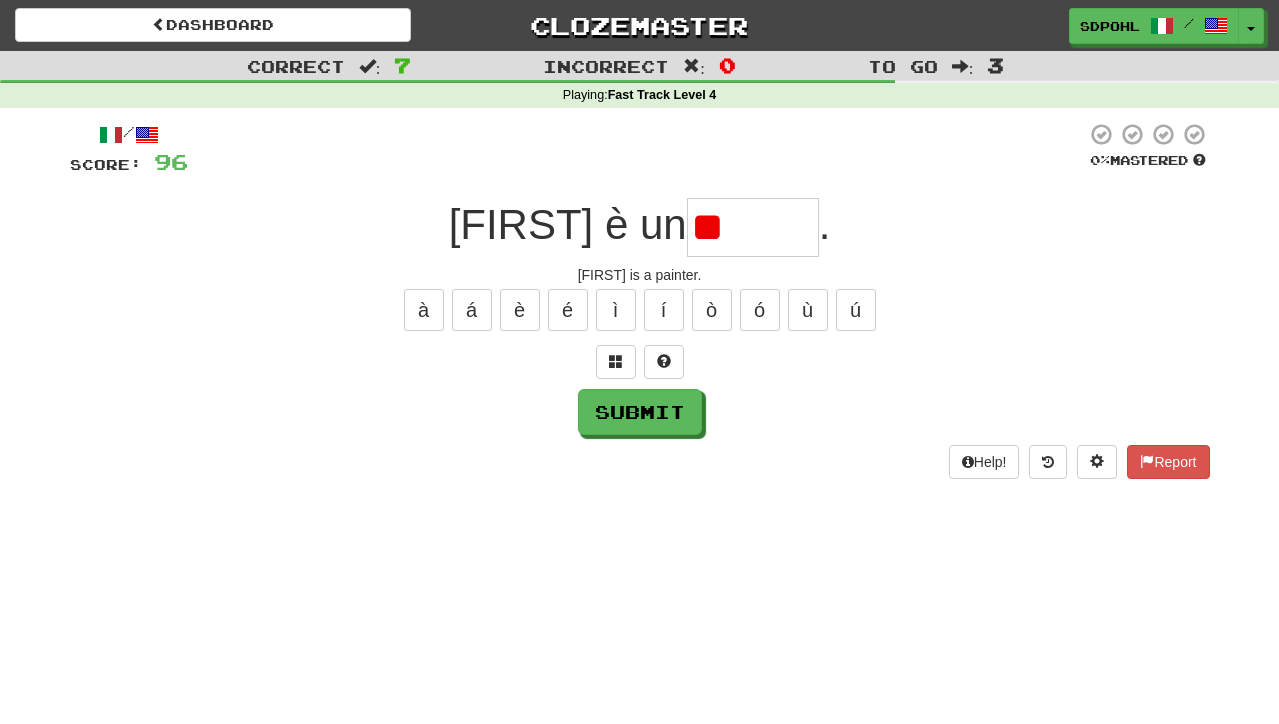 type on "*" 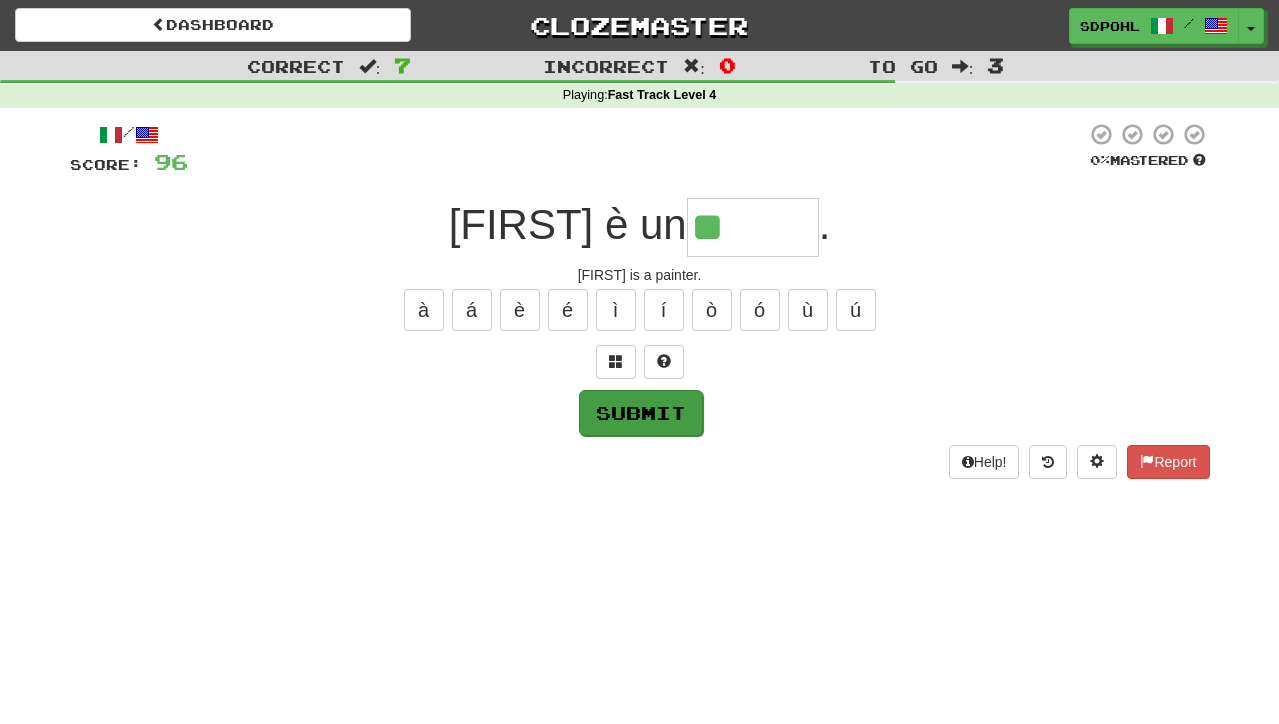 click on "Submit" at bounding box center (641, 413) 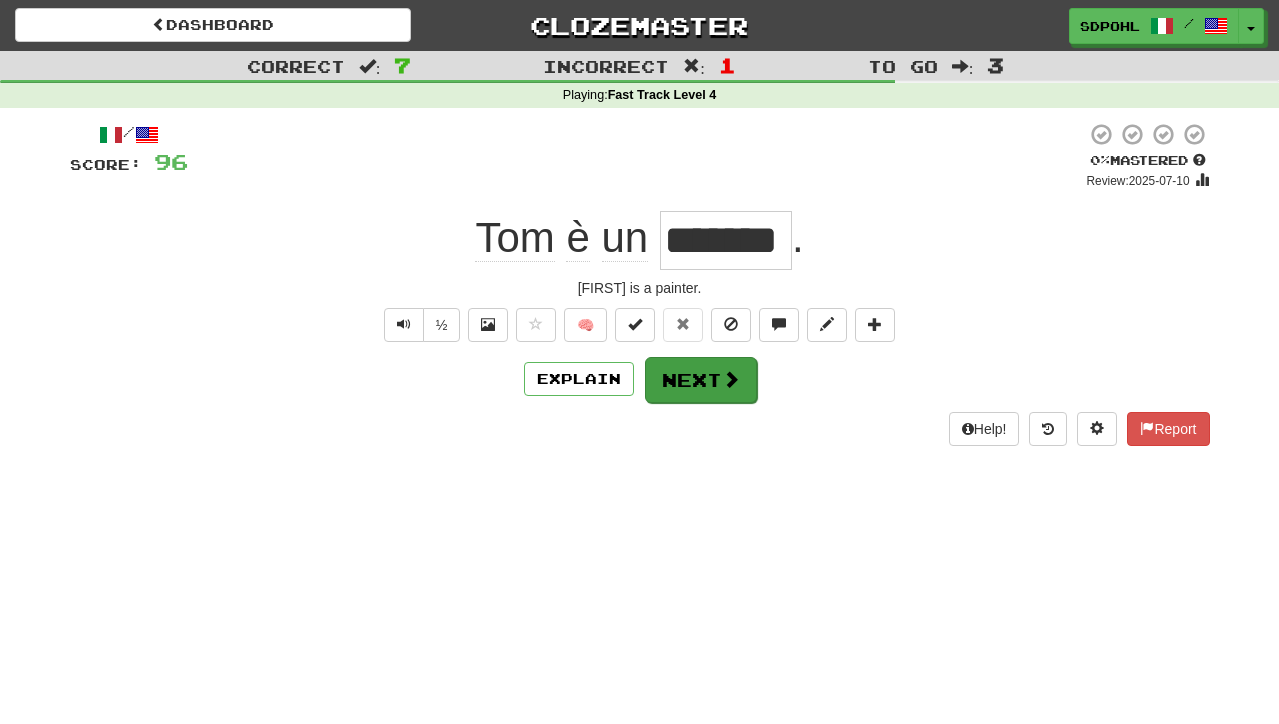 click on "Next" at bounding box center [701, 380] 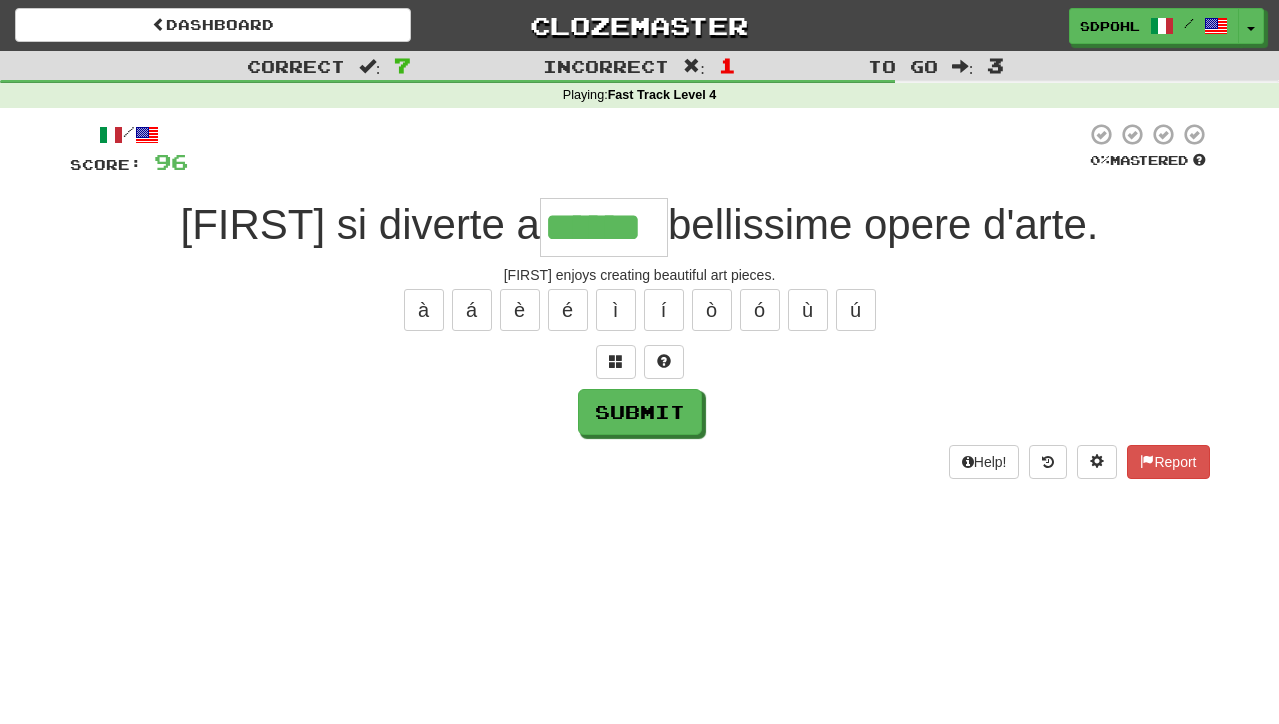 type on "******" 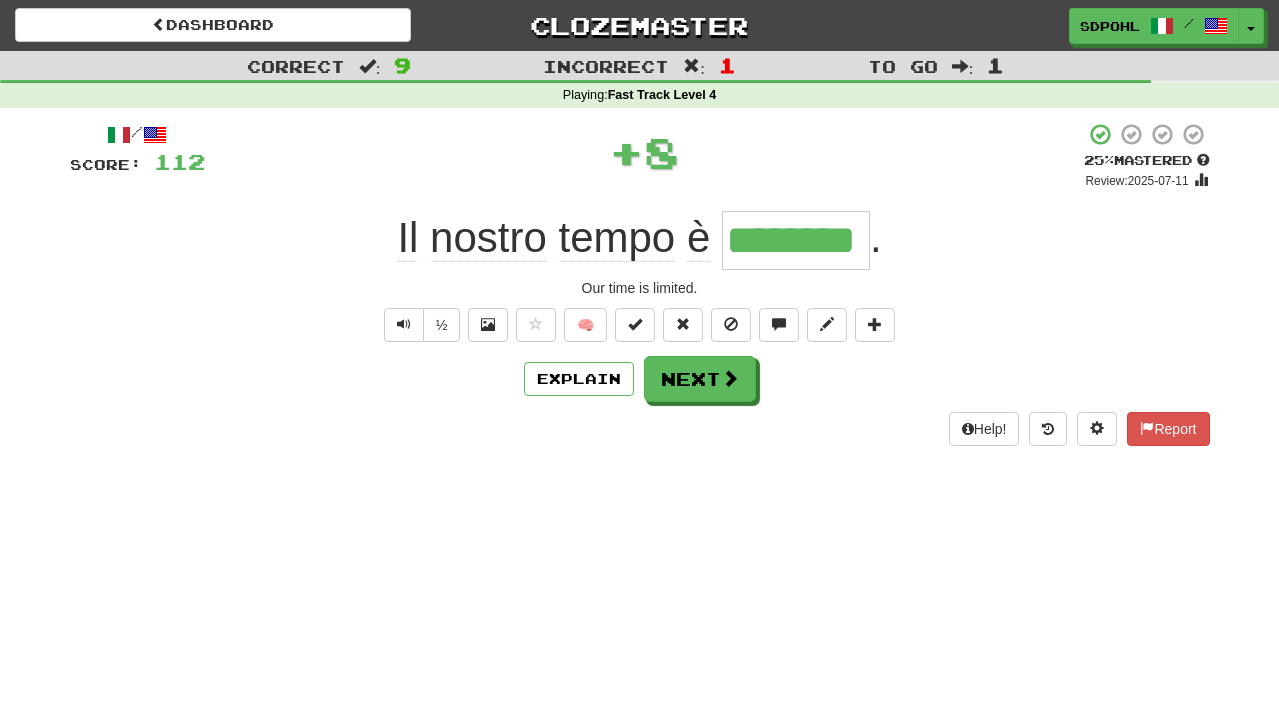 type on "*" 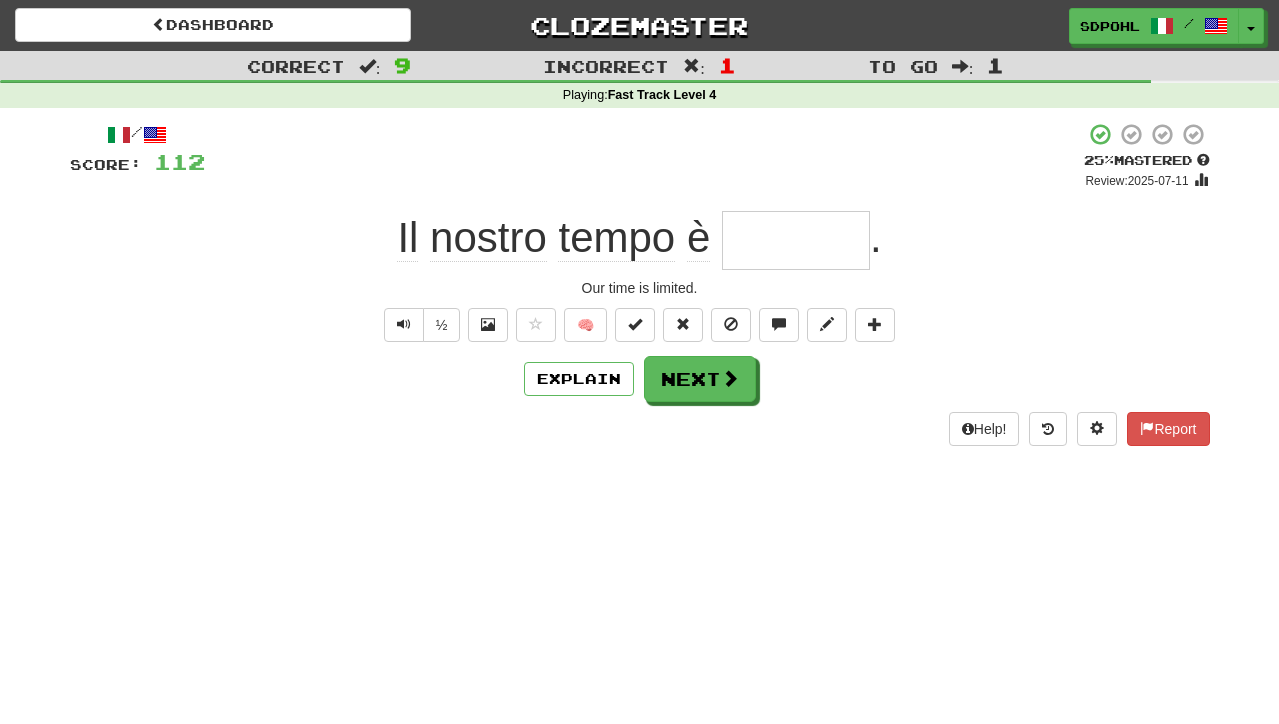 click on "Next" at bounding box center (700, 379) 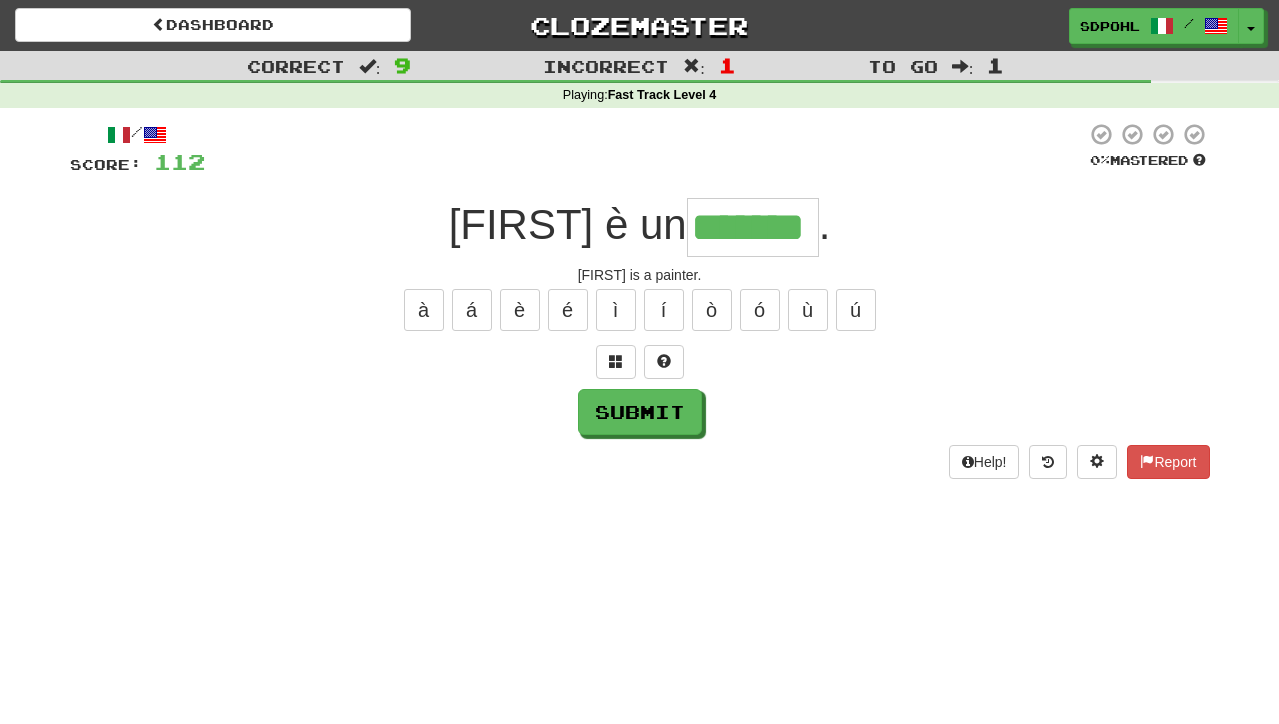 type on "*******" 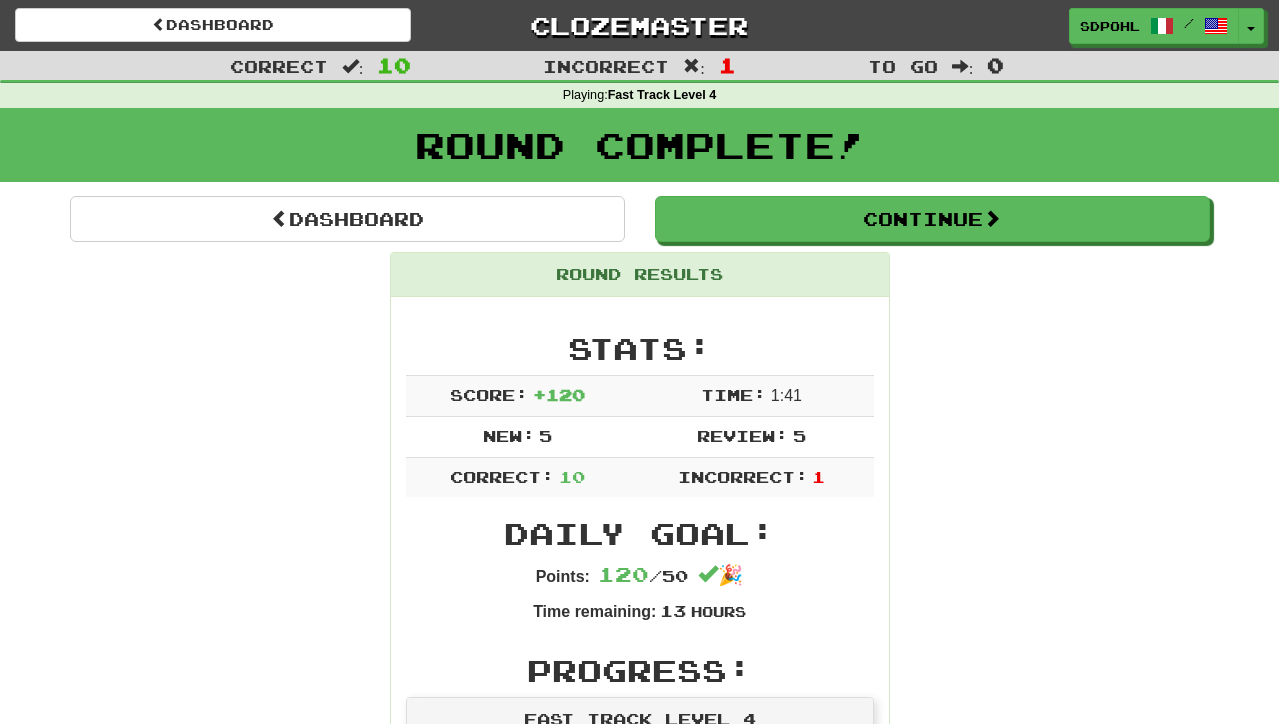 scroll, scrollTop: 0, scrollLeft: 0, axis: both 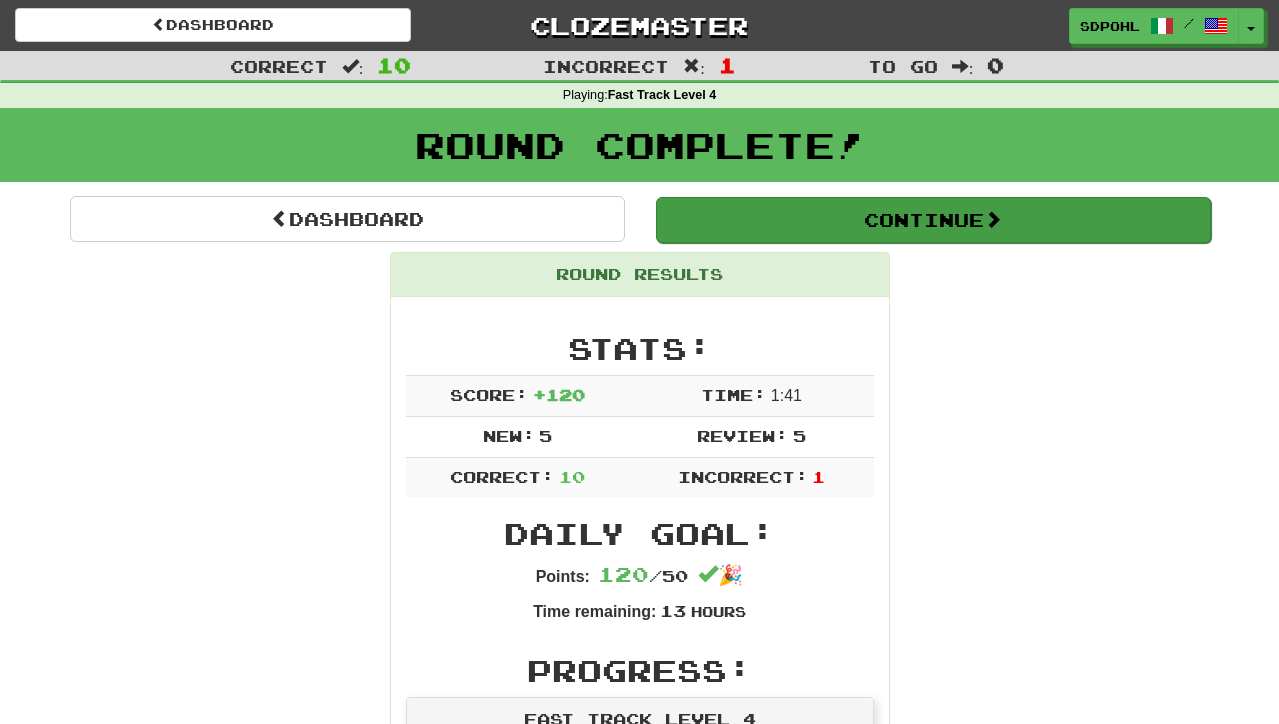 click on "Continue" at bounding box center (933, 220) 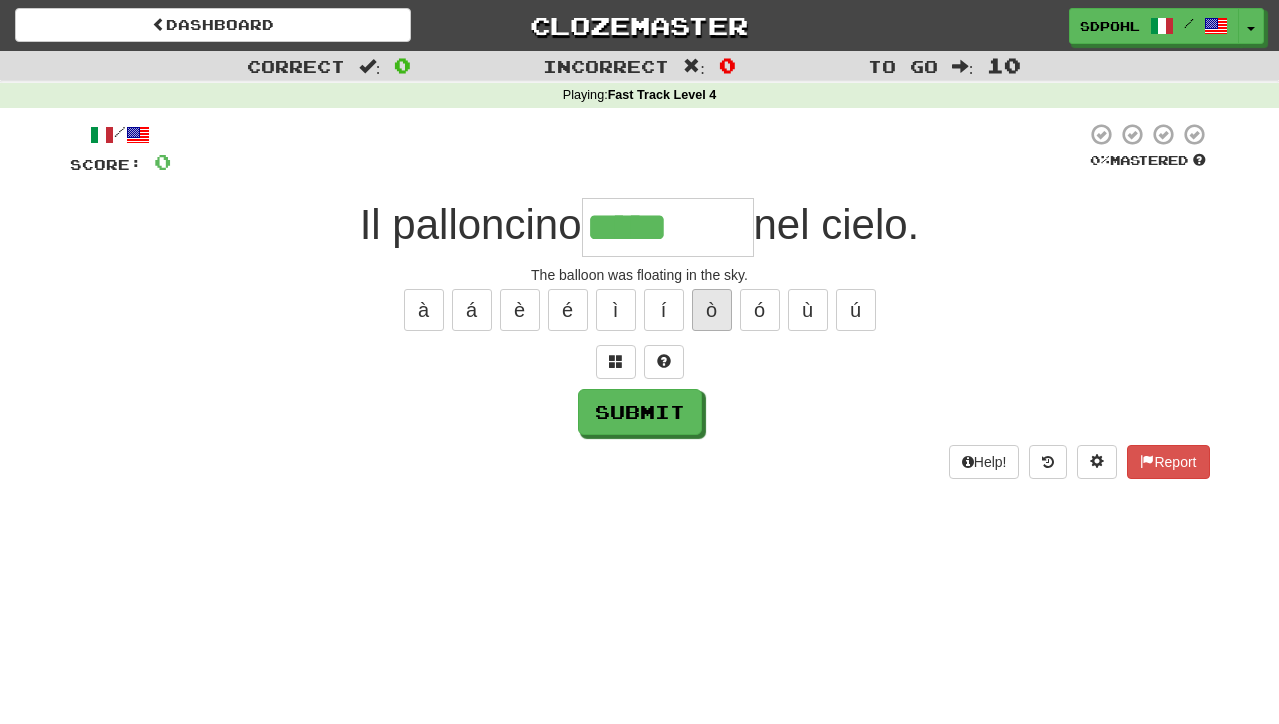 click on "ò" at bounding box center (712, 310) 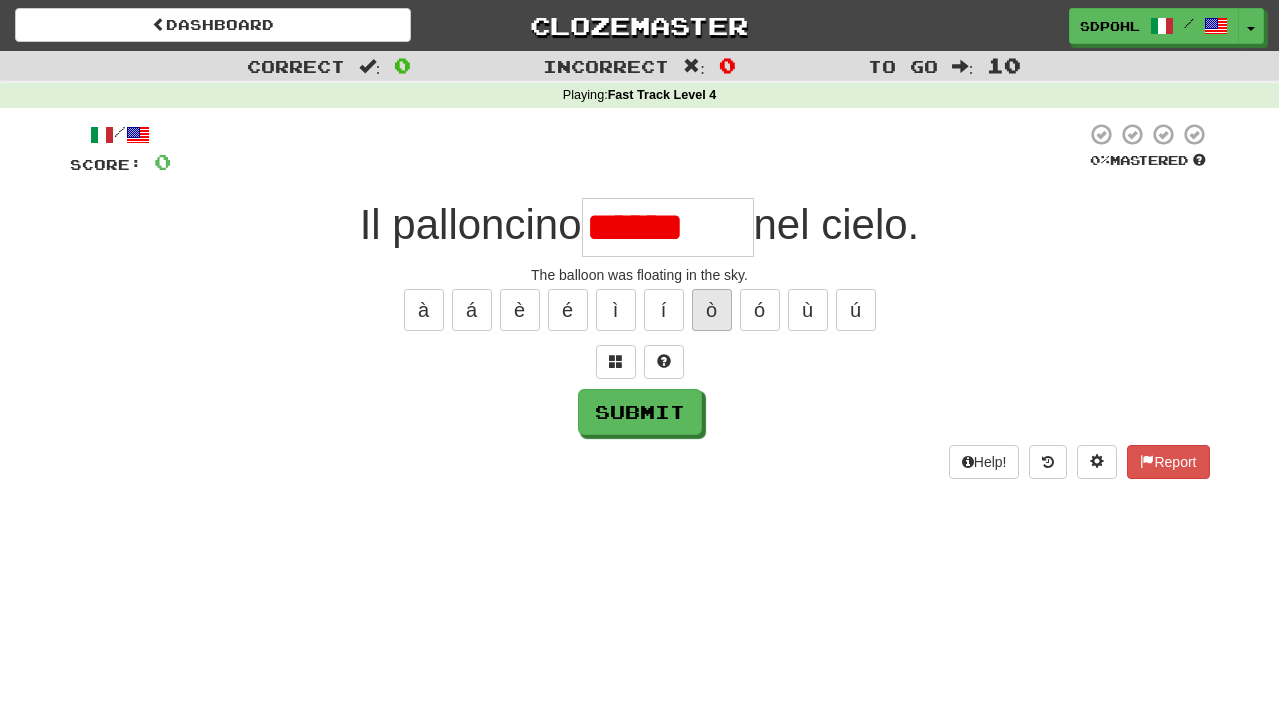 click on "ò" at bounding box center (712, 310) 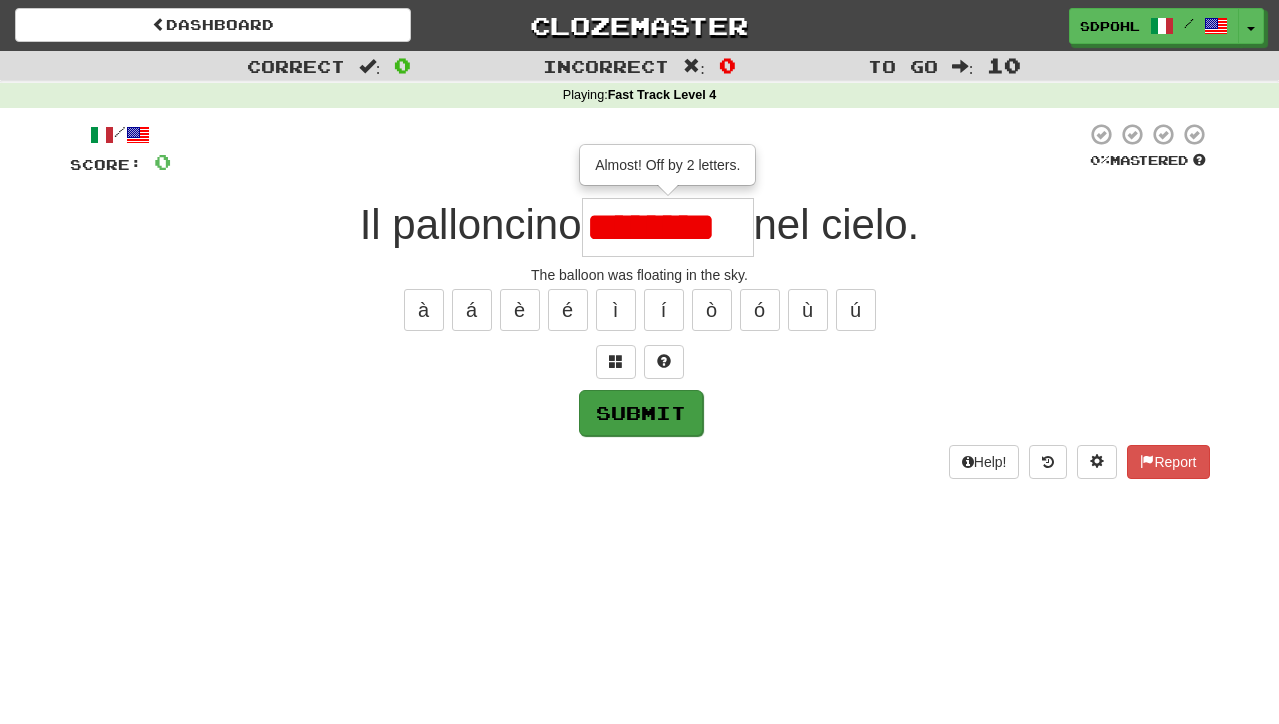 click on "Submit" at bounding box center [641, 413] 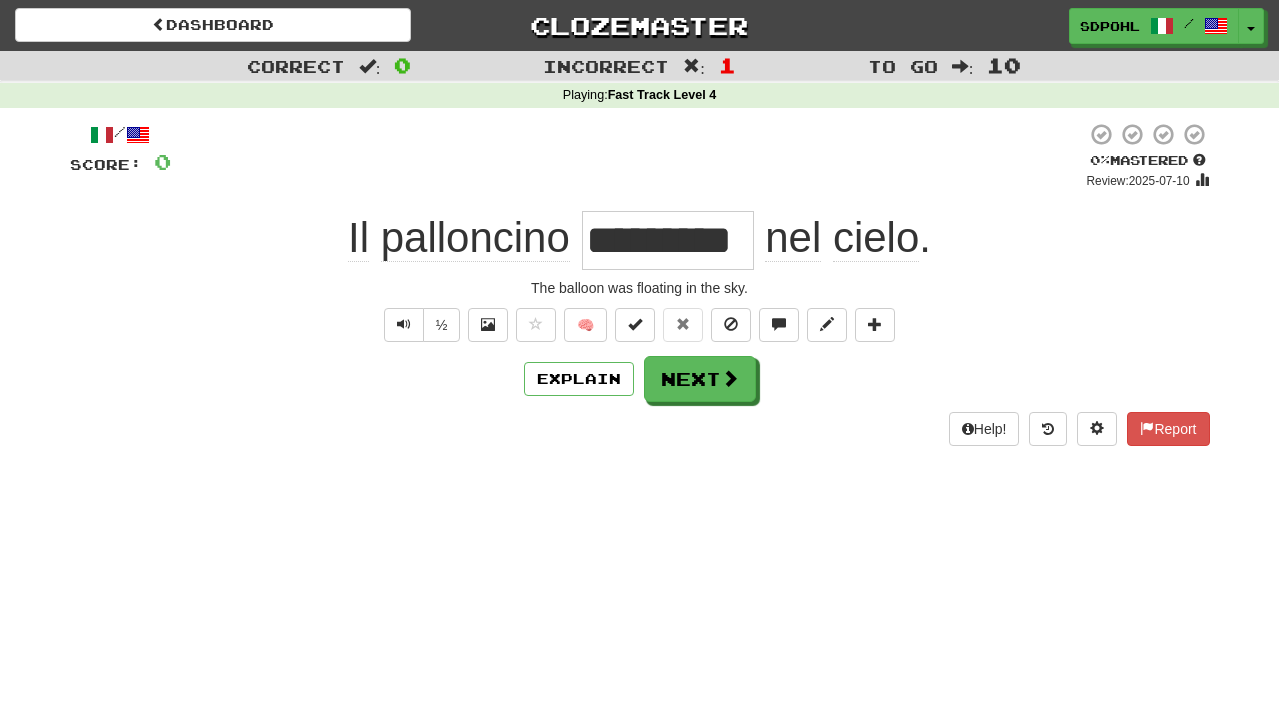 click on "Next" at bounding box center (700, 379) 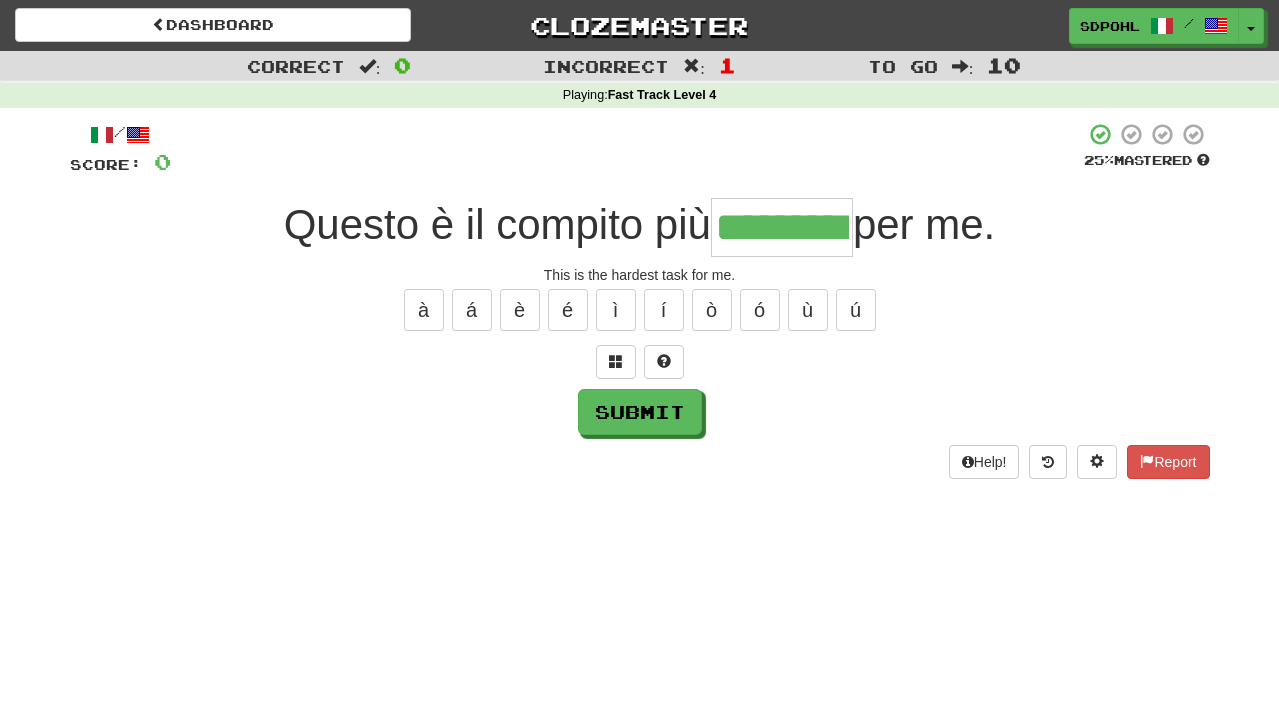 type on "*********" 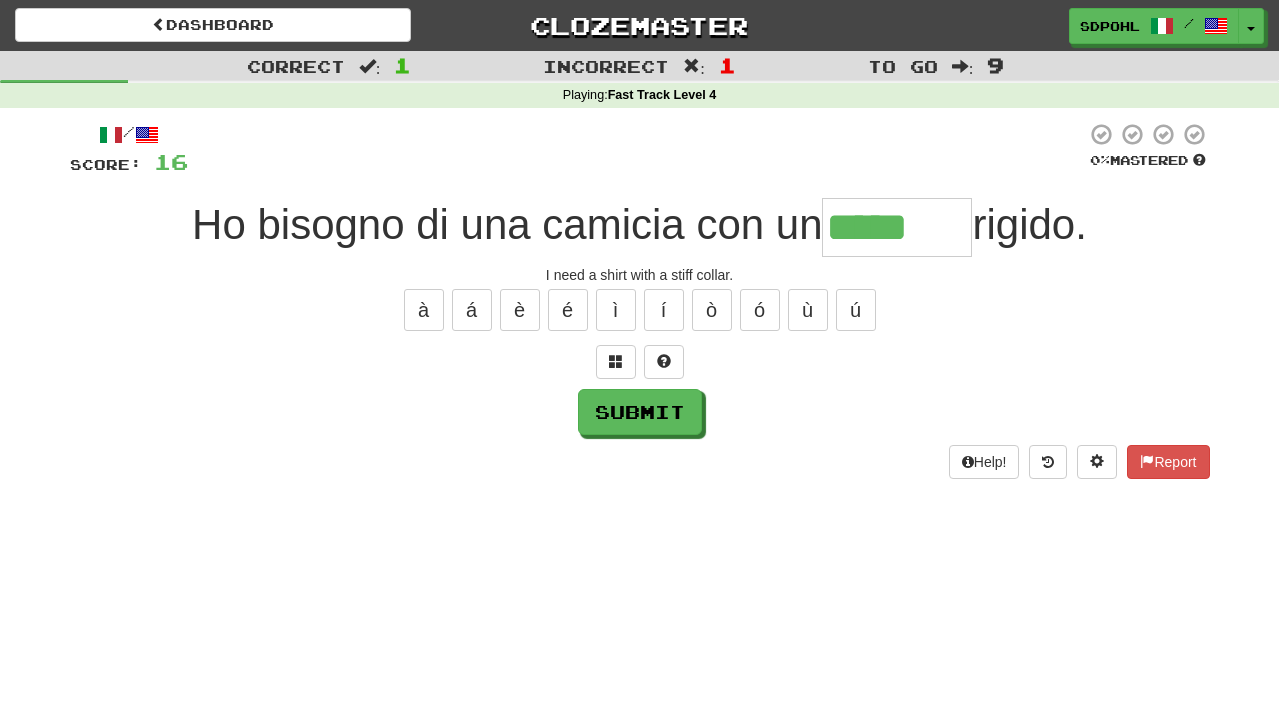 type on "********" 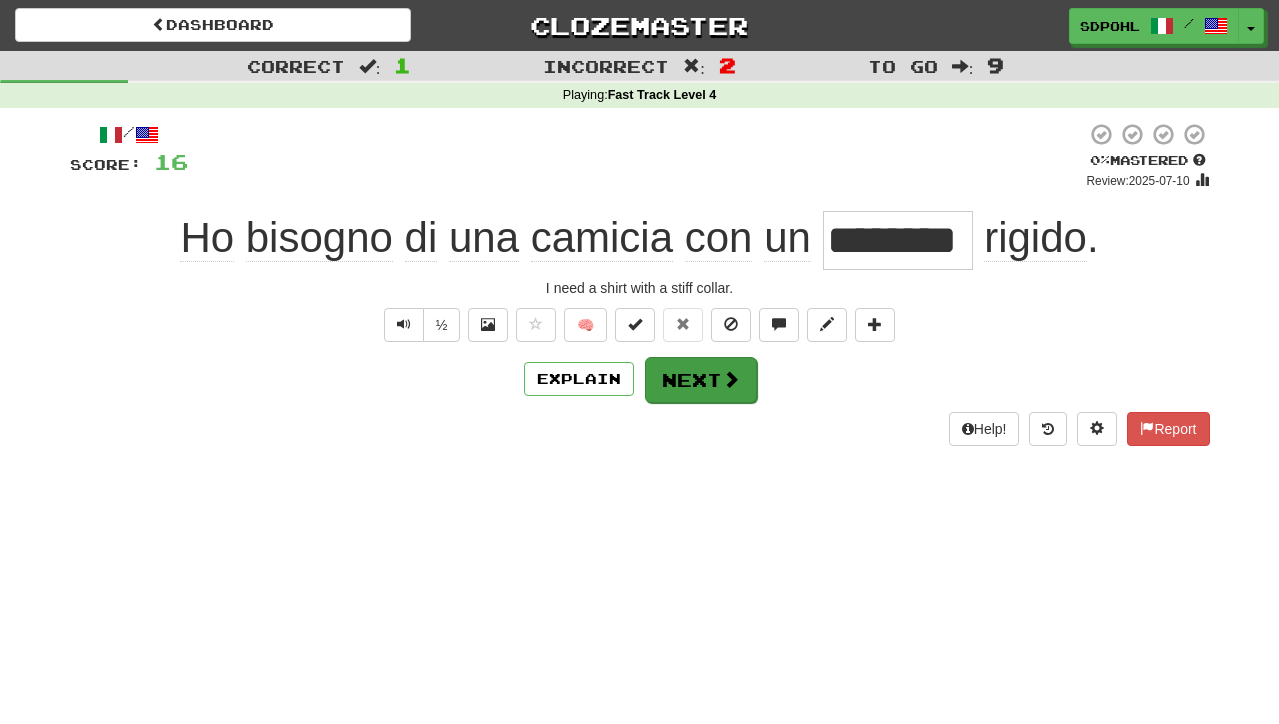 click on "Next" at bounding box center (701, 380) 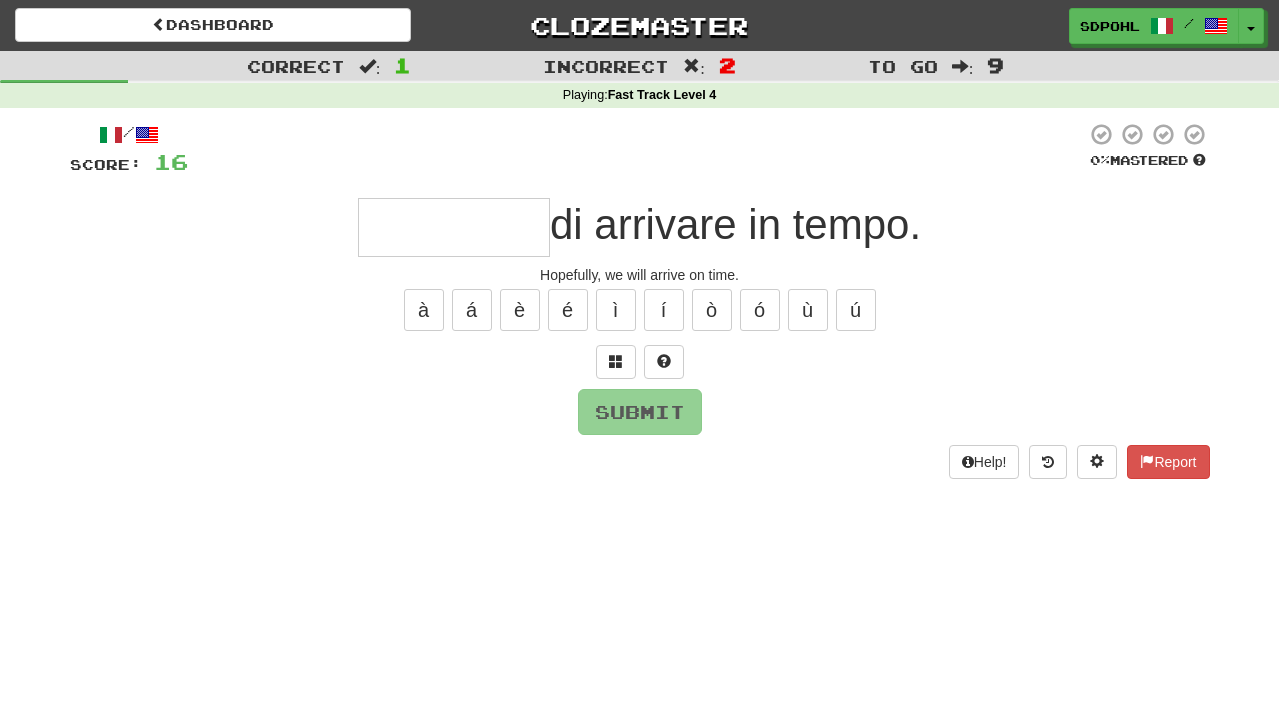type on "*" 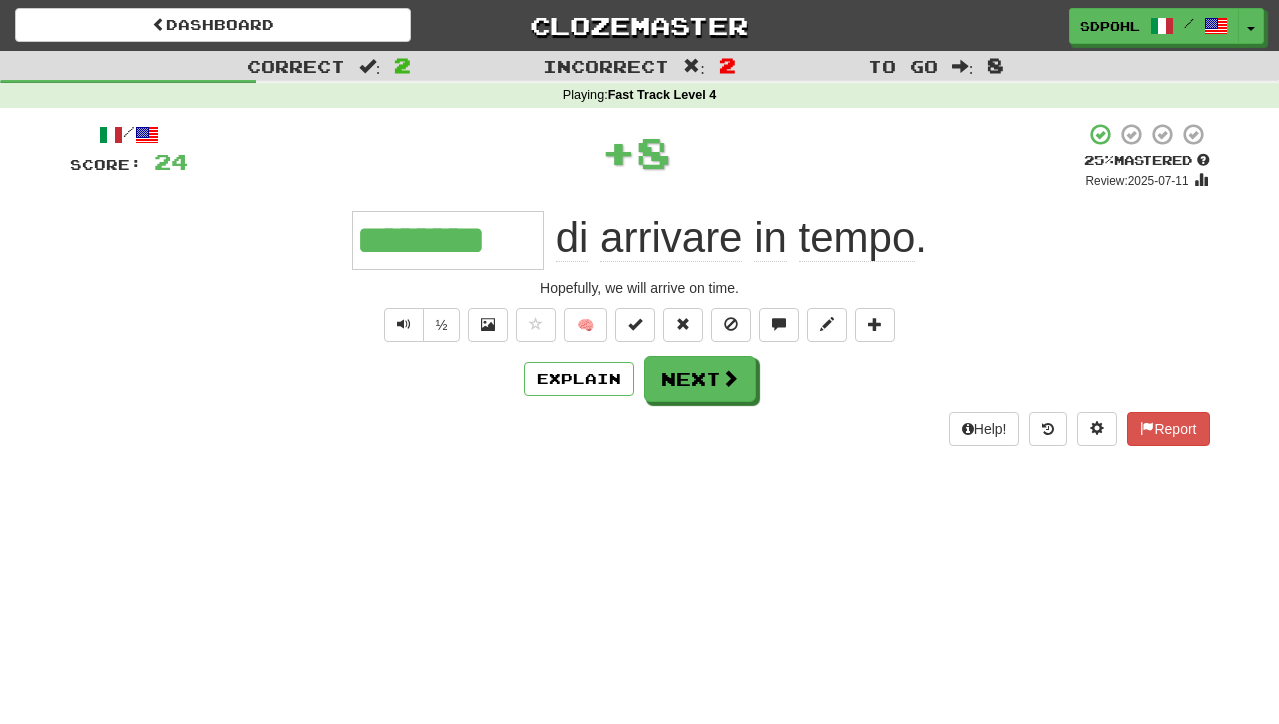 type on "********" 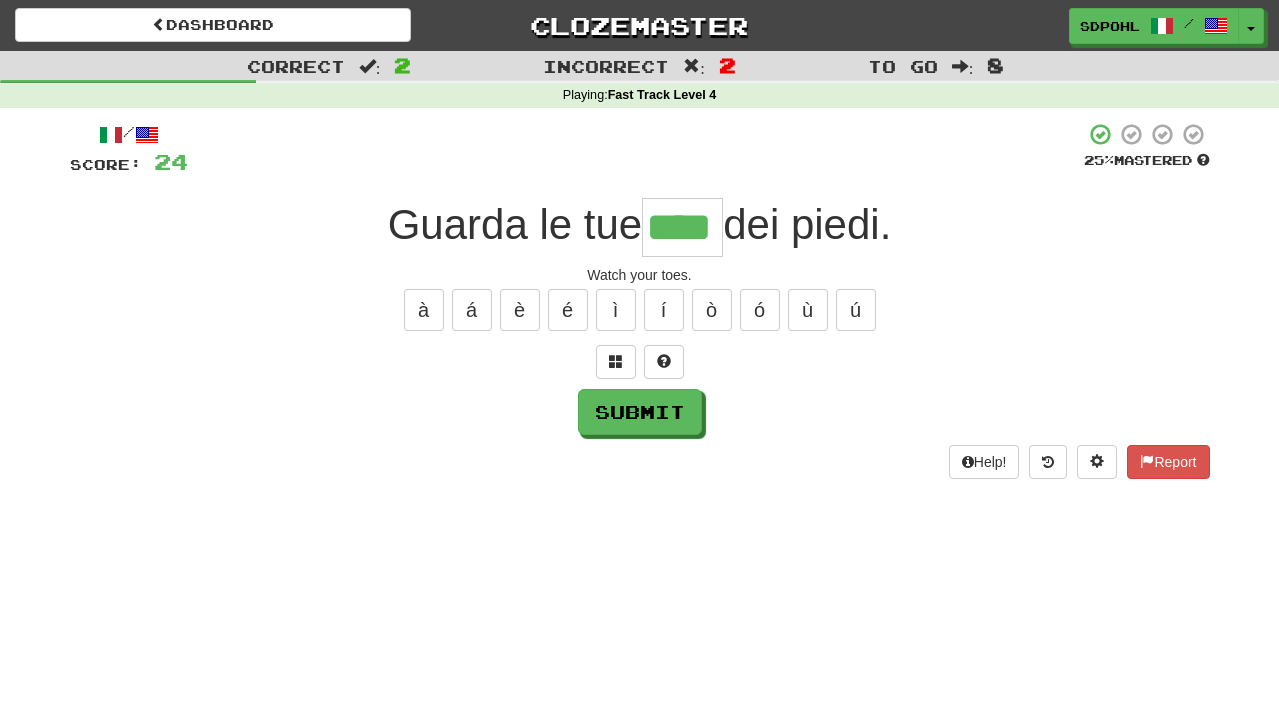 type on "****" 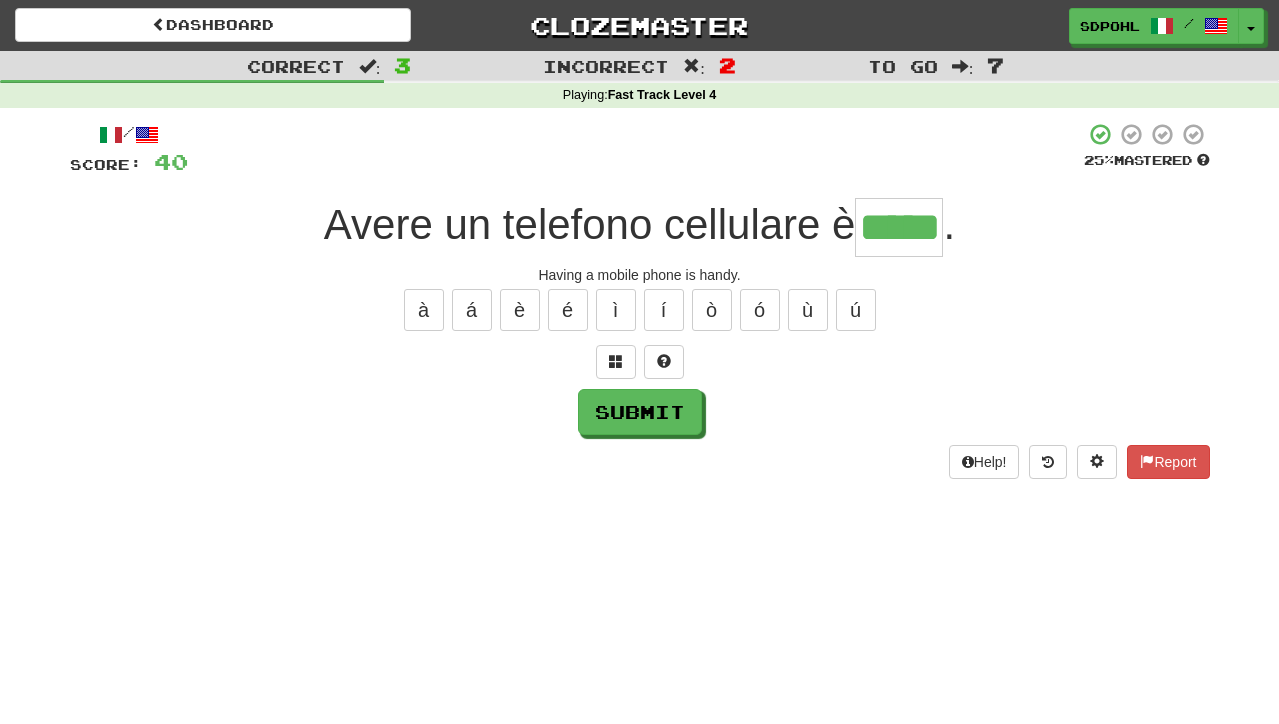 type on "*****" 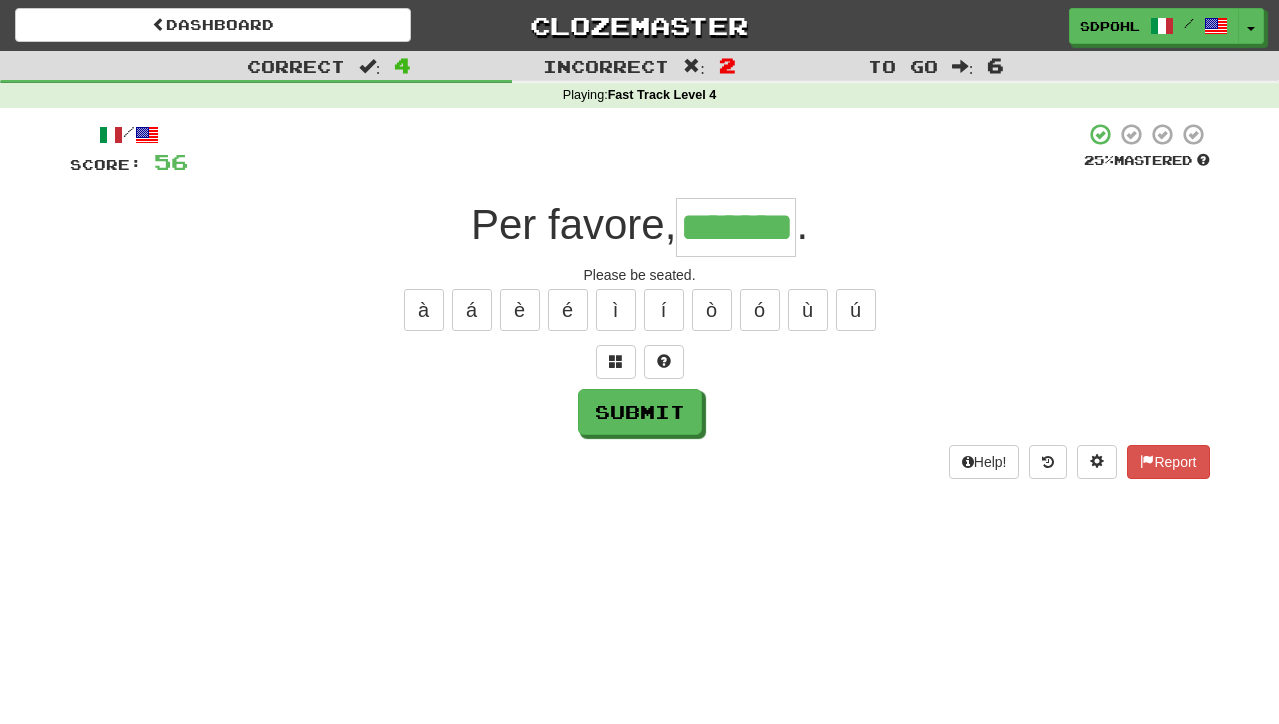type on "*******" 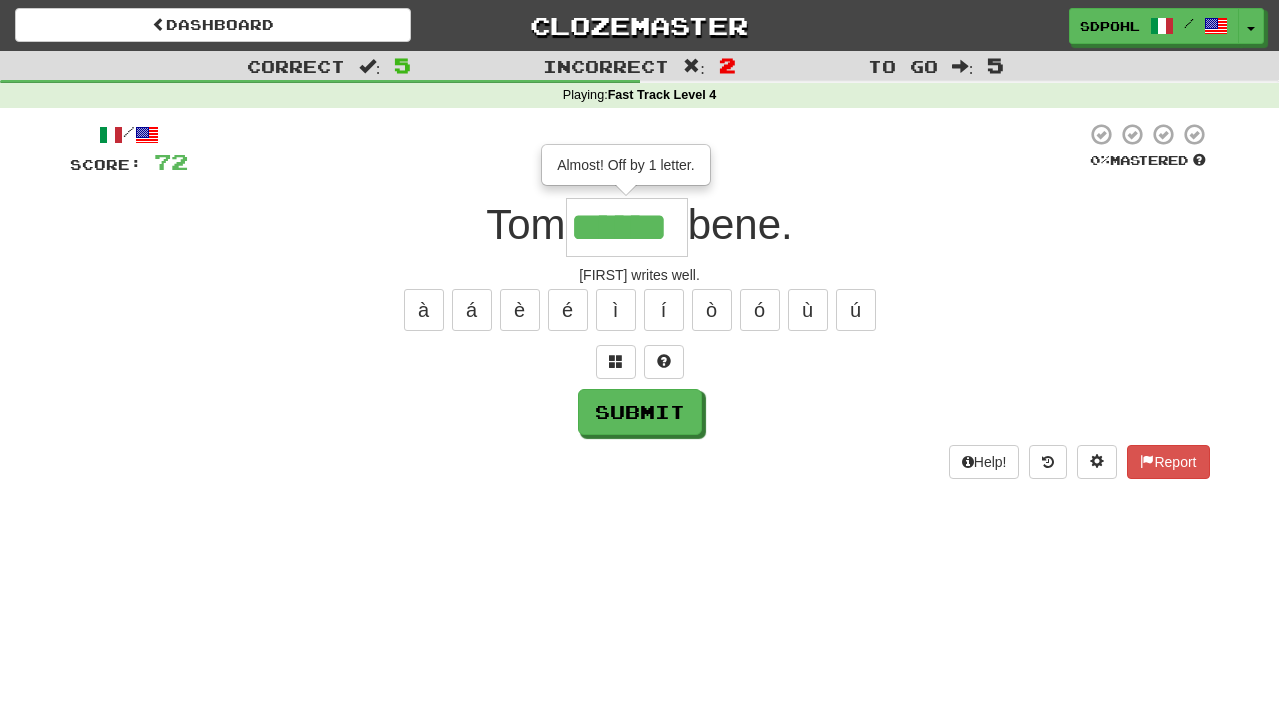 type on "******" 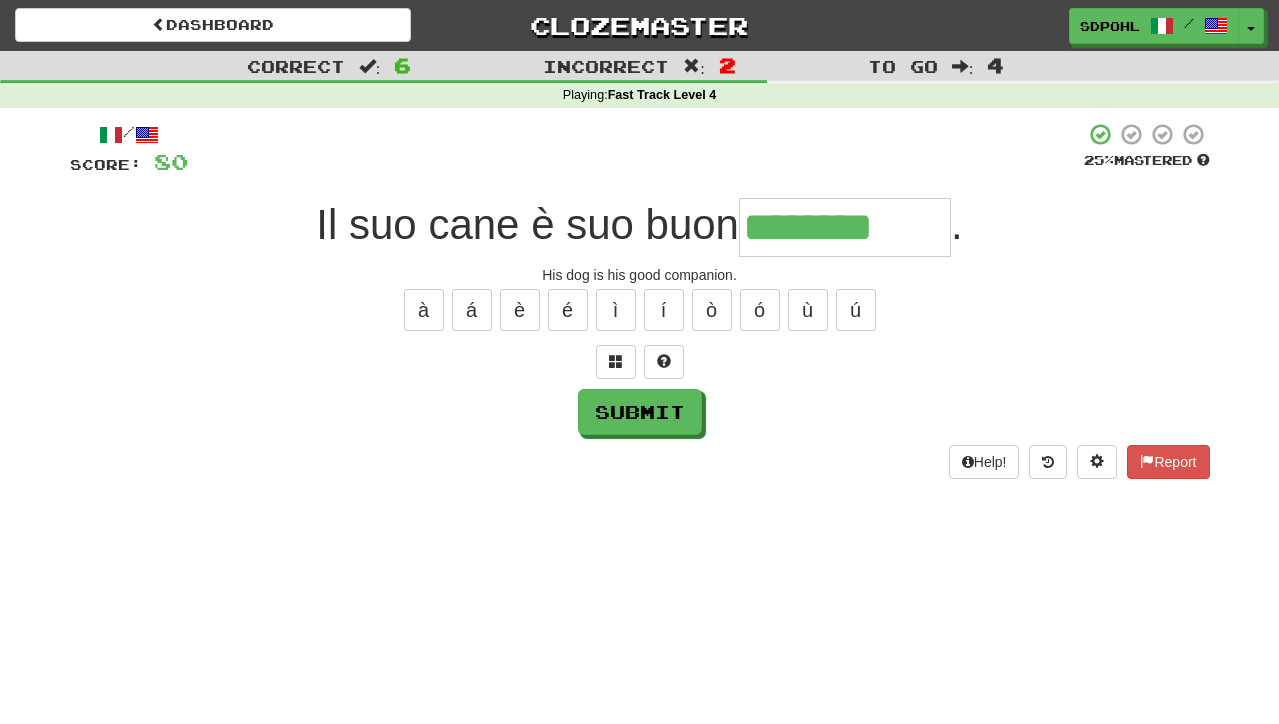 type on "********" 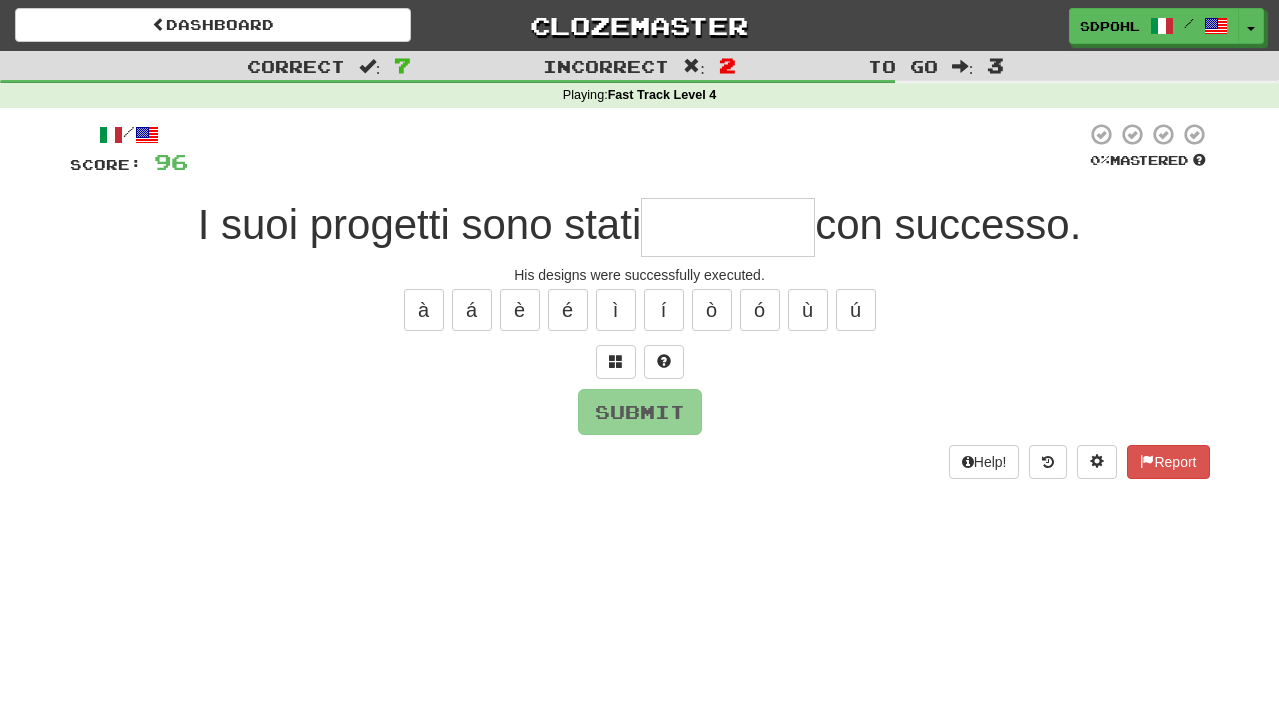 type on "*" 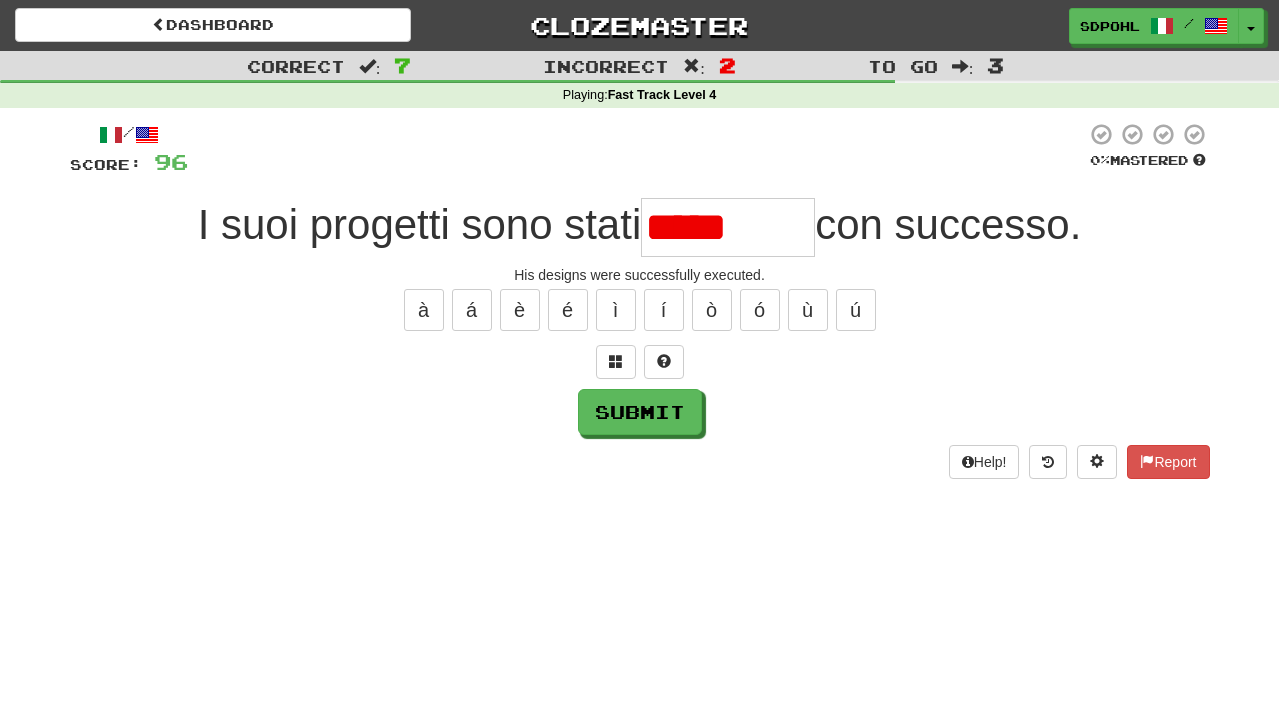 type on "**********" 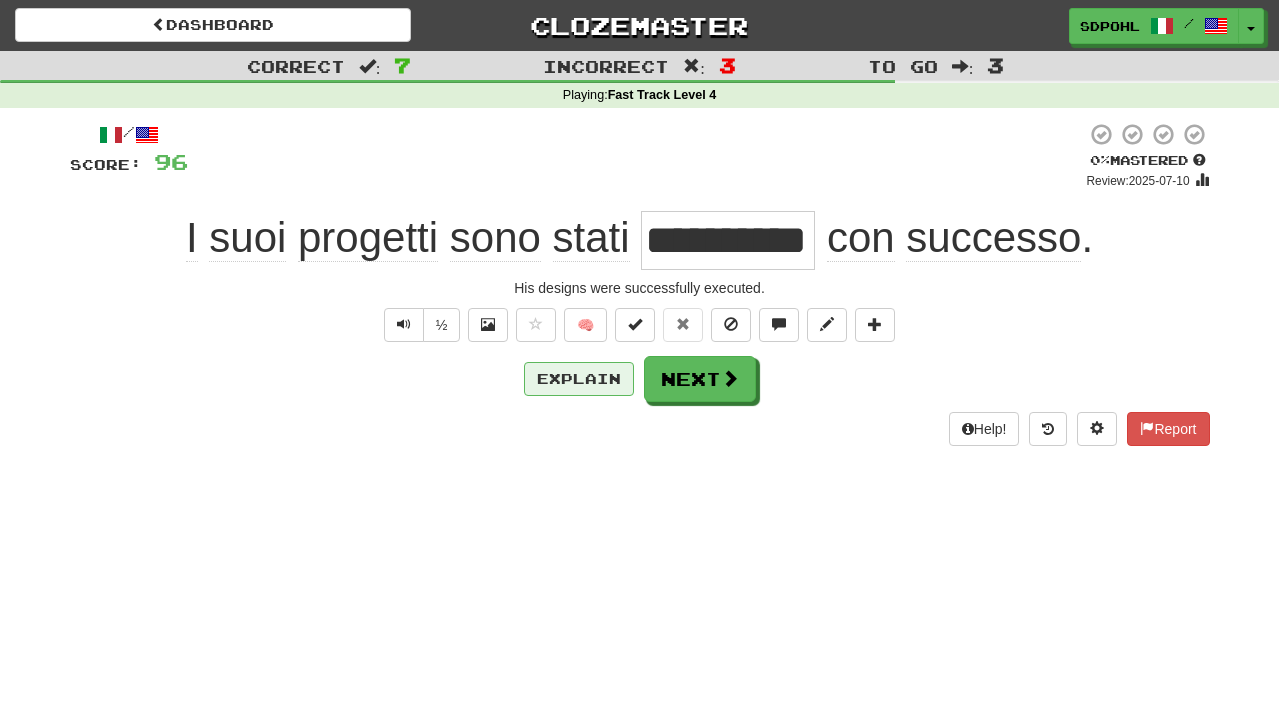 click on "Explain" at bounding box center (579, 379) 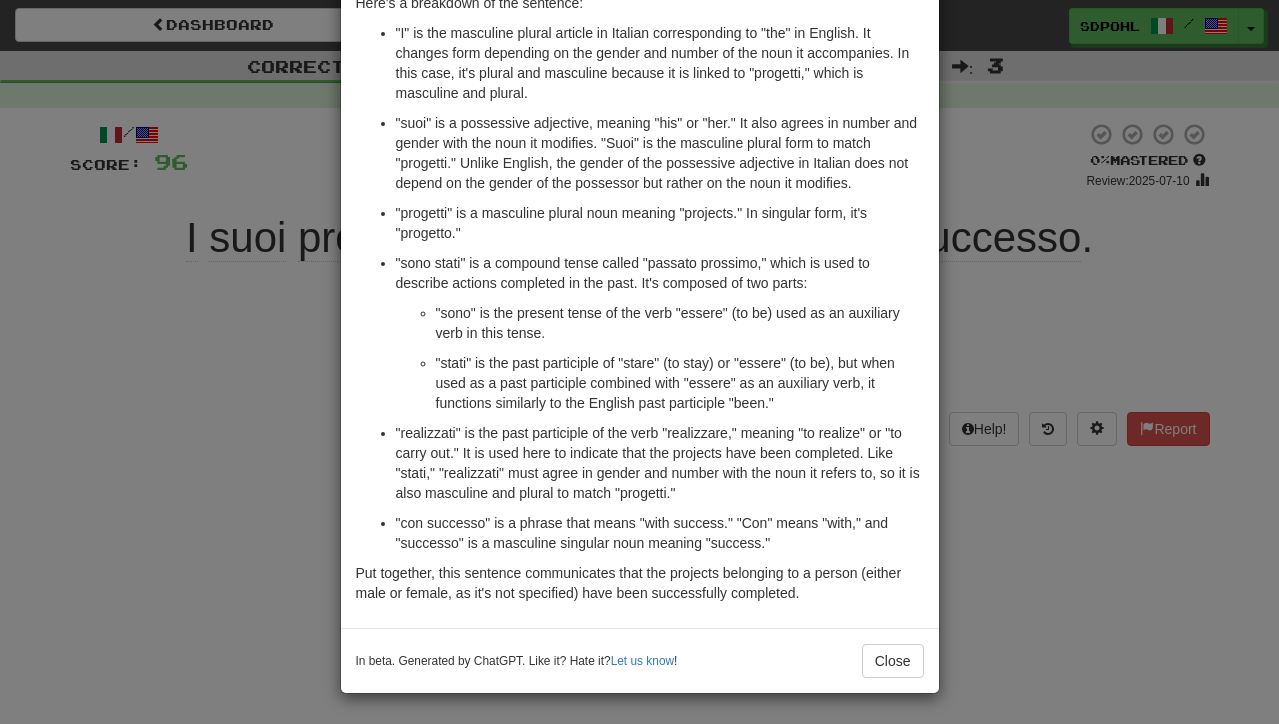 scroll, scrollTop: 168, scrollLeft: 0, axis: vertical 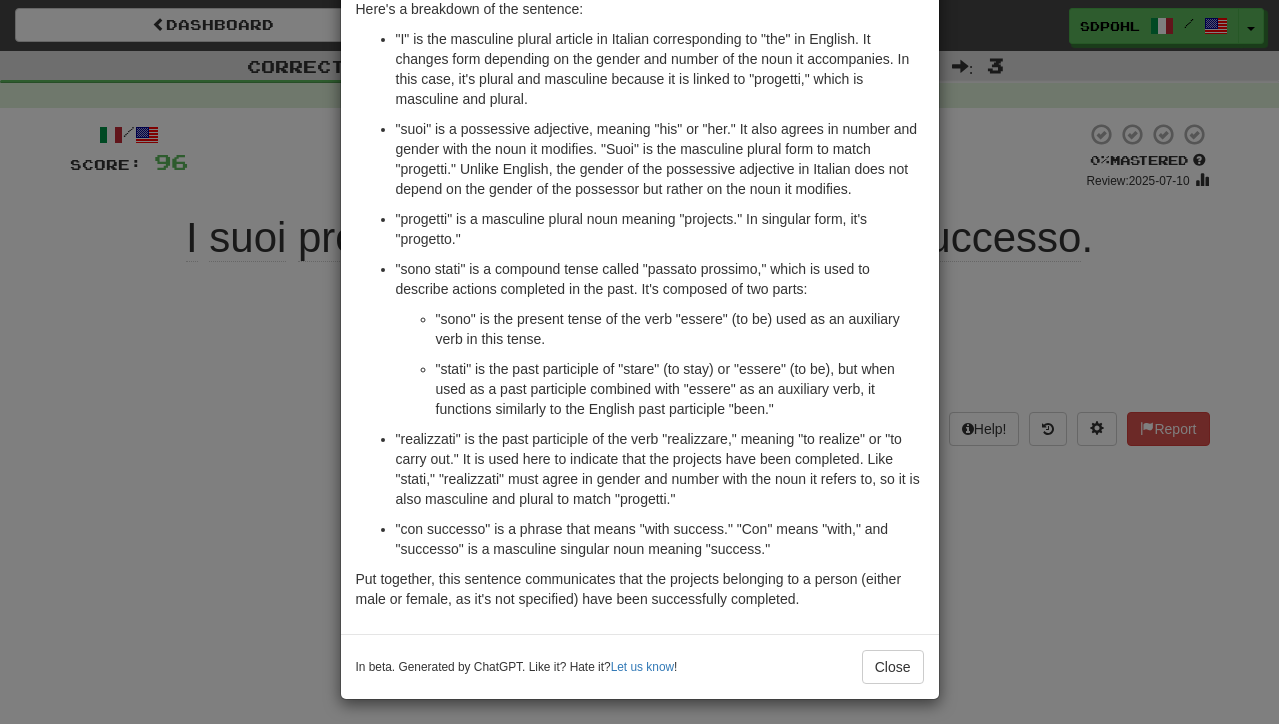 click on "× Explanation The sentence "I suoi progetti sono stati realizzati con successo." translates to "His/her projects have been successfully realized" or "His/her projects have been carried out successfully."
Here's a breakdown of the sentence:
"I" is the masculine plural article in Italian corresponding to "the" in English. It changes form depending on the gender and number of the noun it accompanies. In this case, it's plural and masculine because it is linked to "progetti," which is masculine and plural.
"suoi" is a possessive adjective, meaning "his" or "her." It also agrees in number and gender with the noun it modifies. "Suoi" is the masculine plural form to match "progetti." Unlike English, the gender of the possessive adjective in Italian does not depend on the gender of the possessor but rather on the noun it modifies.
"progetti" is a masculine plural noun meaning "projects." In singular form, it's "progetto."
Let us know ! Close" at bounding box center [639, 362] 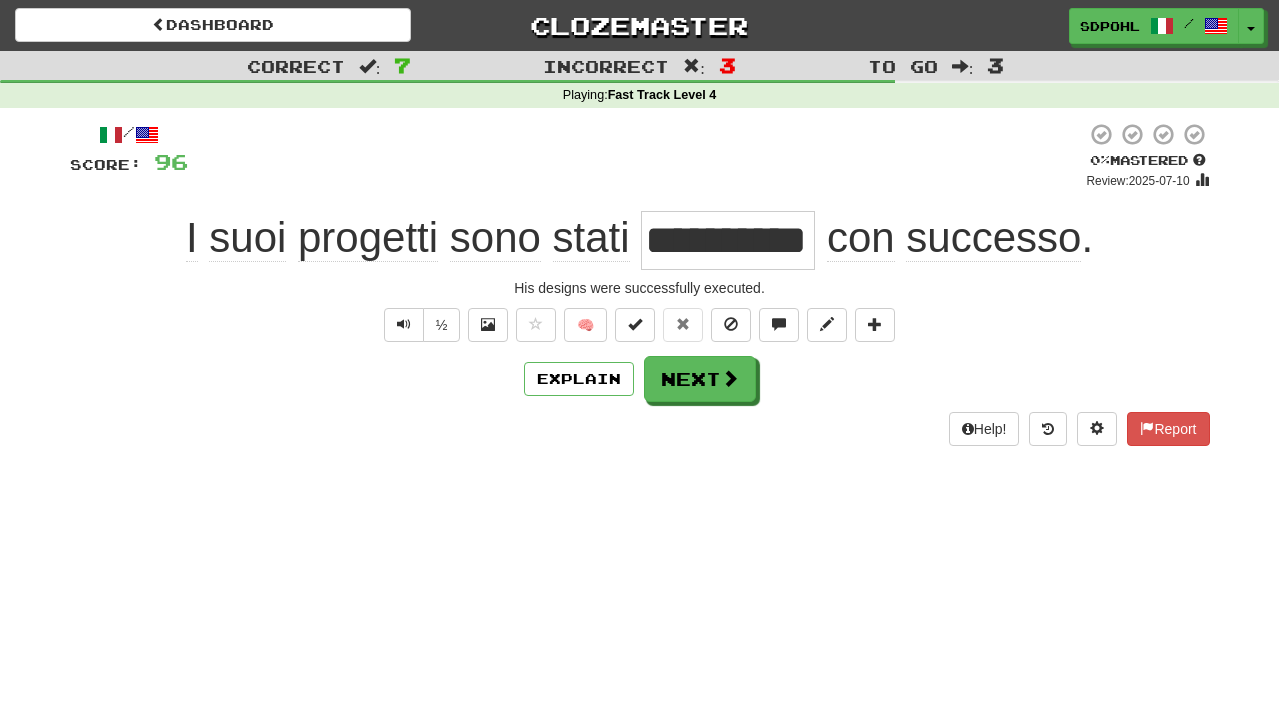 click on "Next" at bounding box center [700, 379] 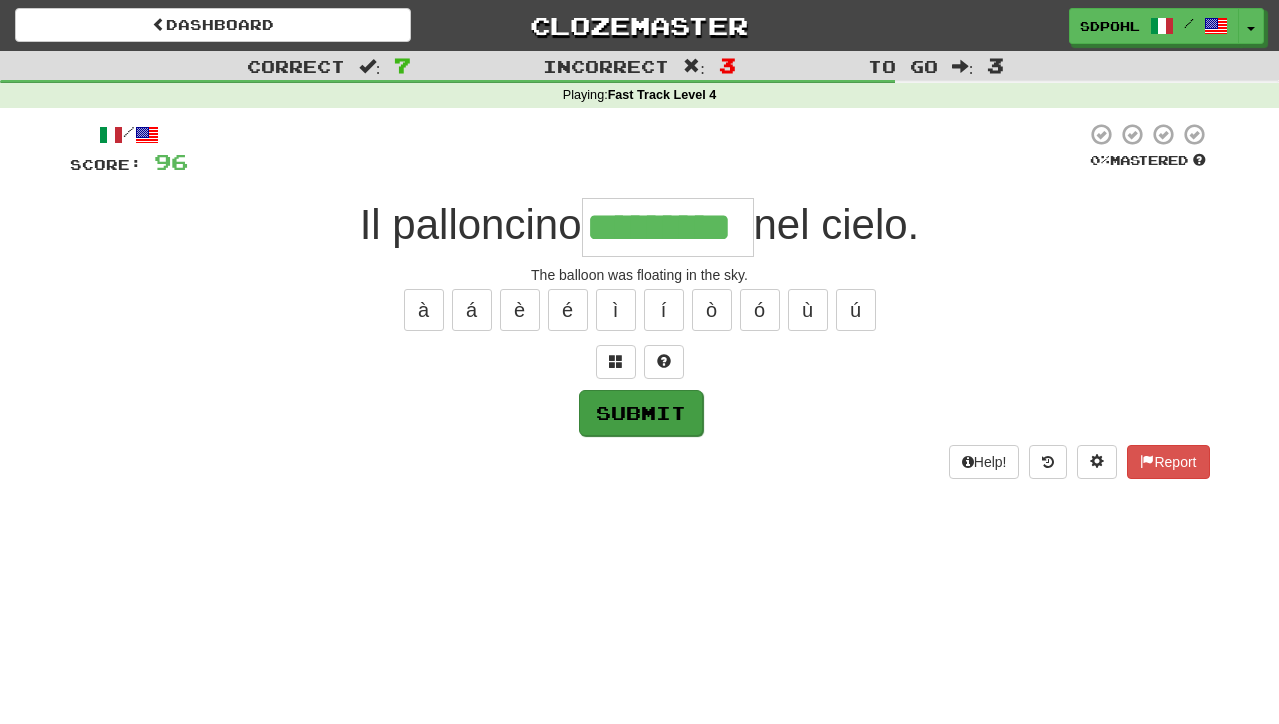 type on "*********" 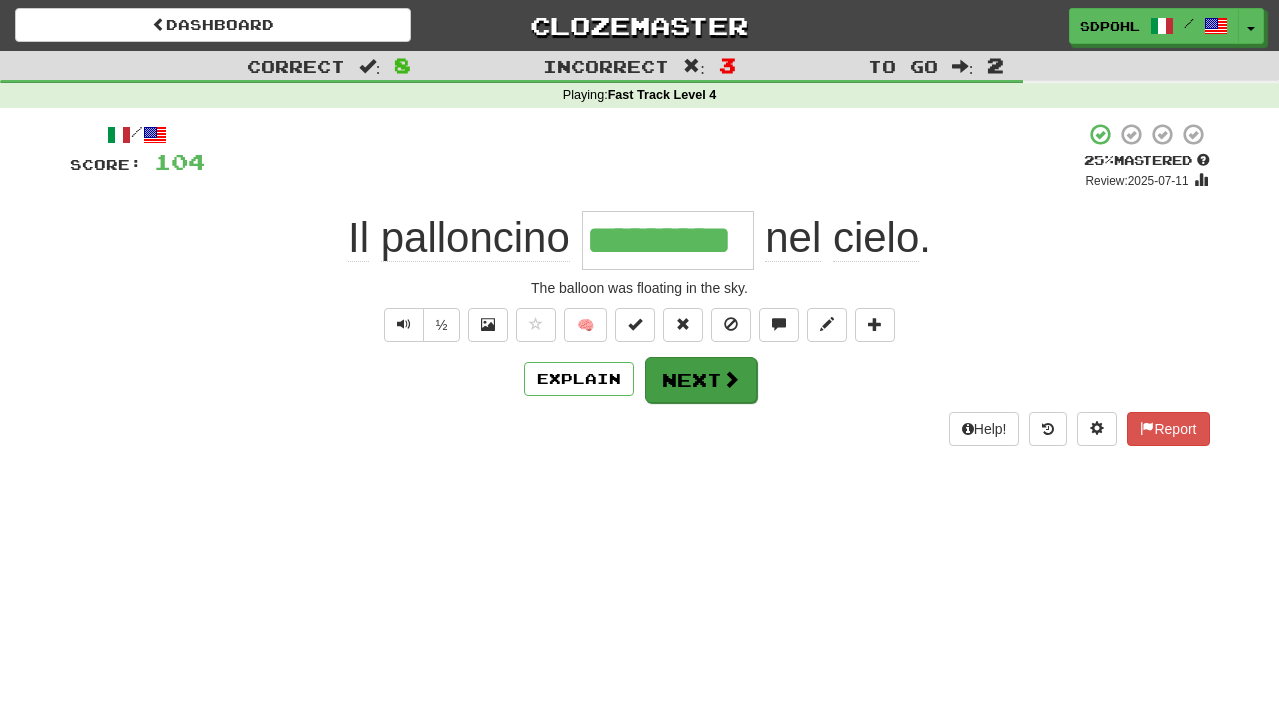click on "Next" at bounding box center [701, 380] 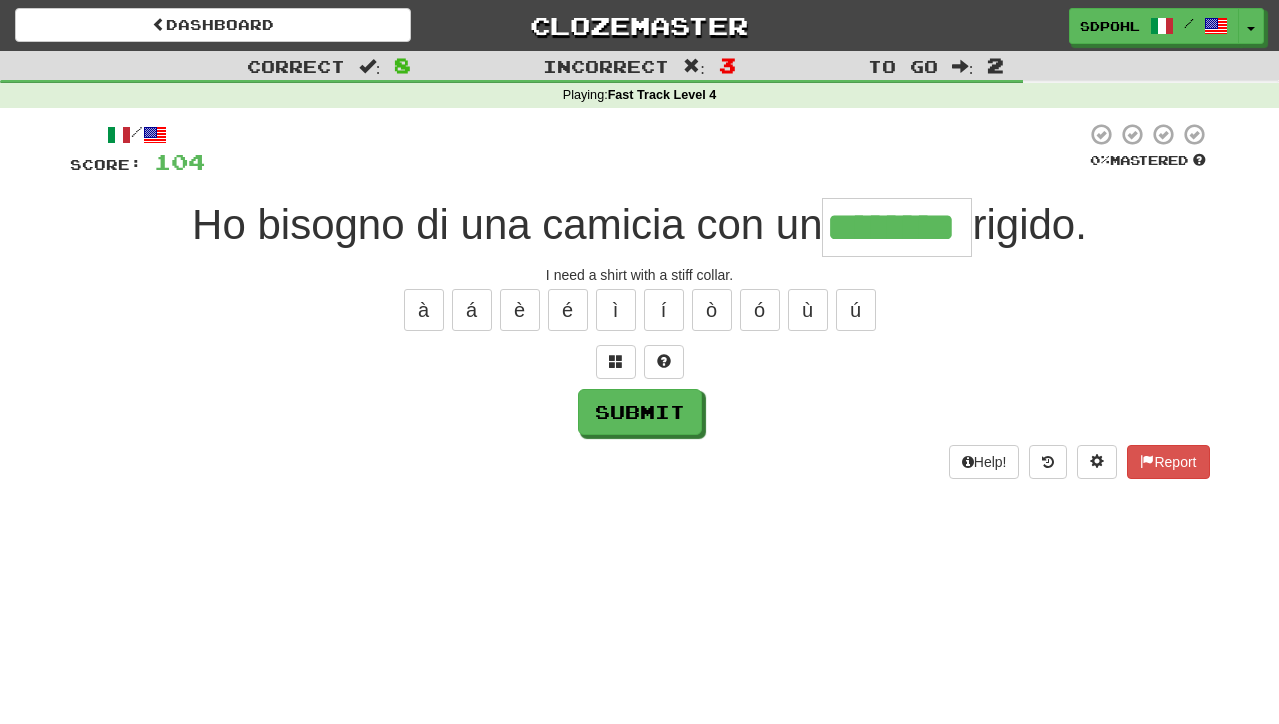 type on "********" 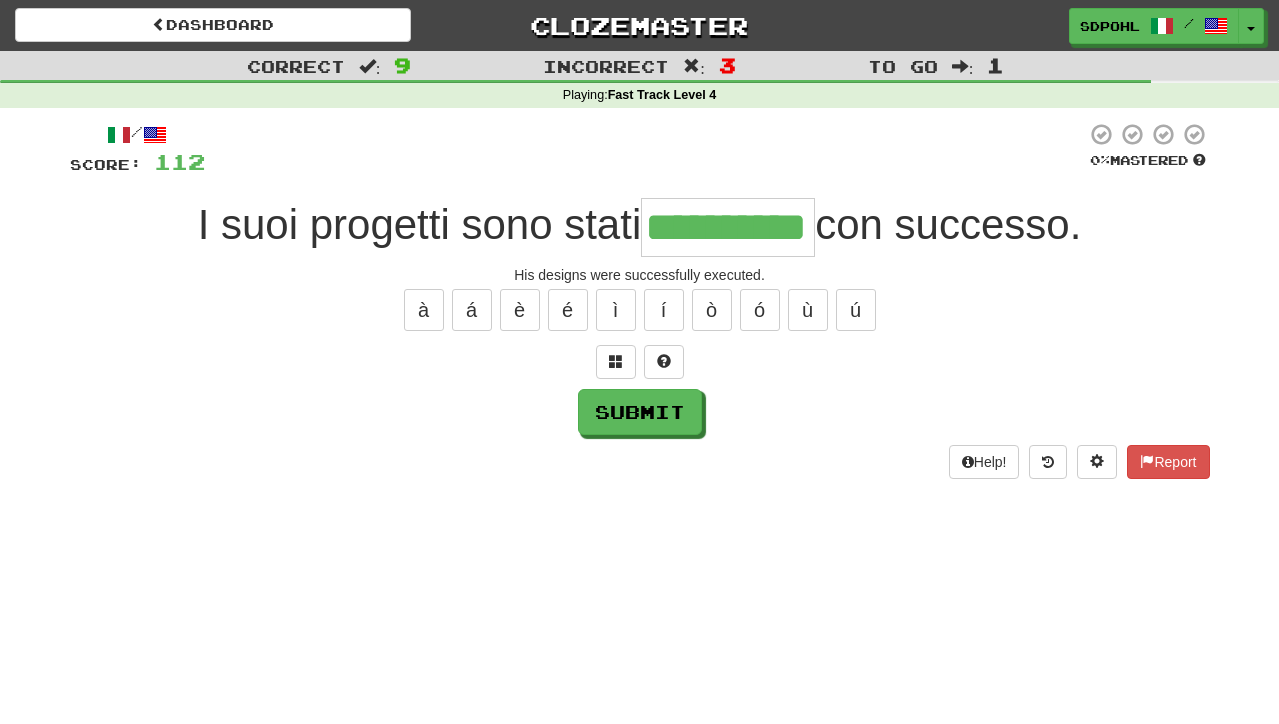 type on "**********" 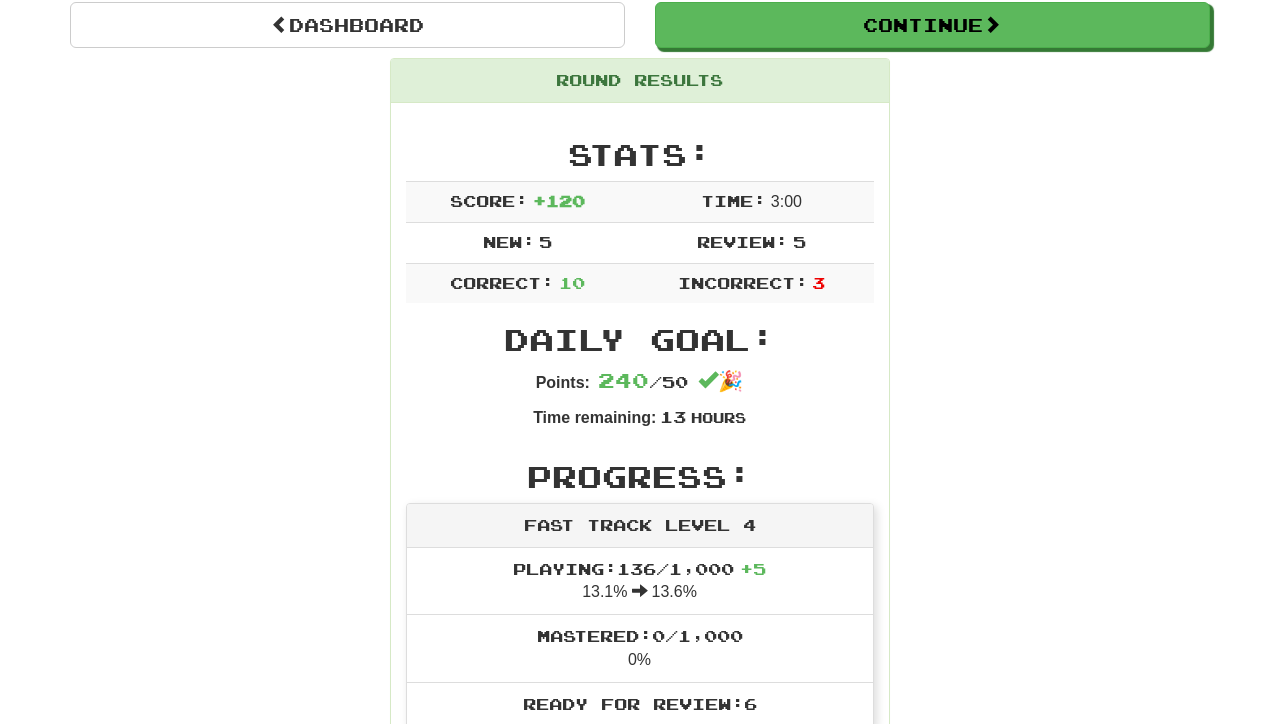 scroll, scrollTop: 196, scrollLeft: 0, axis: vertical 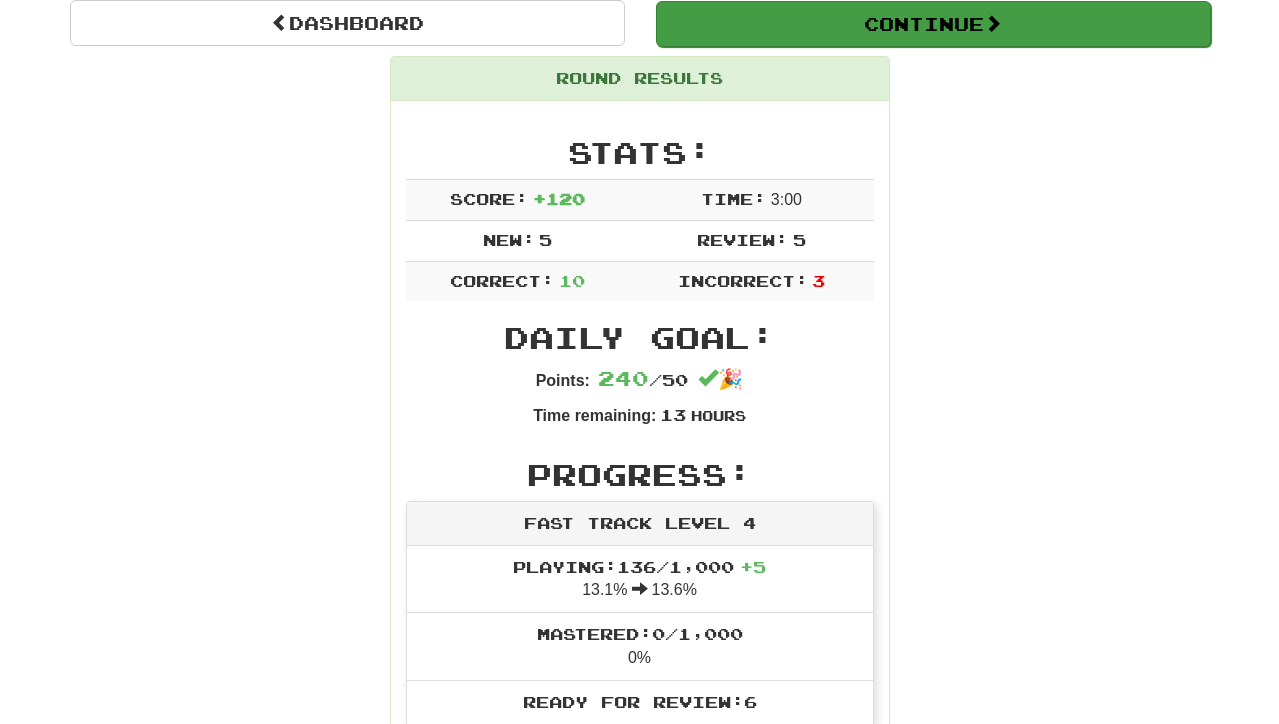 click on "Continue" at bounding box center (933, 24) 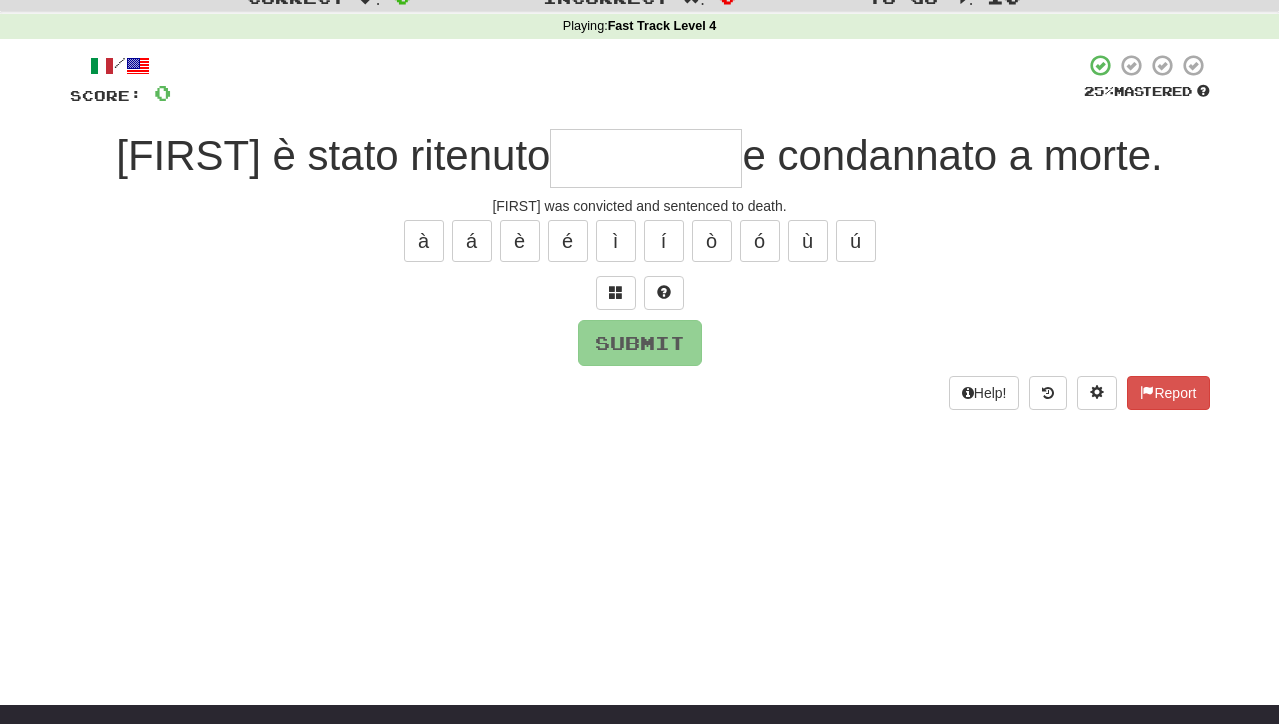 scroll, scrollTop: 63, scrollLeft: 0, axis: vertical 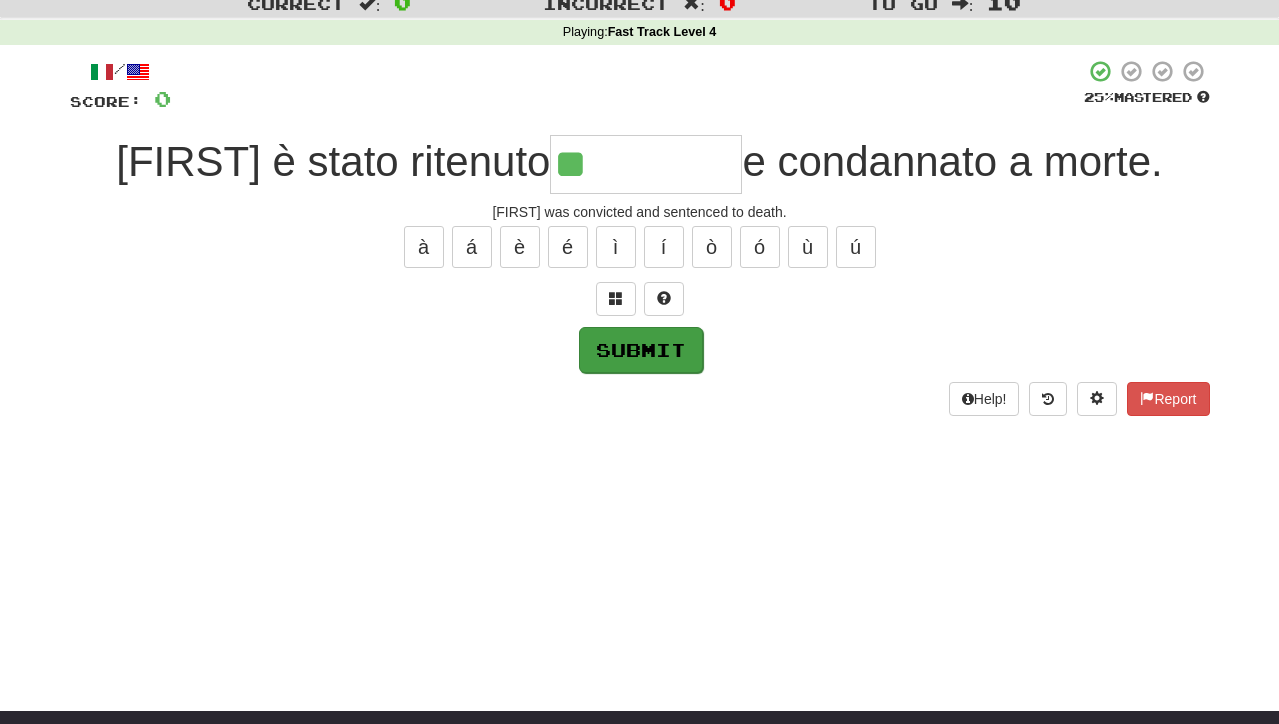 click on "Submit" at bounding box center [641, 350] 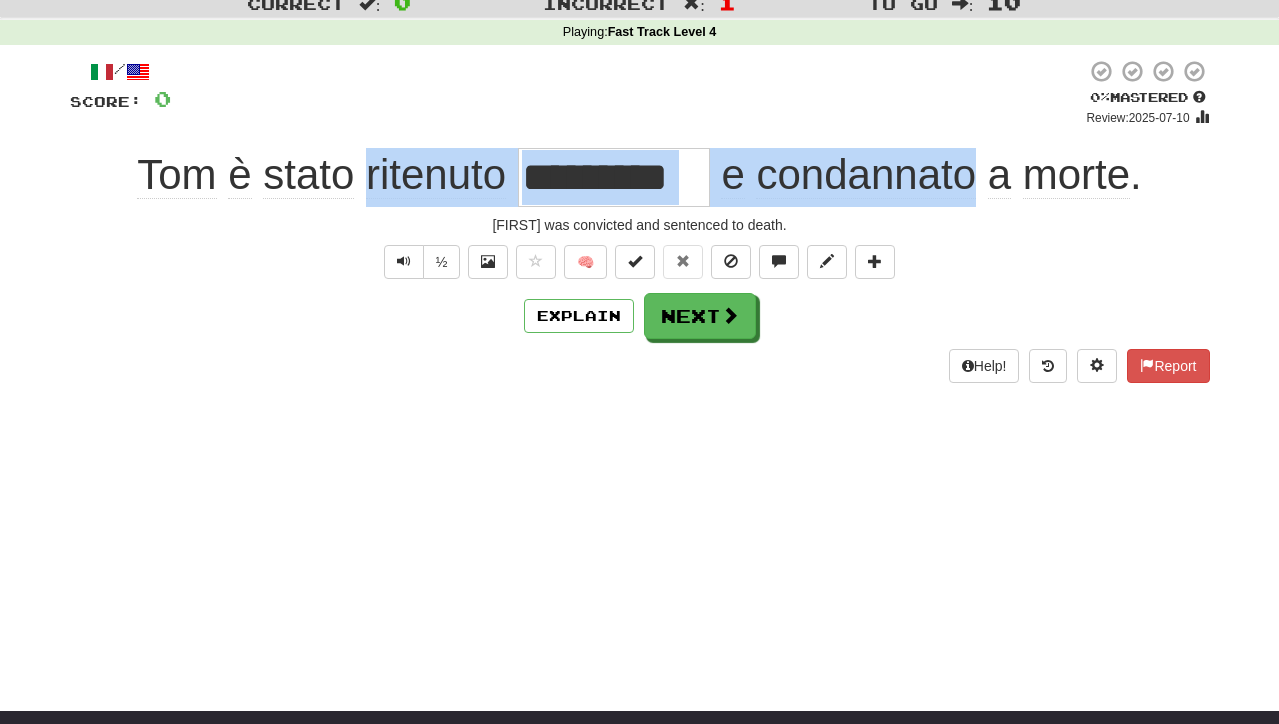 drag, startPoint x: 362, startPoint y: 179, endPoint x: 978, endPoint y: 178, distance: 616.0008 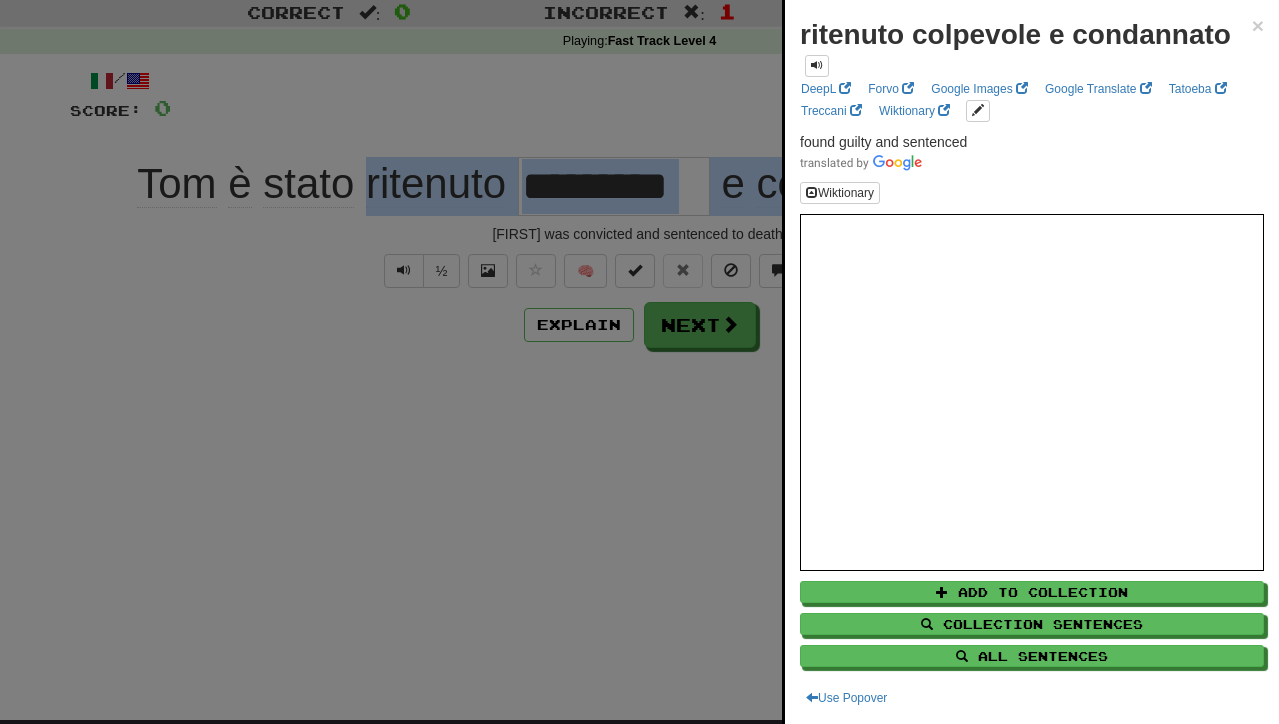 scroll, scrollTop: 52, scrollLeft: 0, axis: vertical 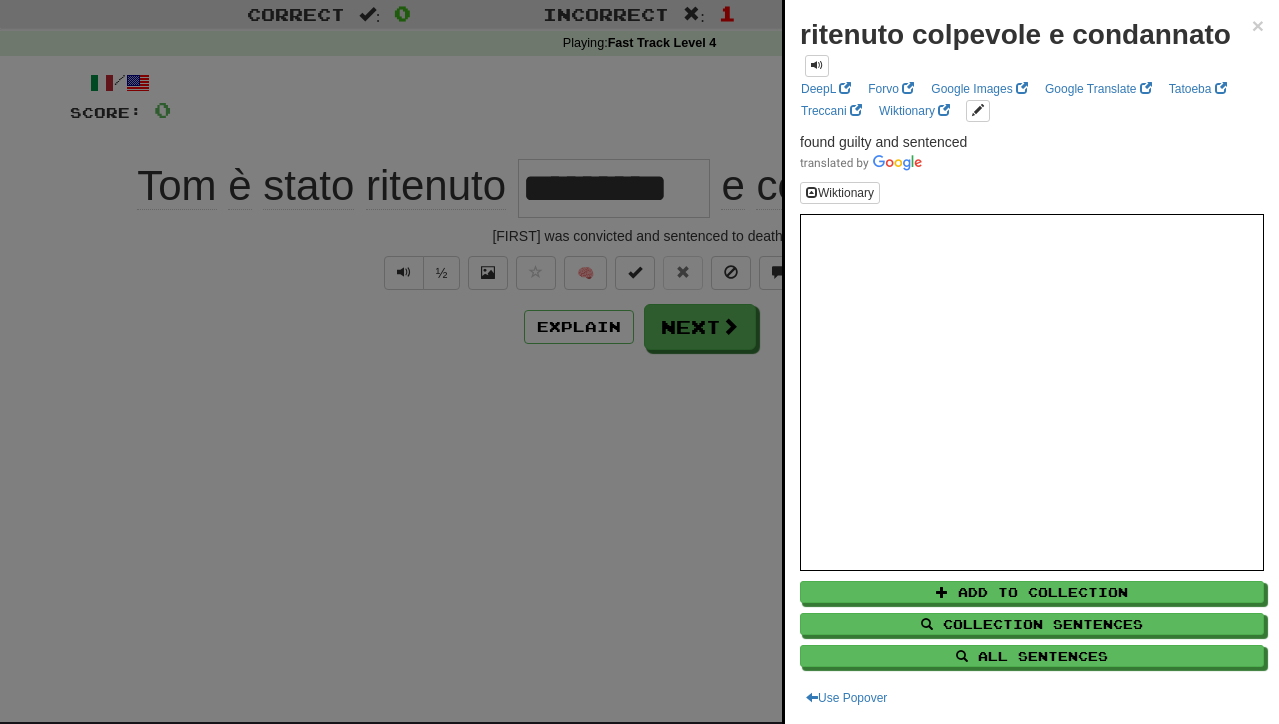 click at bounding box center (639, 362) 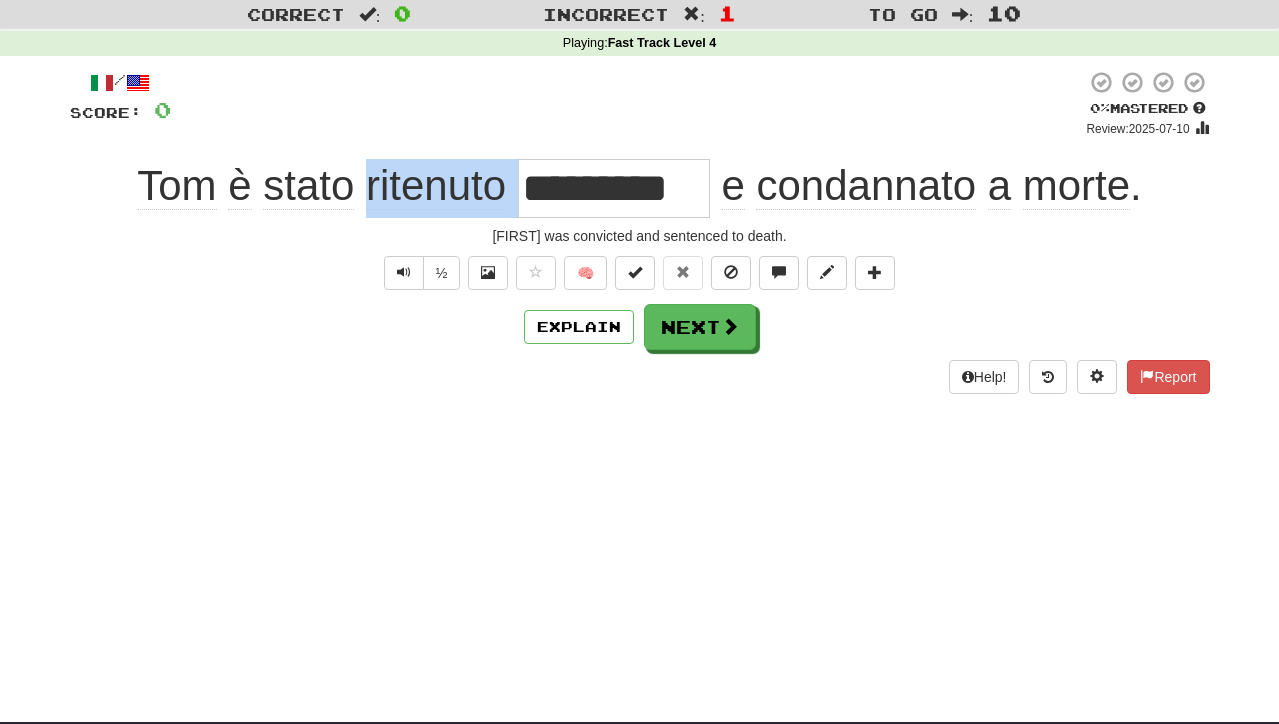 drag, startPoint x: 366, startPoint y: 178, endPoint x: 710, endPoint y: 208, distance: 345.30566 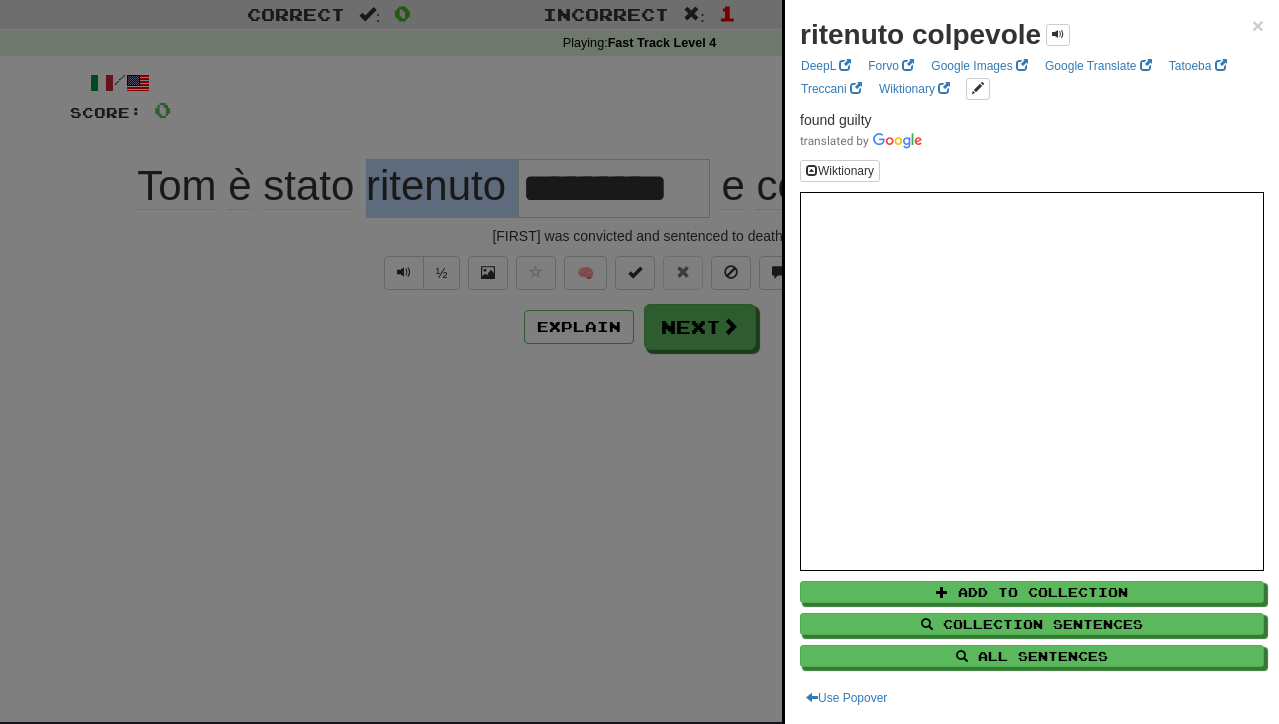 copy on "ritenuto" 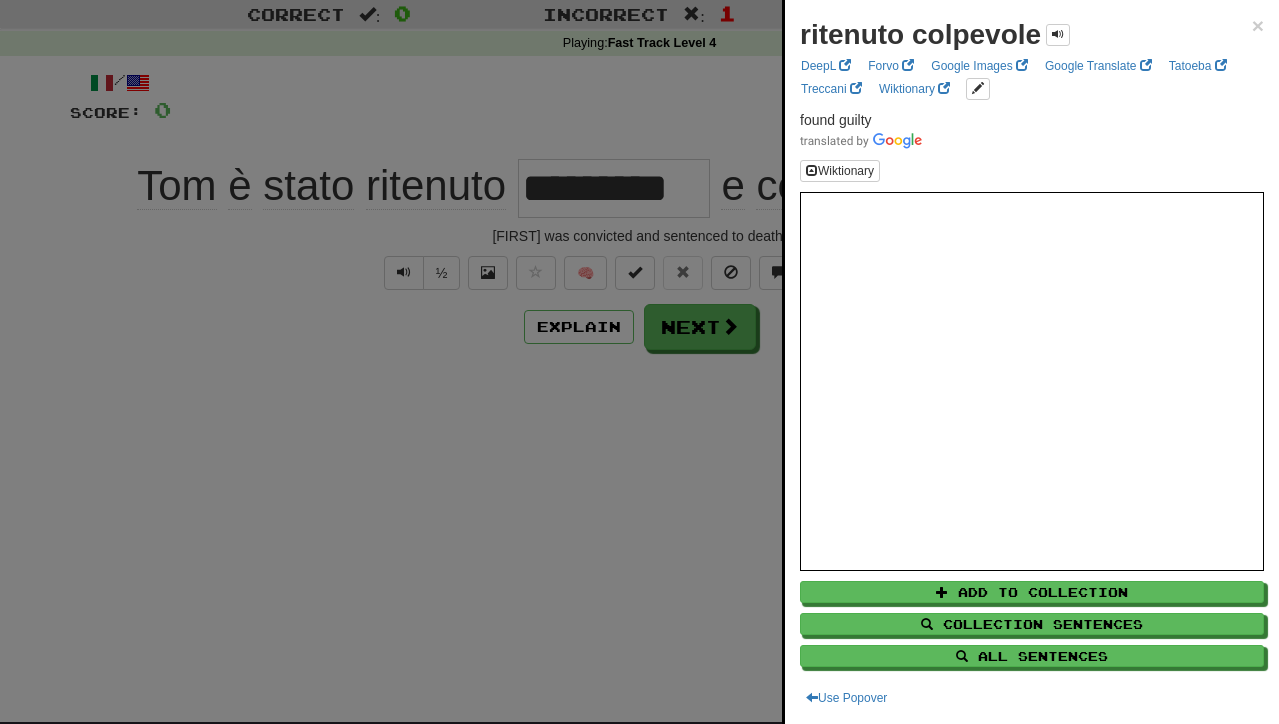click at bounding box center [639, 362] 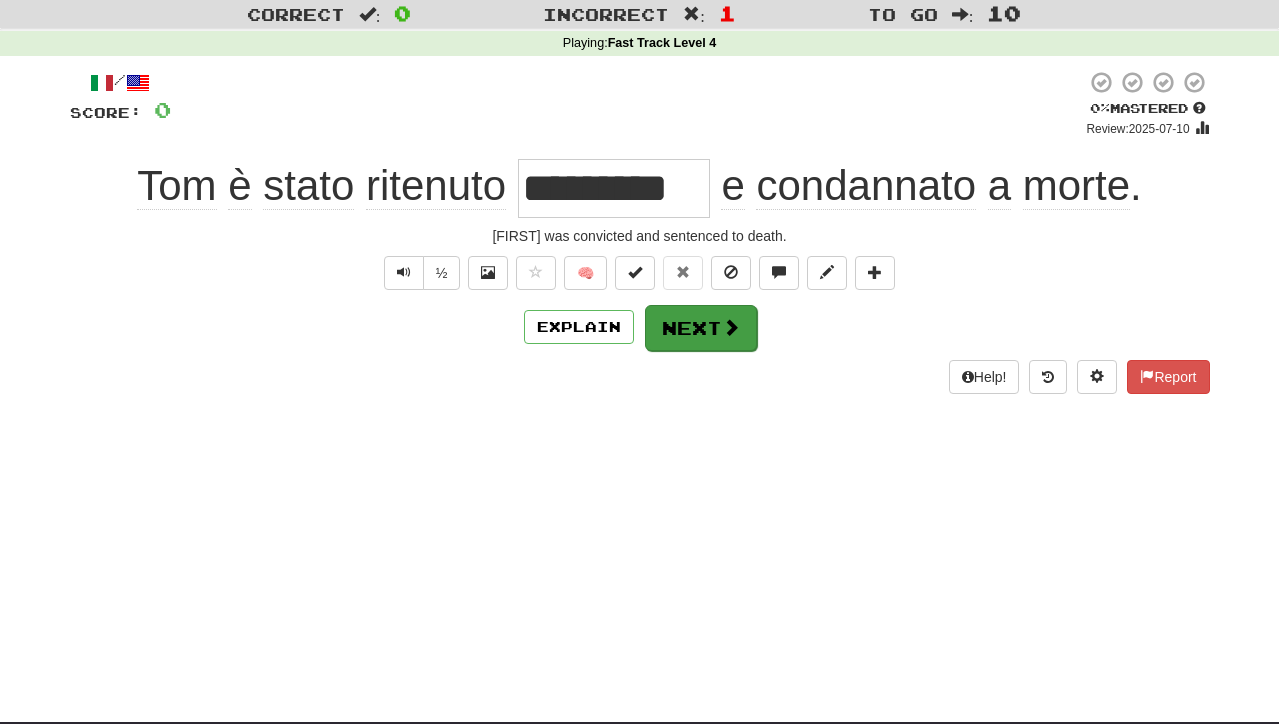click on "Next" at bounding box center (701, 328) 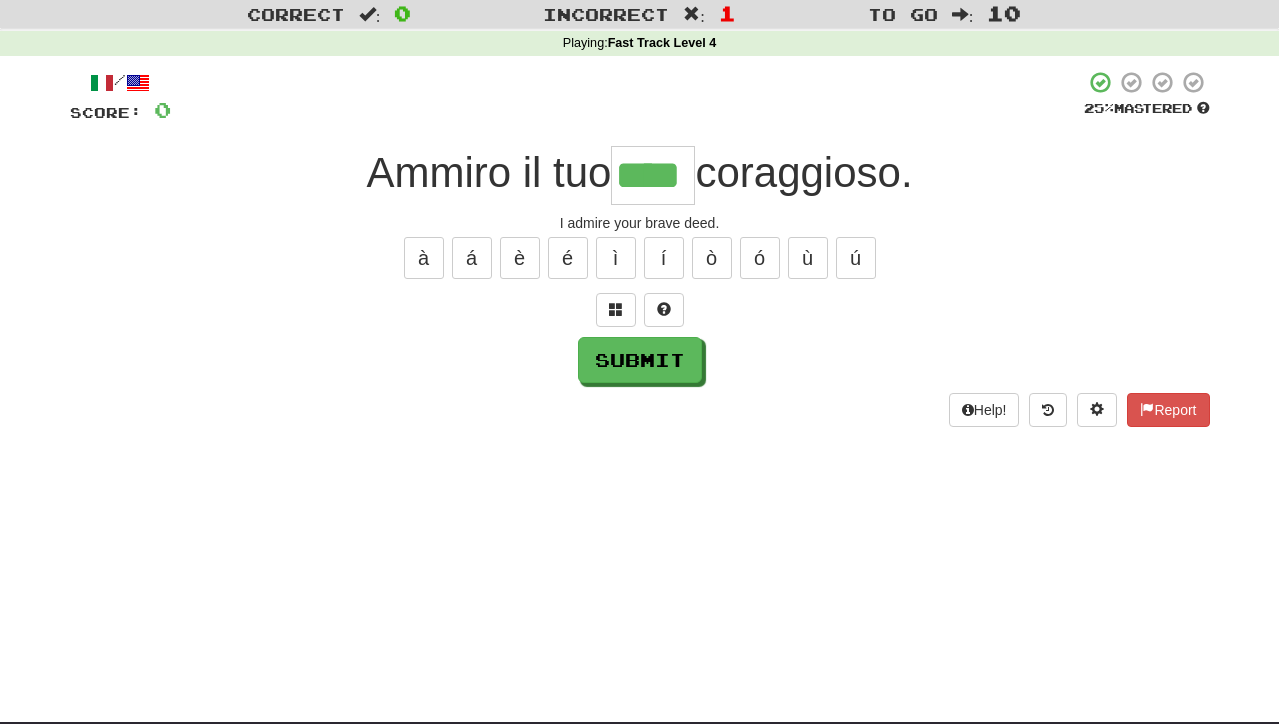 type on "****" 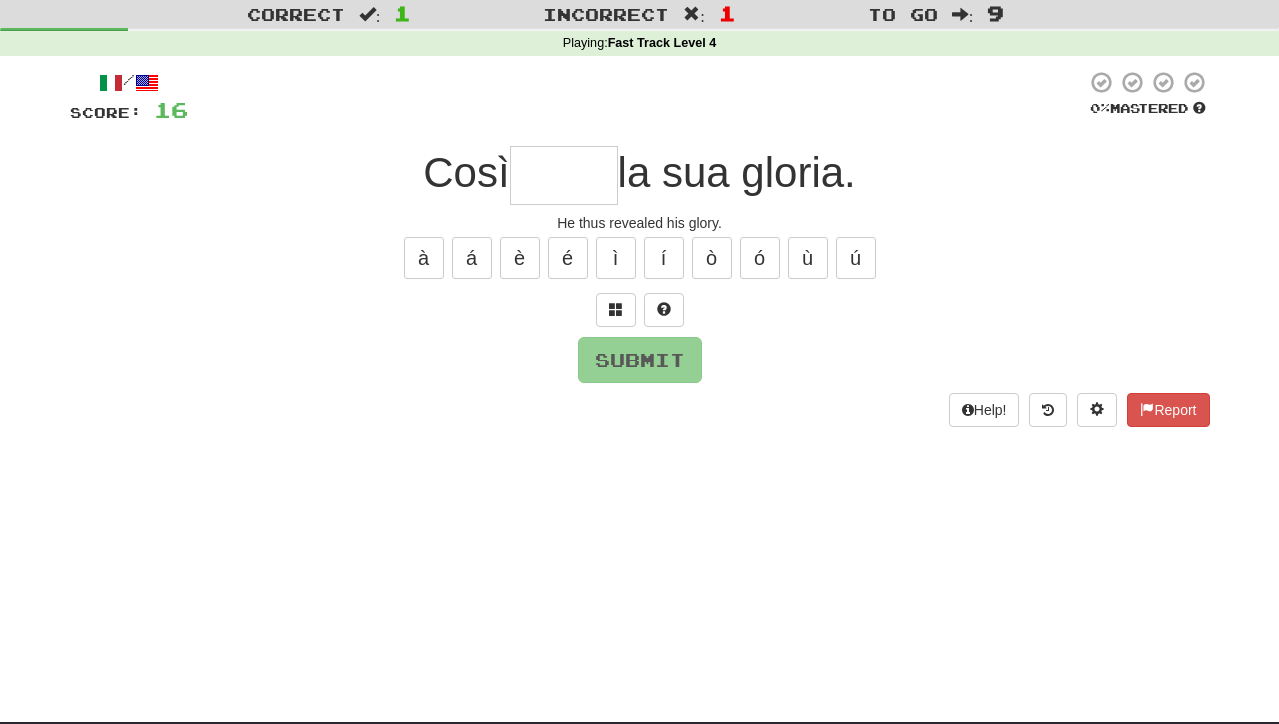click at bounding box center (564, 175) 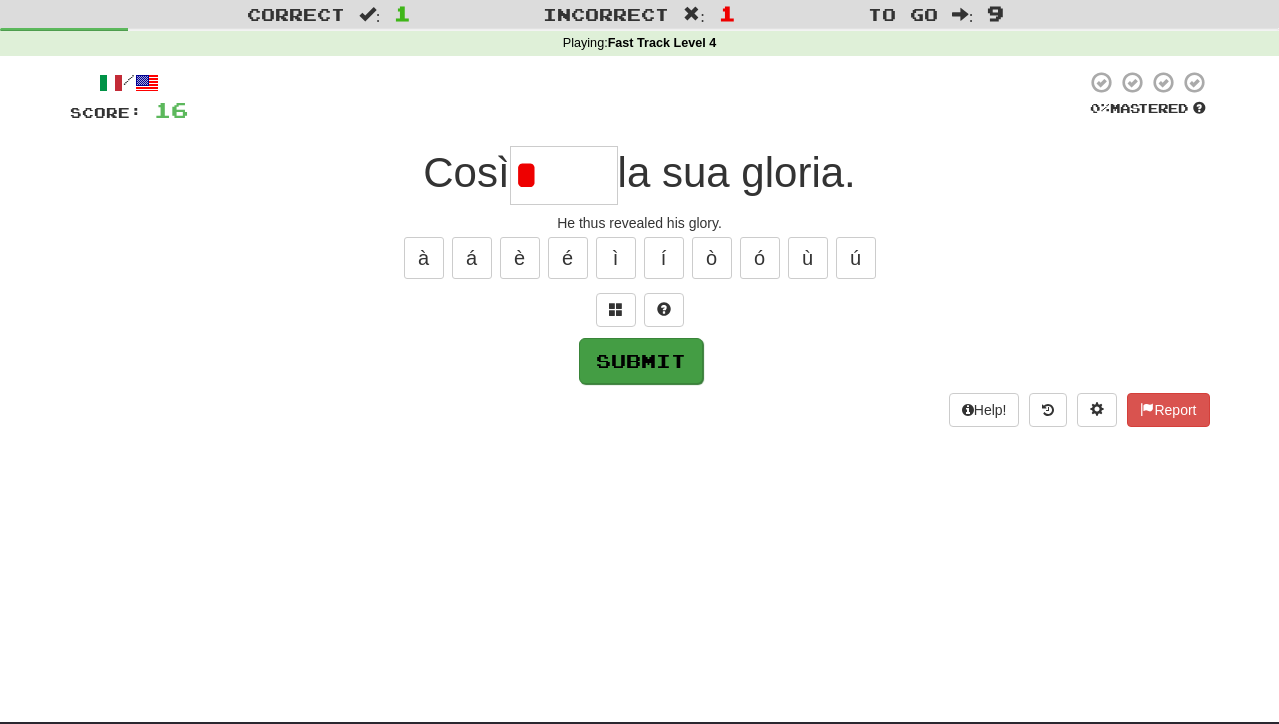 click on "Submit" at bounding box center (641, 361) 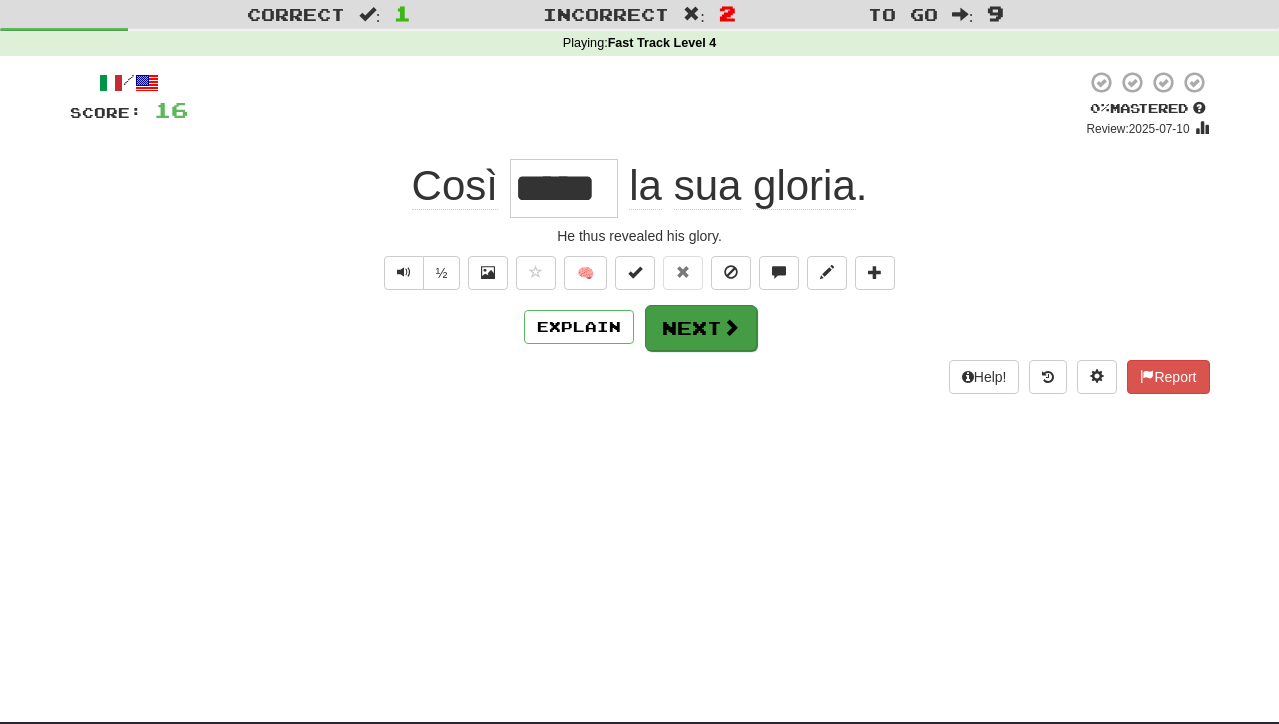 click on "Next" at bounding box center (701, 328) 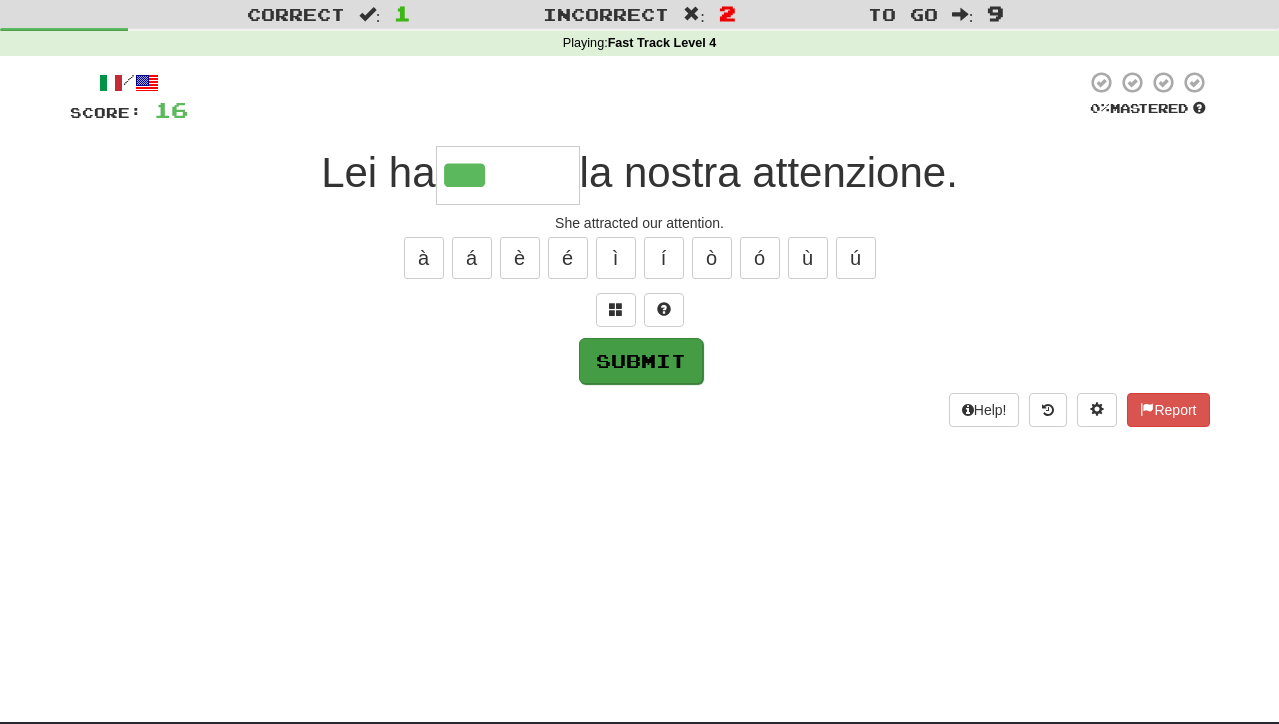 click on "Submit" at bounding box center (641, 361) 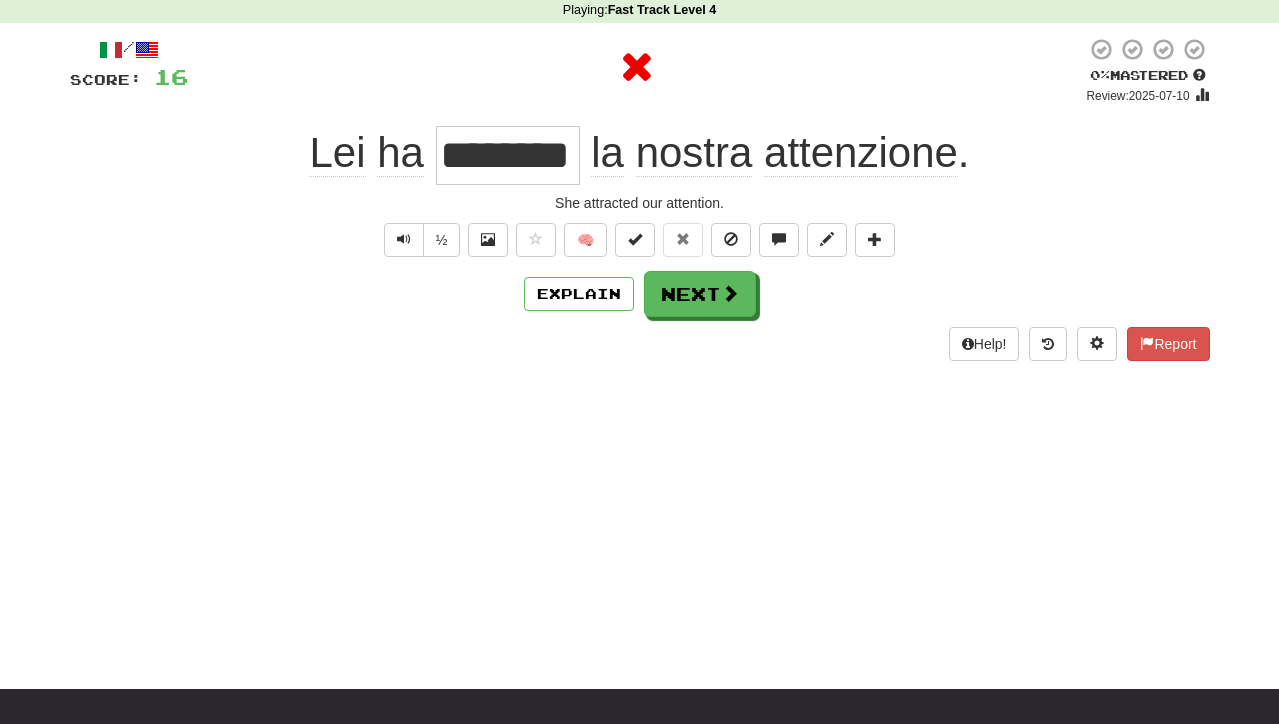 scroll, scrollTop: 84, scrollLeft: 0, axis: vertical 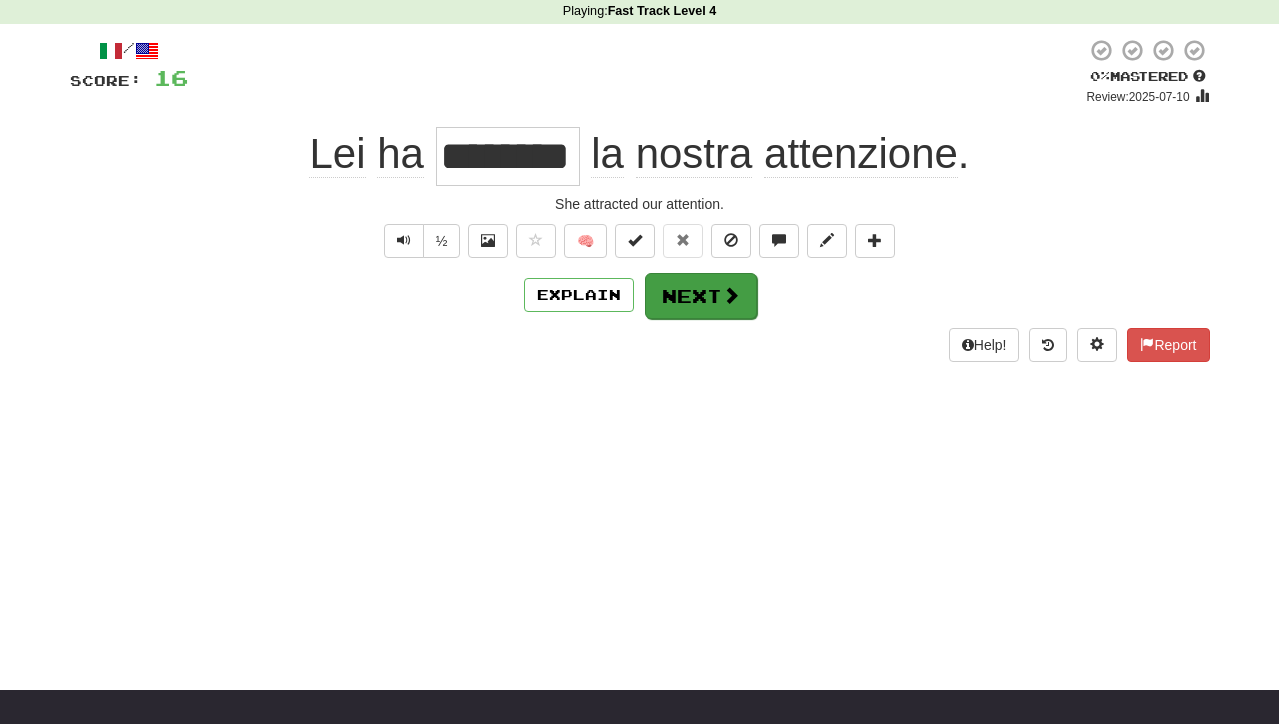 click on "Next" at bounding box center [701, 296] 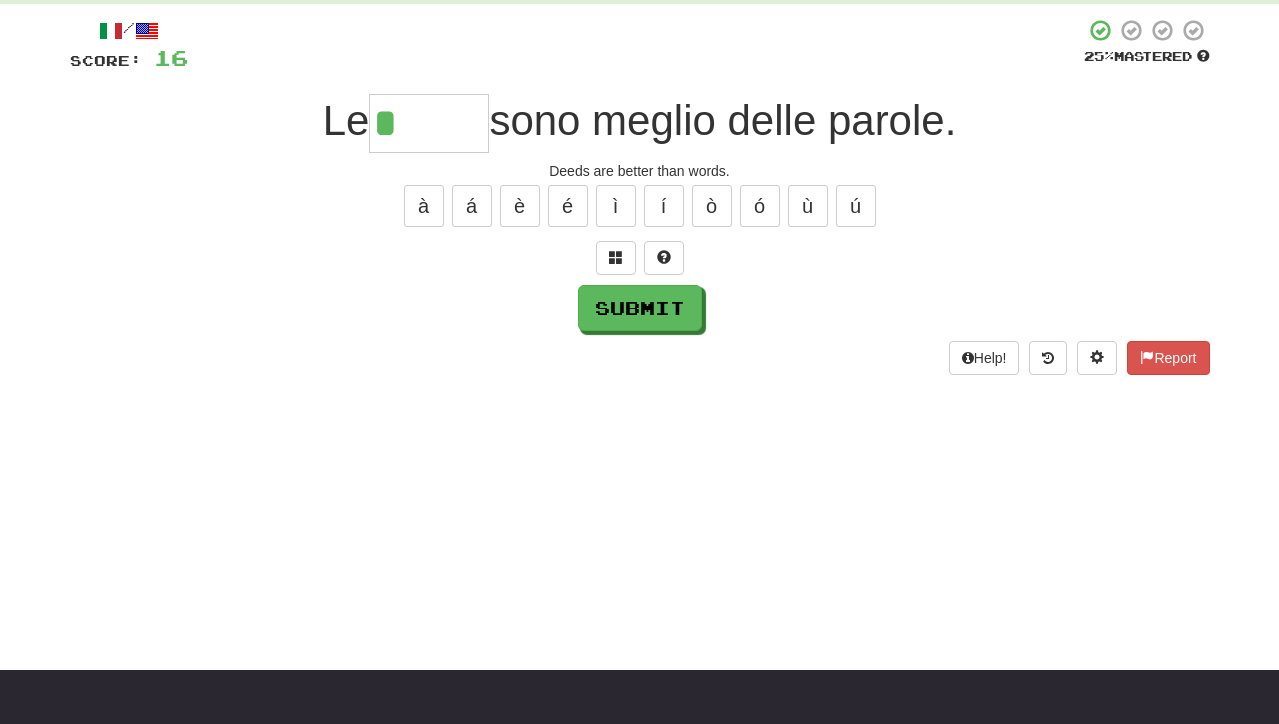 scroll, scrollTop: 131, scrollLeft: 0, axis: vertical 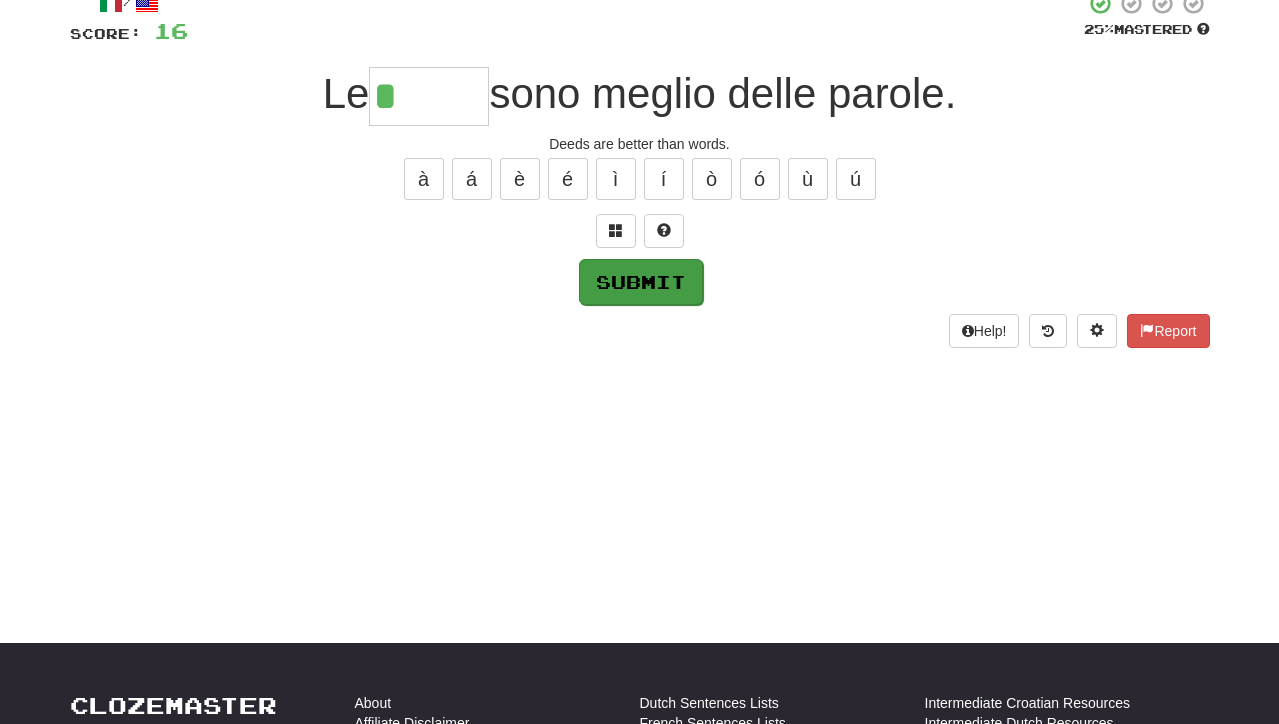 click on "Submit" at bounding box center (641, 282) 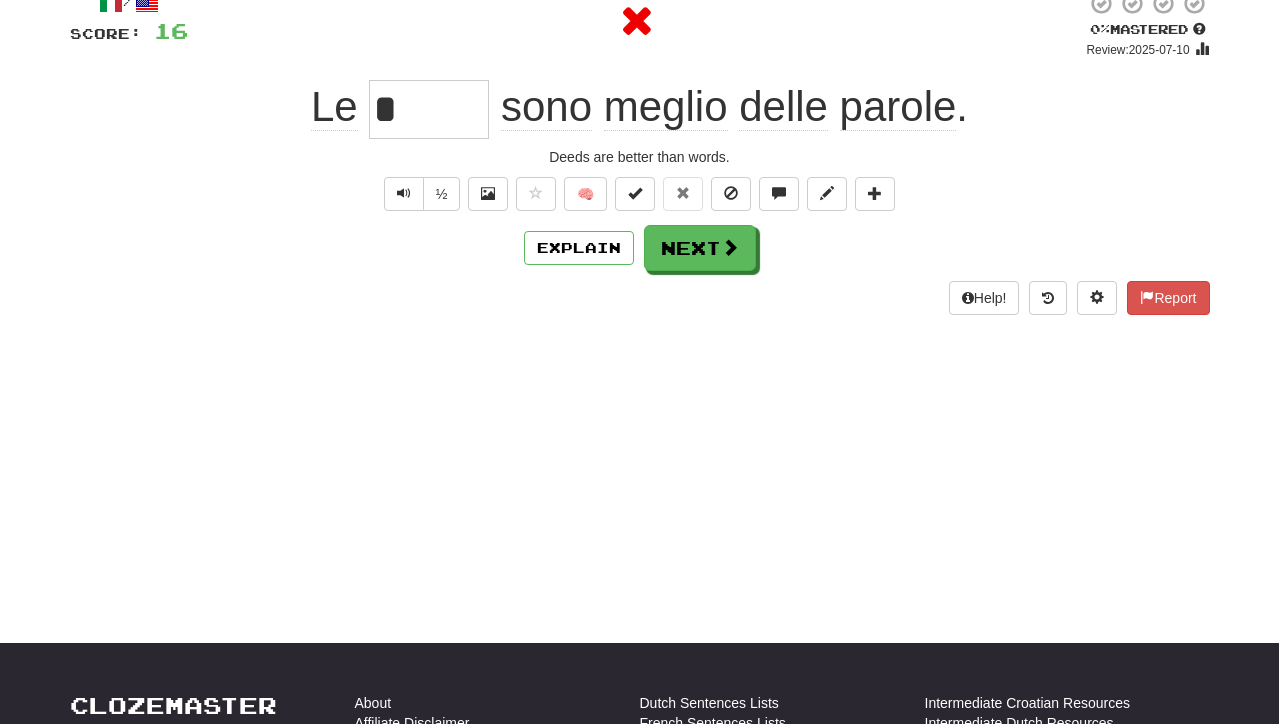 type on "******" 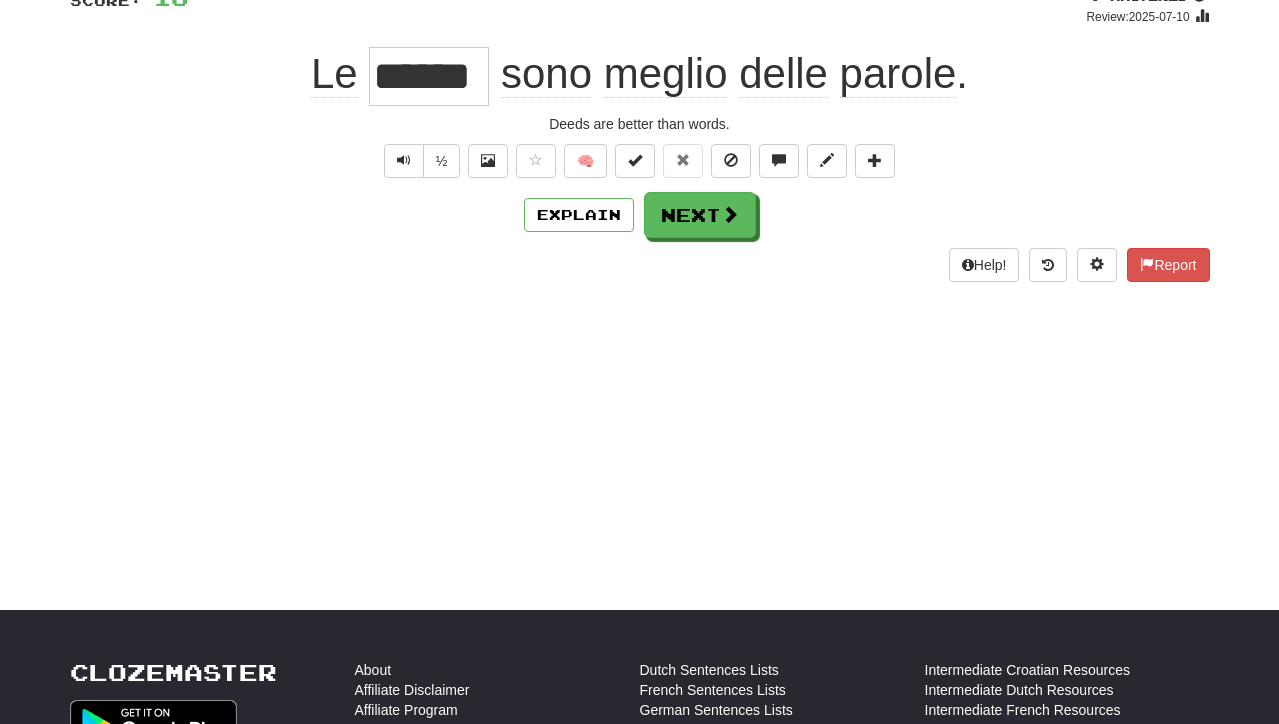 scroll, scrollTop: 166, scrollLeft: 0, axis: vertical 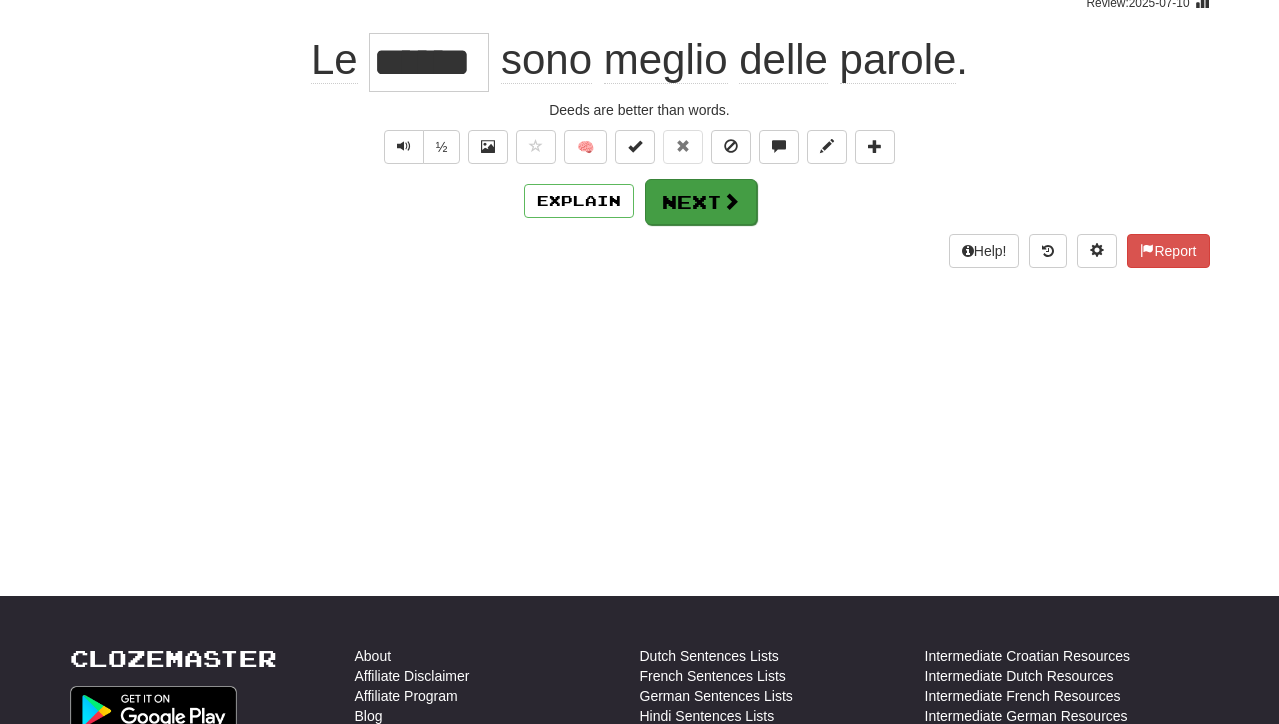 click on "Next" at bounding box center (701, 202) 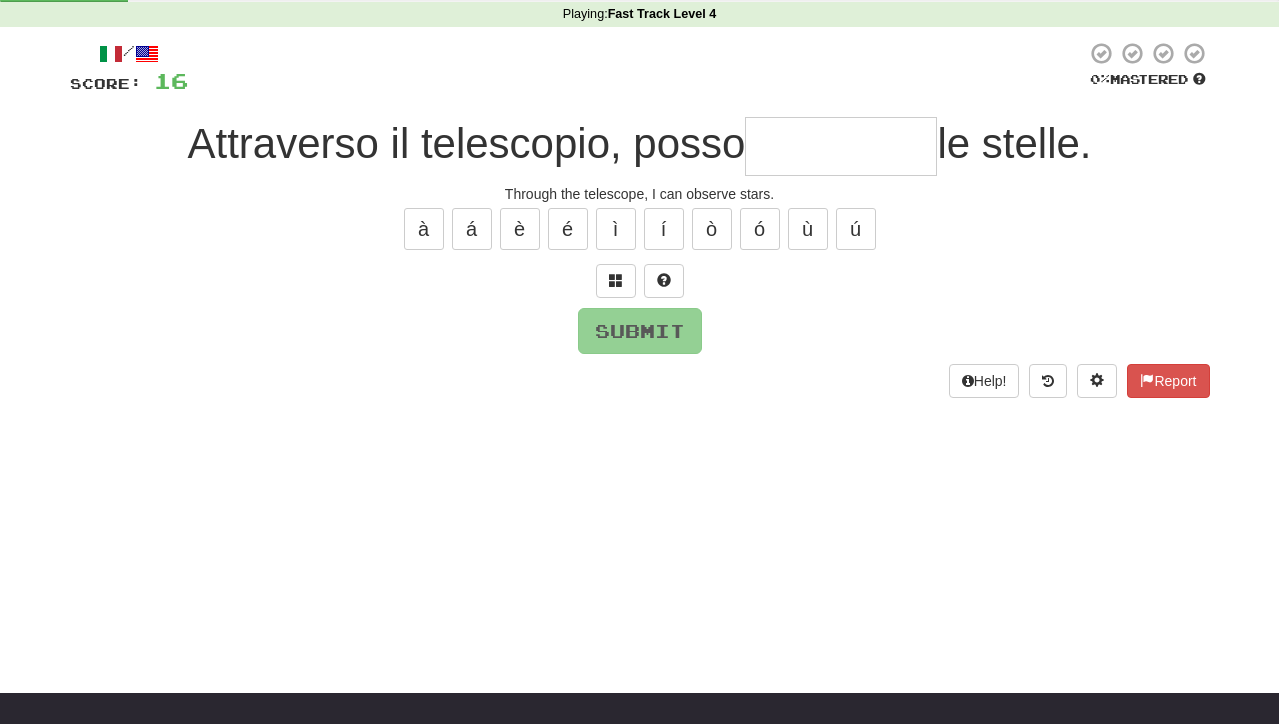 scroll, scrollTop: 59, scrollLeft: 0, axis: vertical 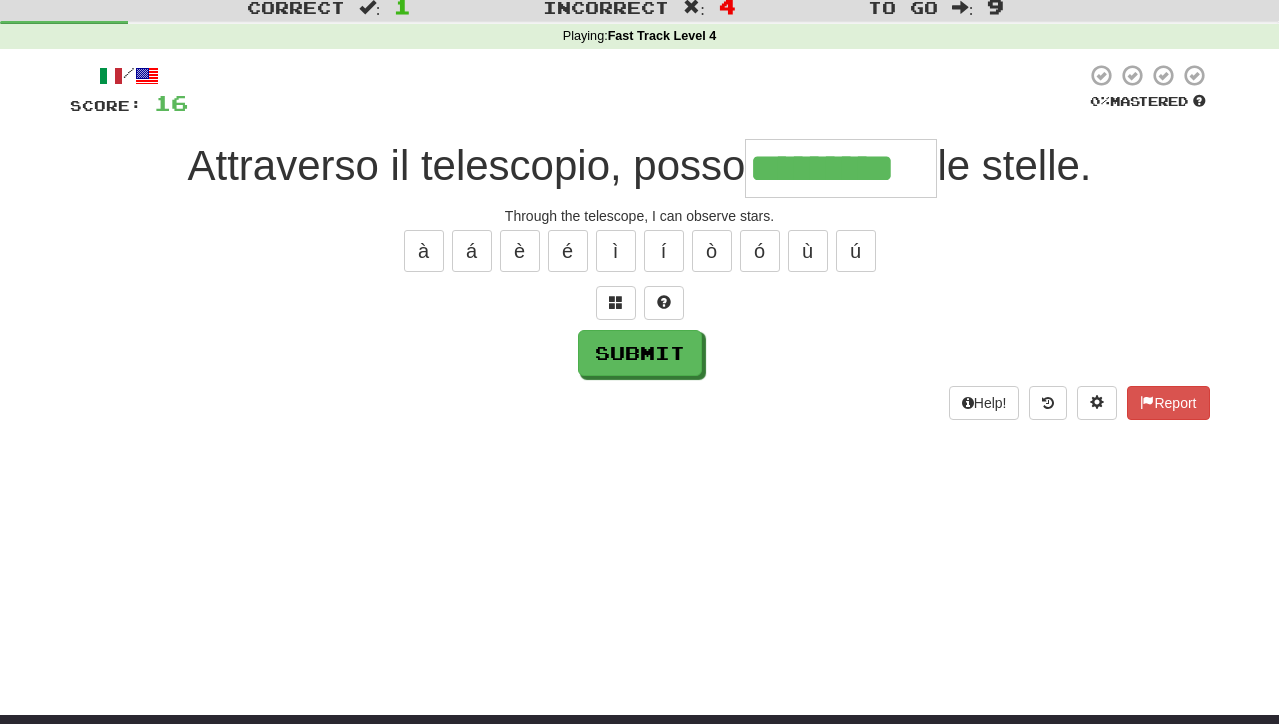 type on "*********" 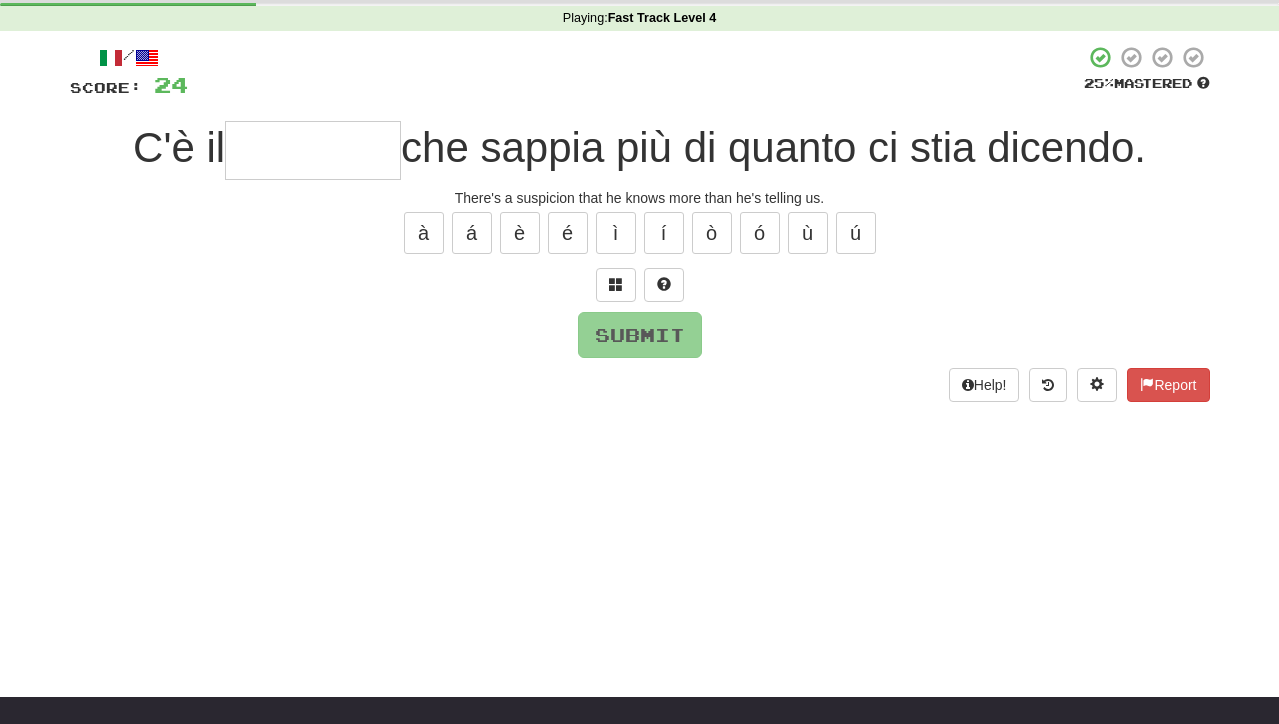 scroll, scrollTop: 78, scrollLeft: 0, axis: vertical 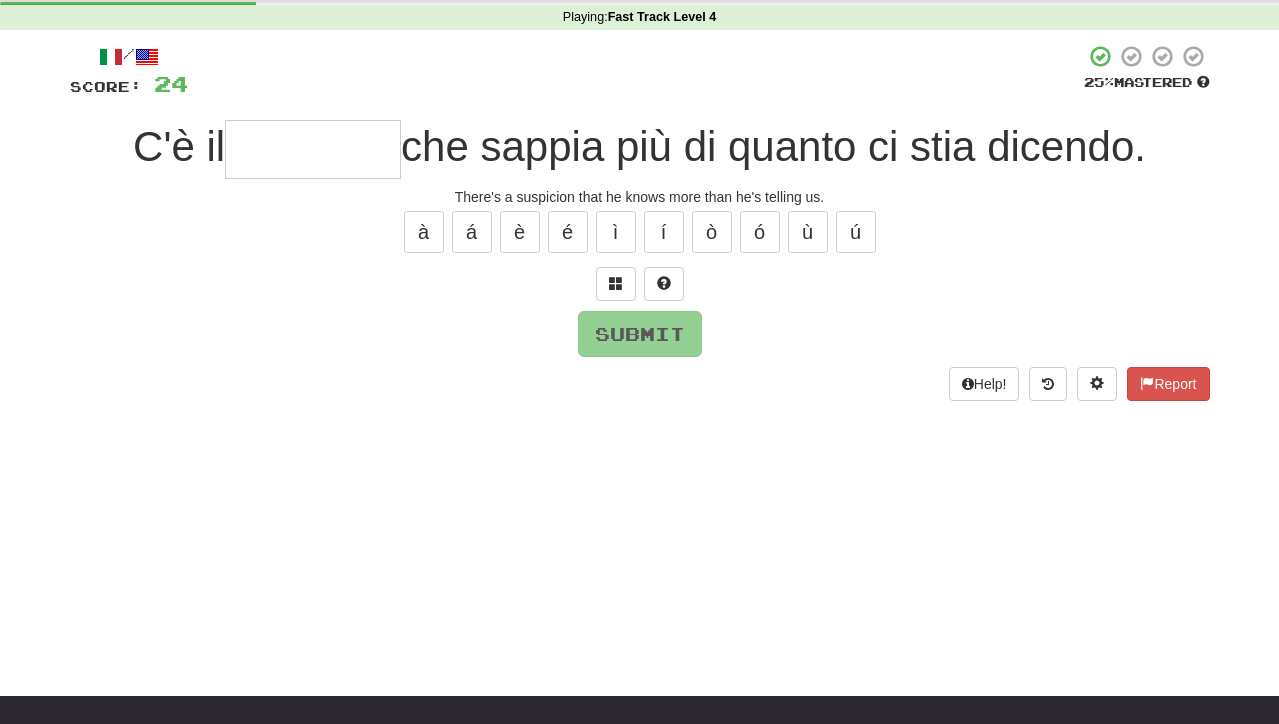type on "*" 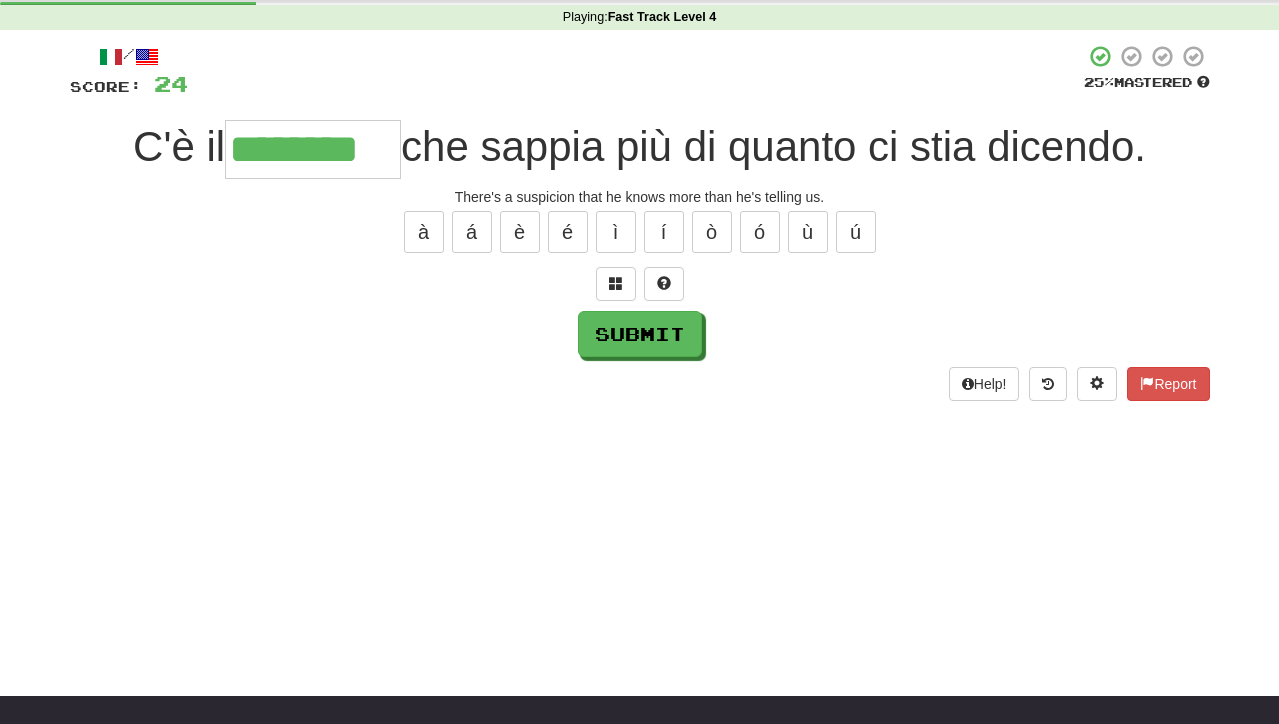 type on "********" 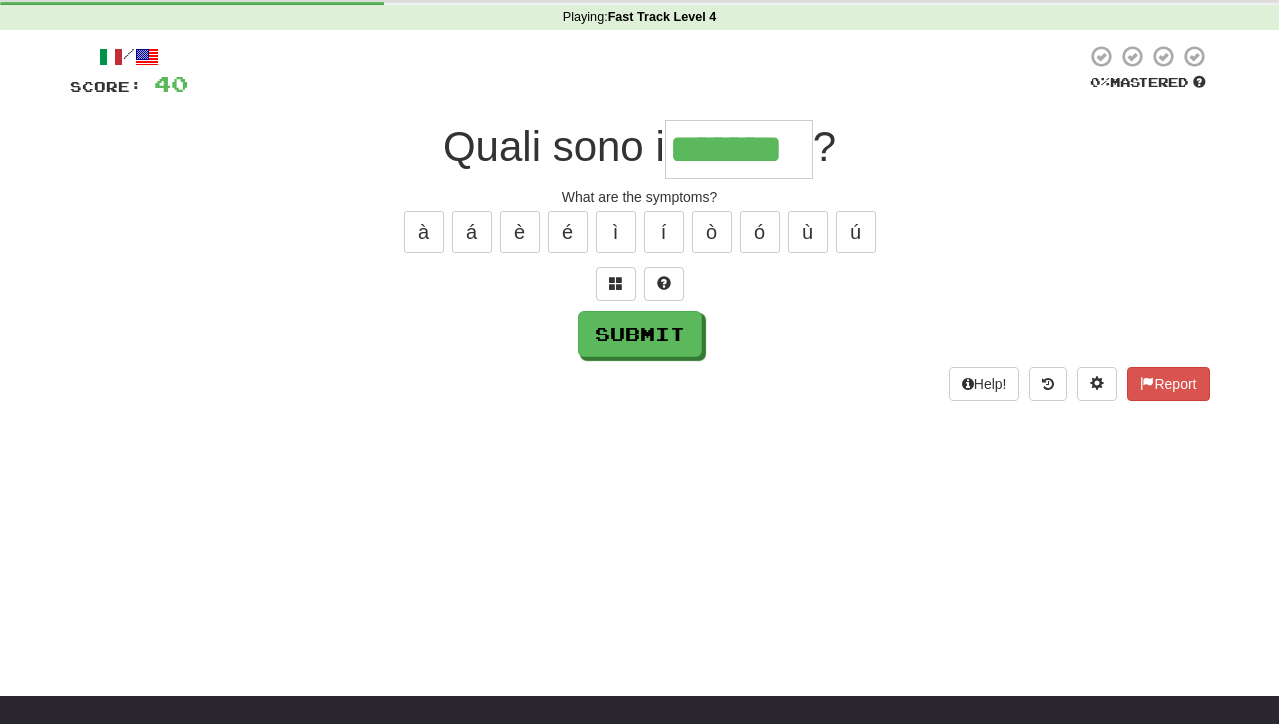 type on "*******" 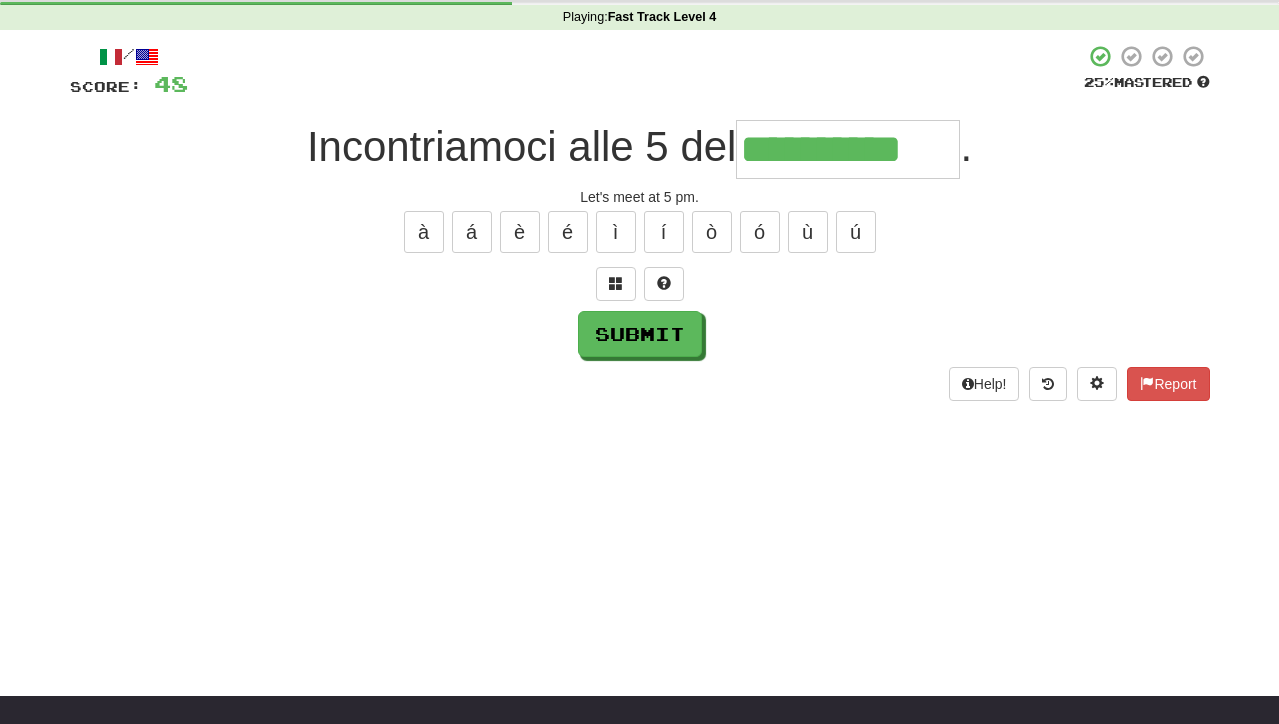 type on "**********" 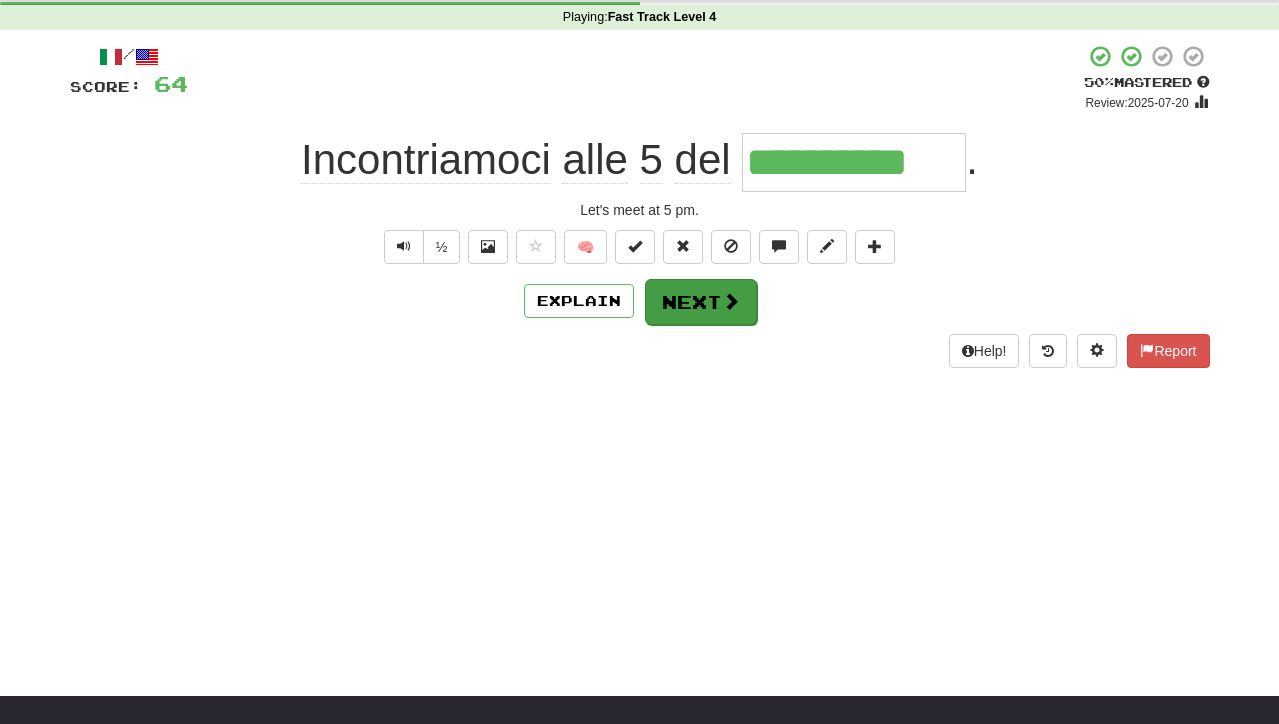 drag, startPoint x: 924, startPoint y: 13, endPoint x: 722, endPoint y: 296, distance: 347.69672 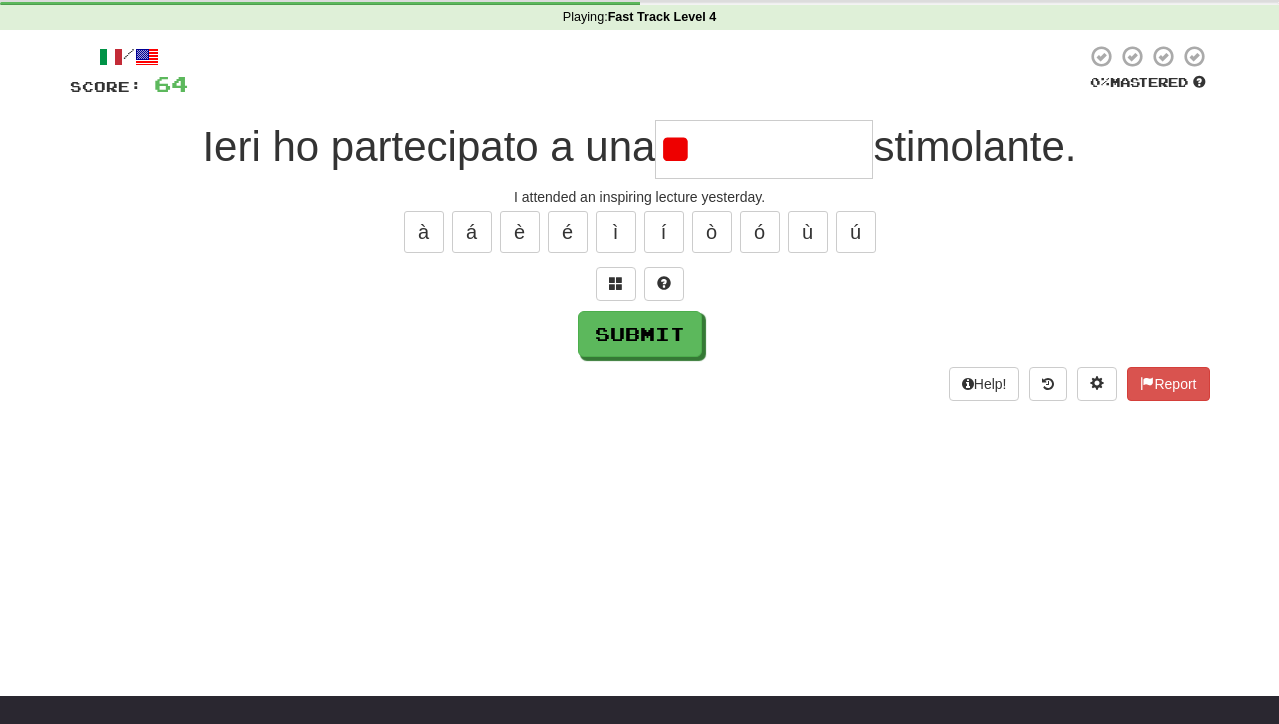 type on "*" 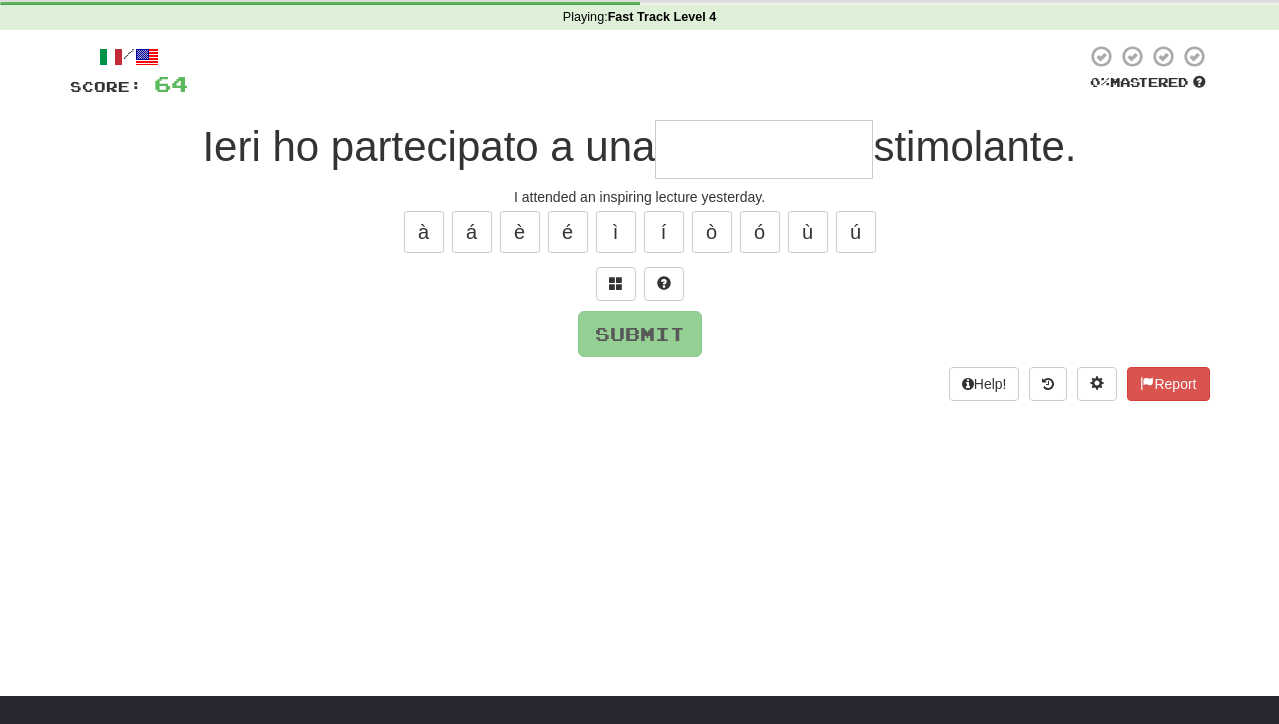 type on "*" 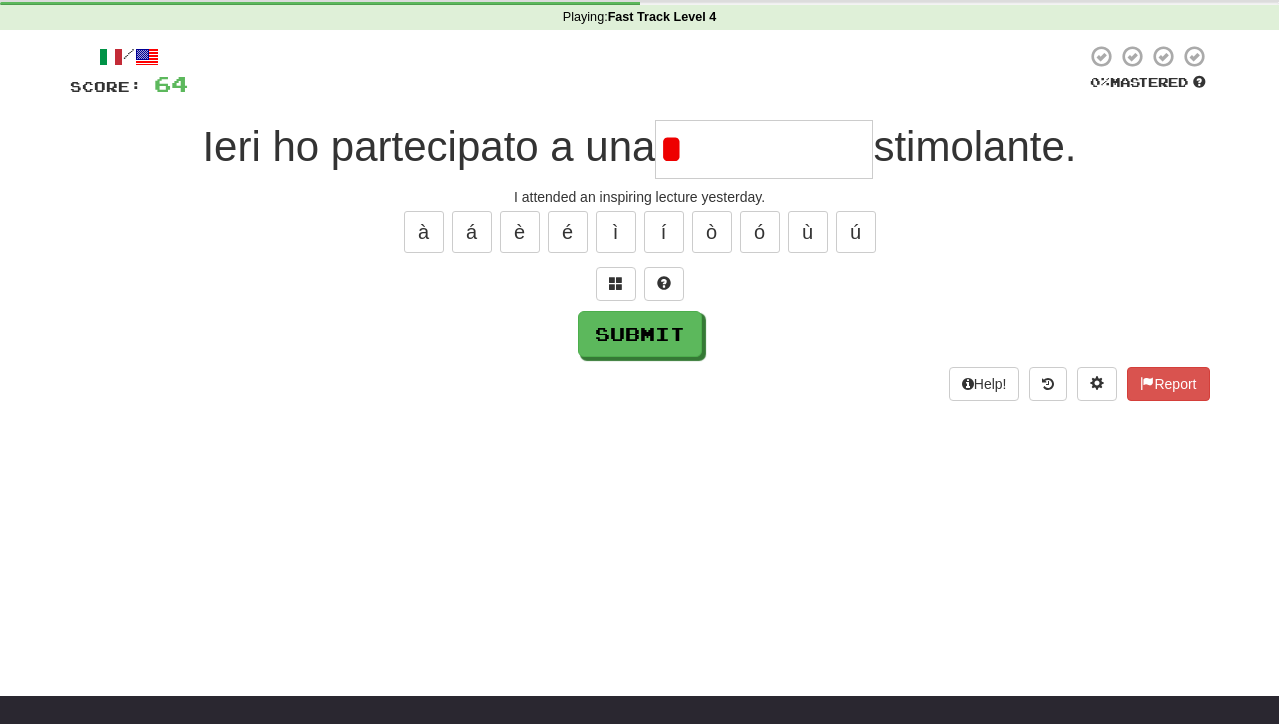 type 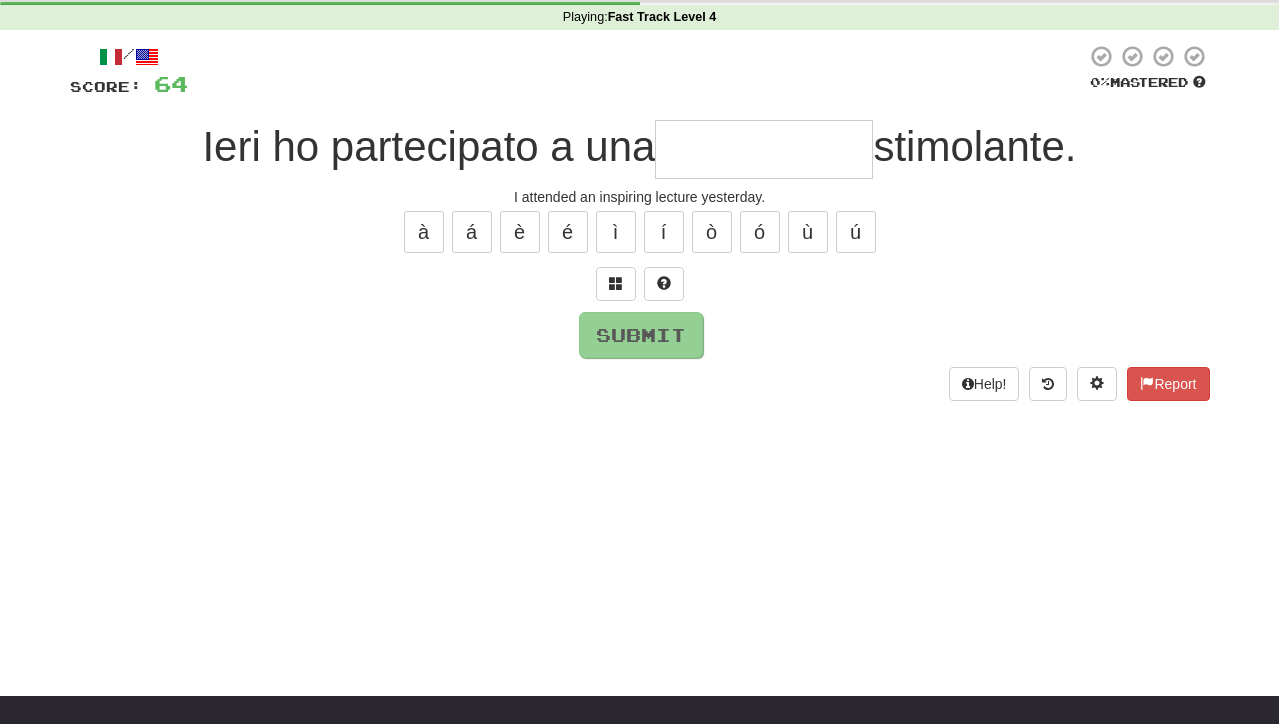 scroll, scrollTop: 78, scrollLeft: 0, axis: vertical 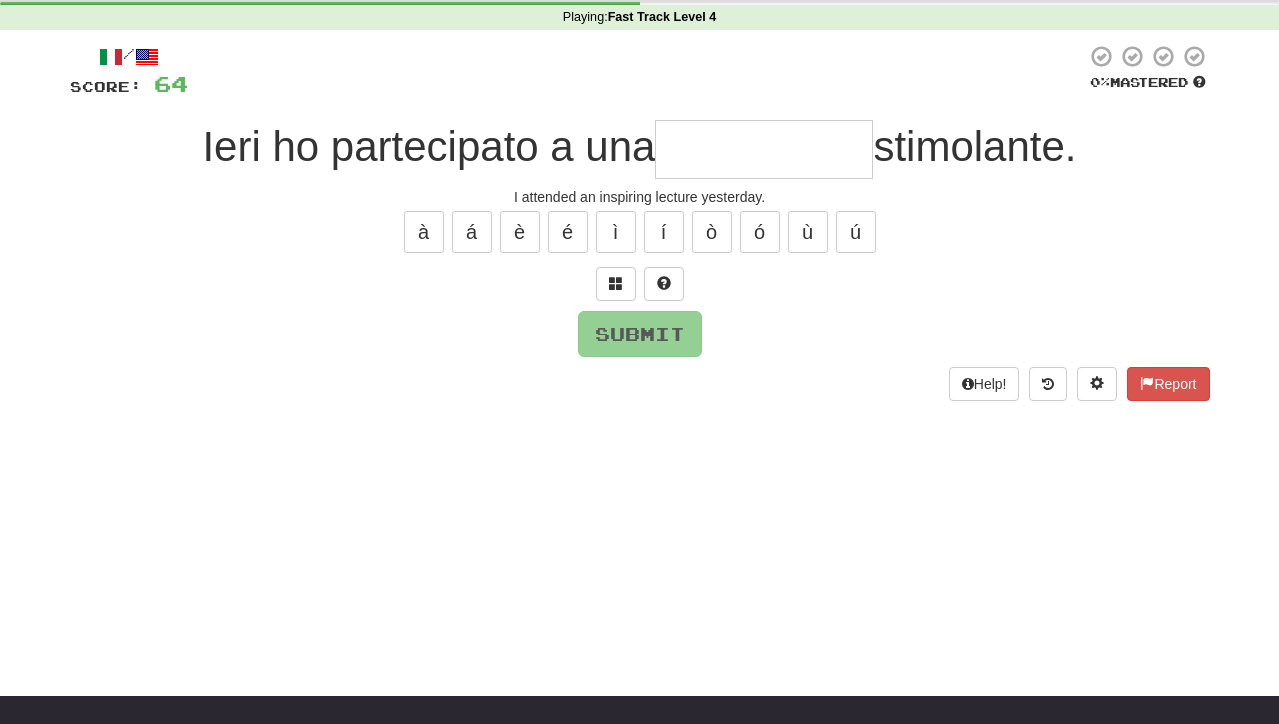 click at bounding box center (764, 149) 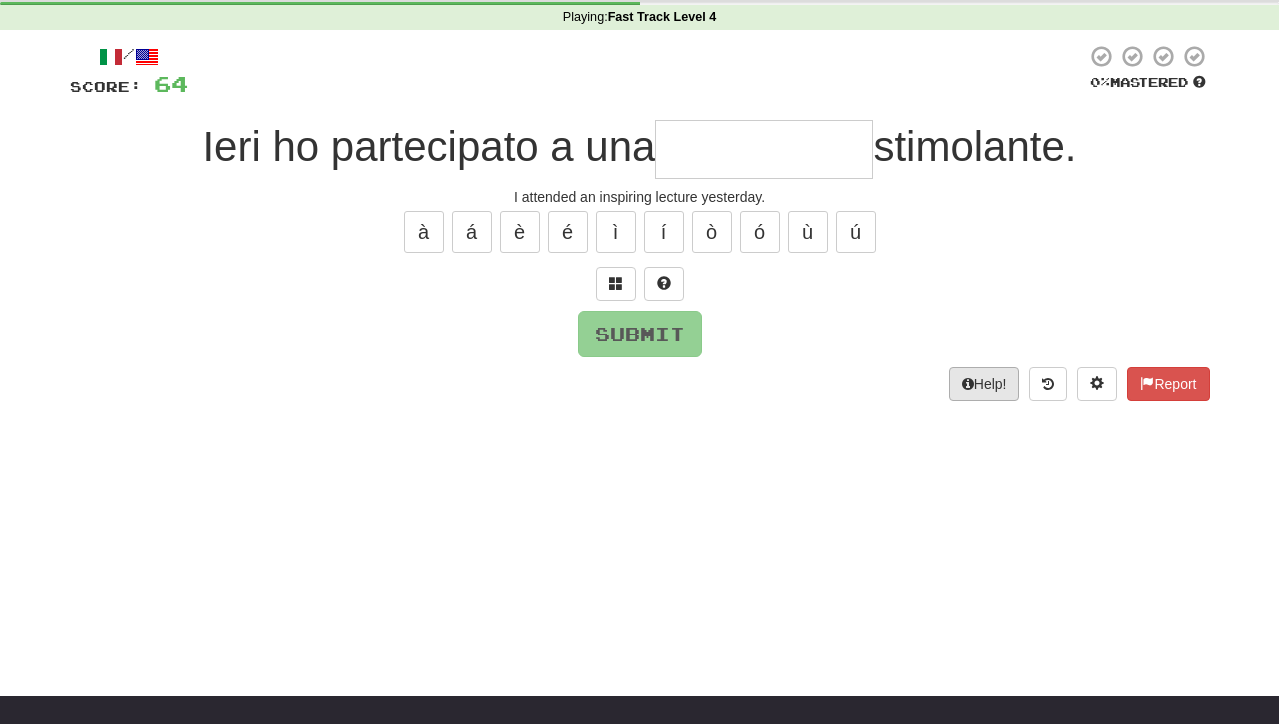 scroll, scrollTop: 78, scrollLeft: 0, axis: vertical 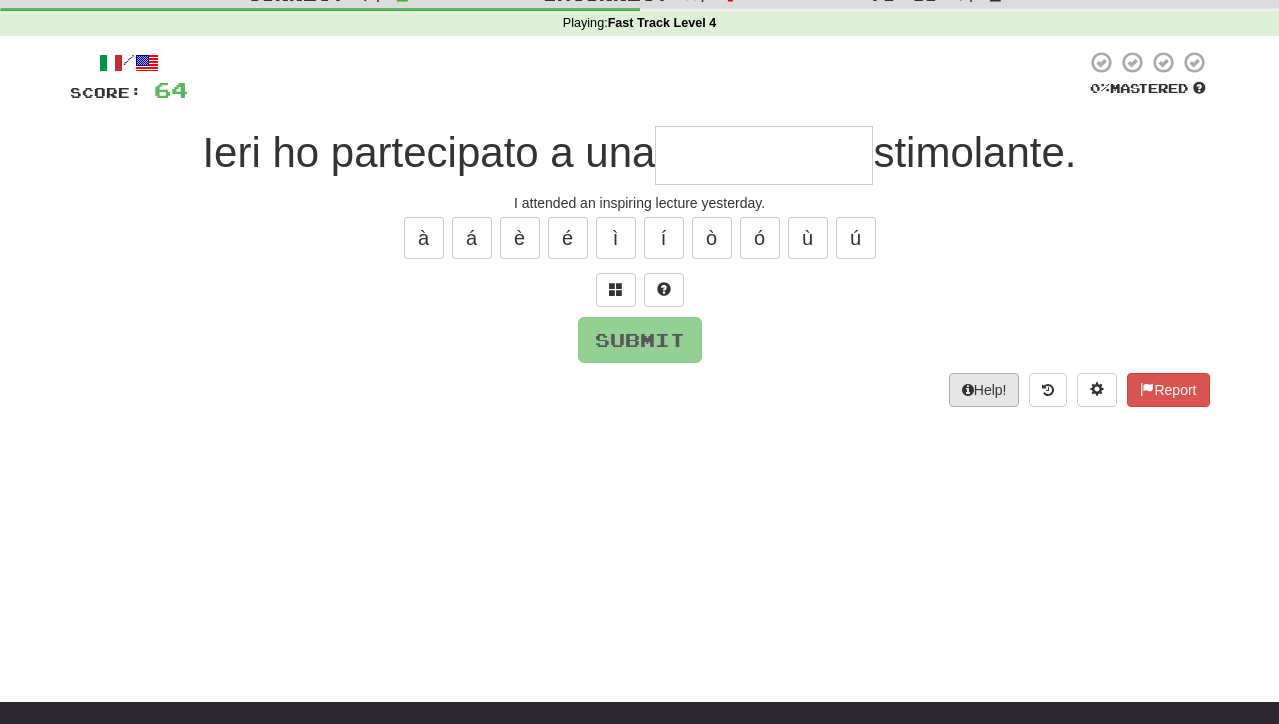 click on "Help!" at bounding box center [984, 390] 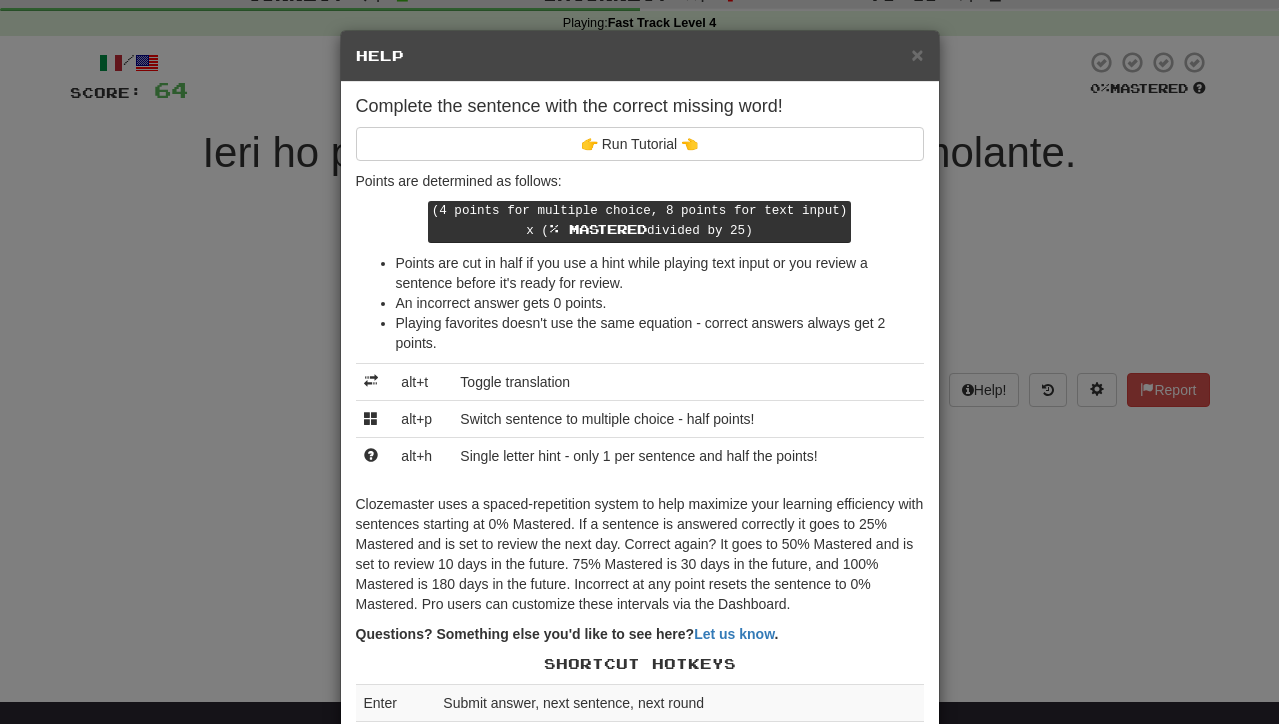 scroll, scrollTop: 0, scrollLeft: 0, axis: both 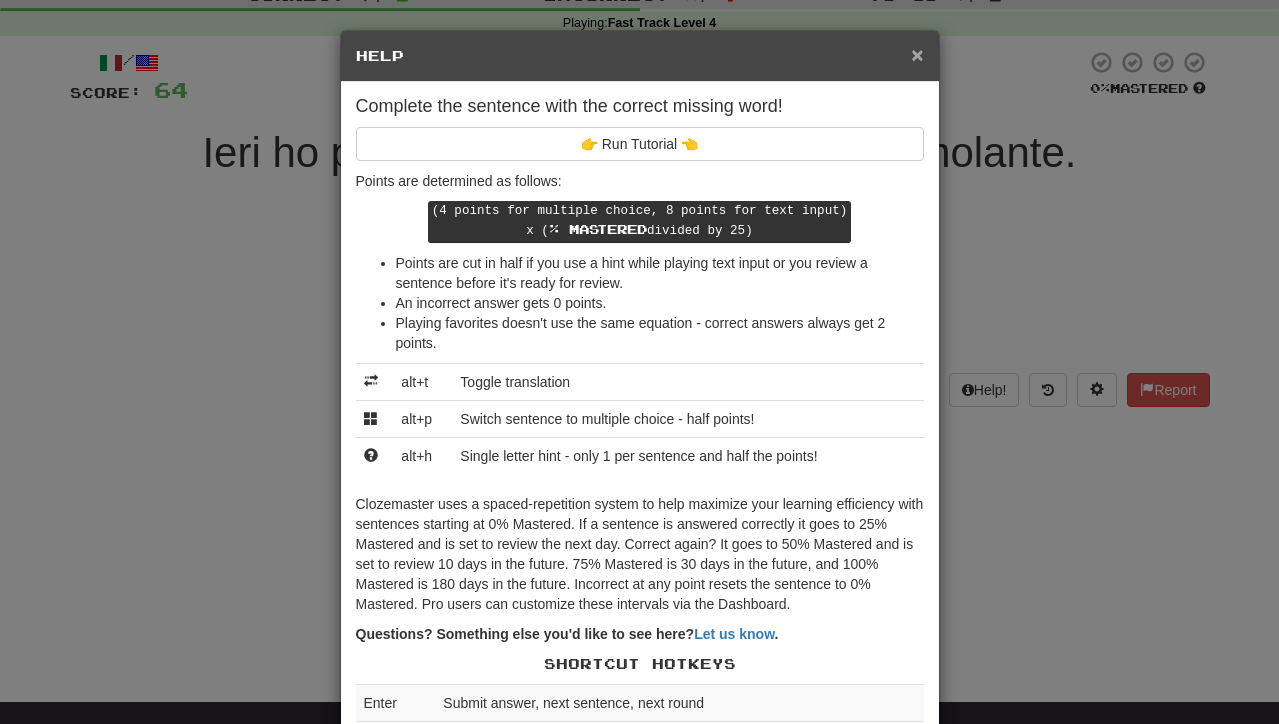 click on "×" at bounding box center [917, 54] 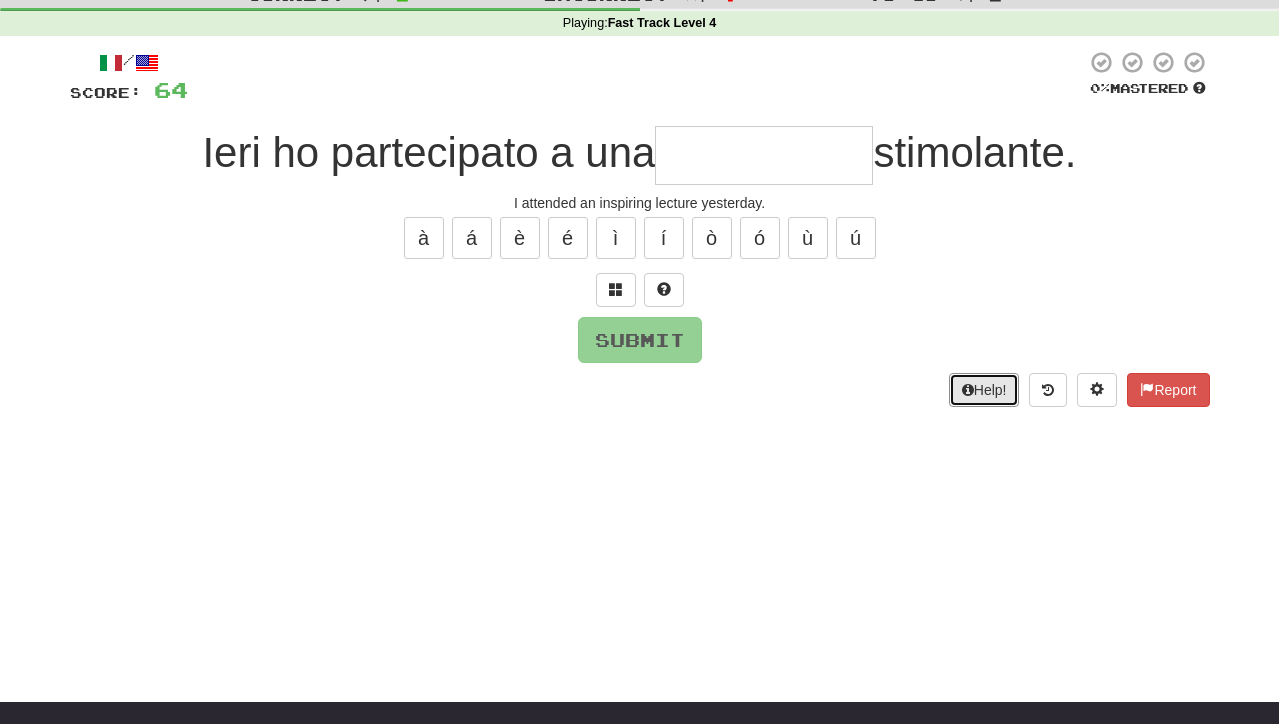 type 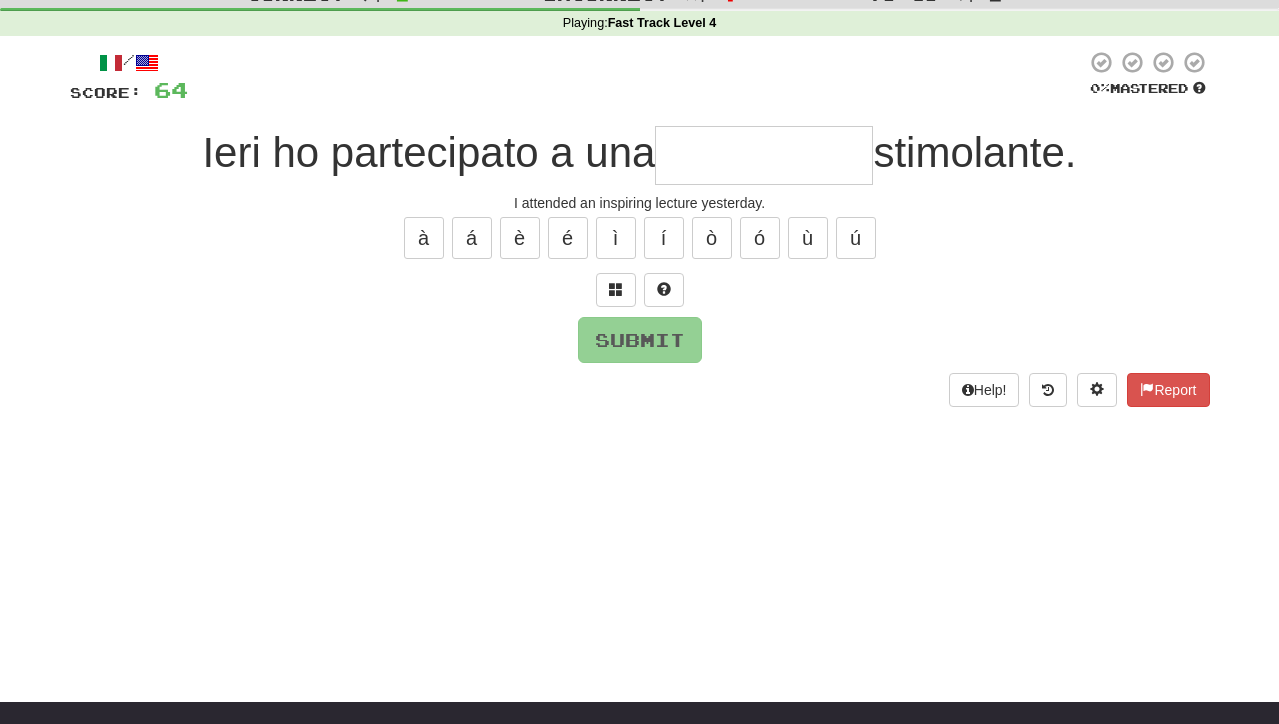 click at bounding box center (764, 155) 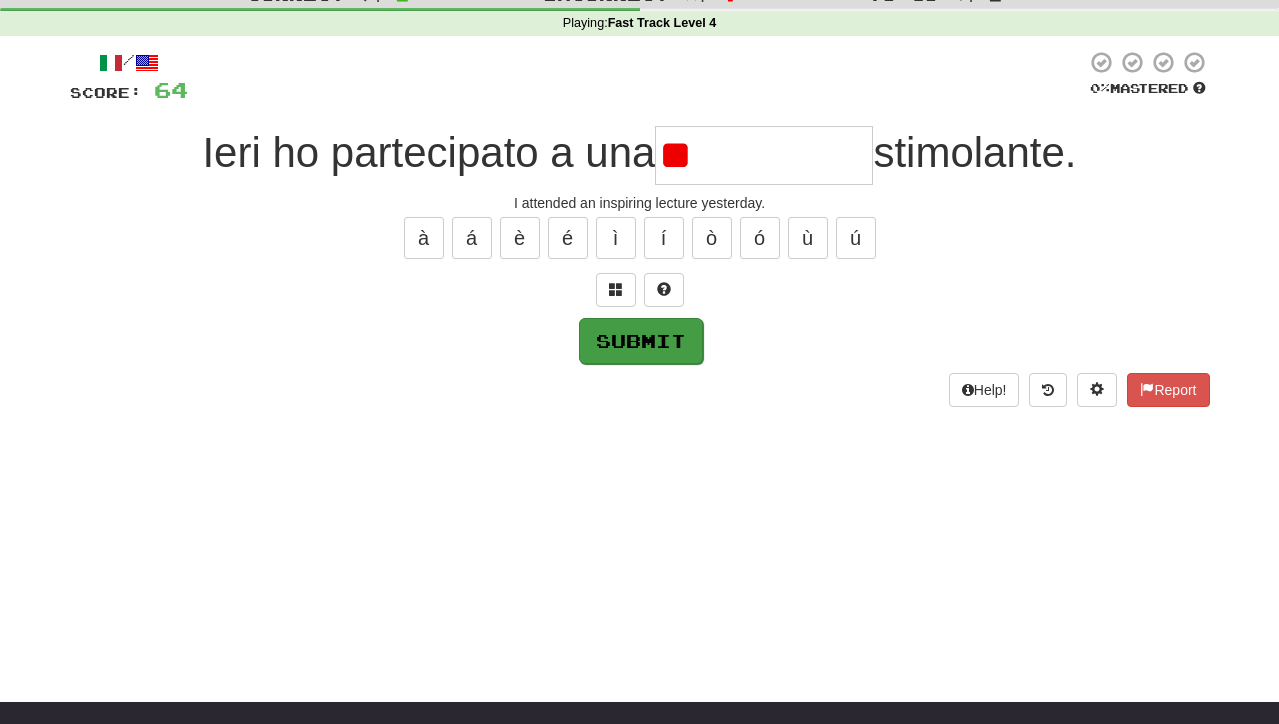 click on "Submit" at bounding box center (641, 341) 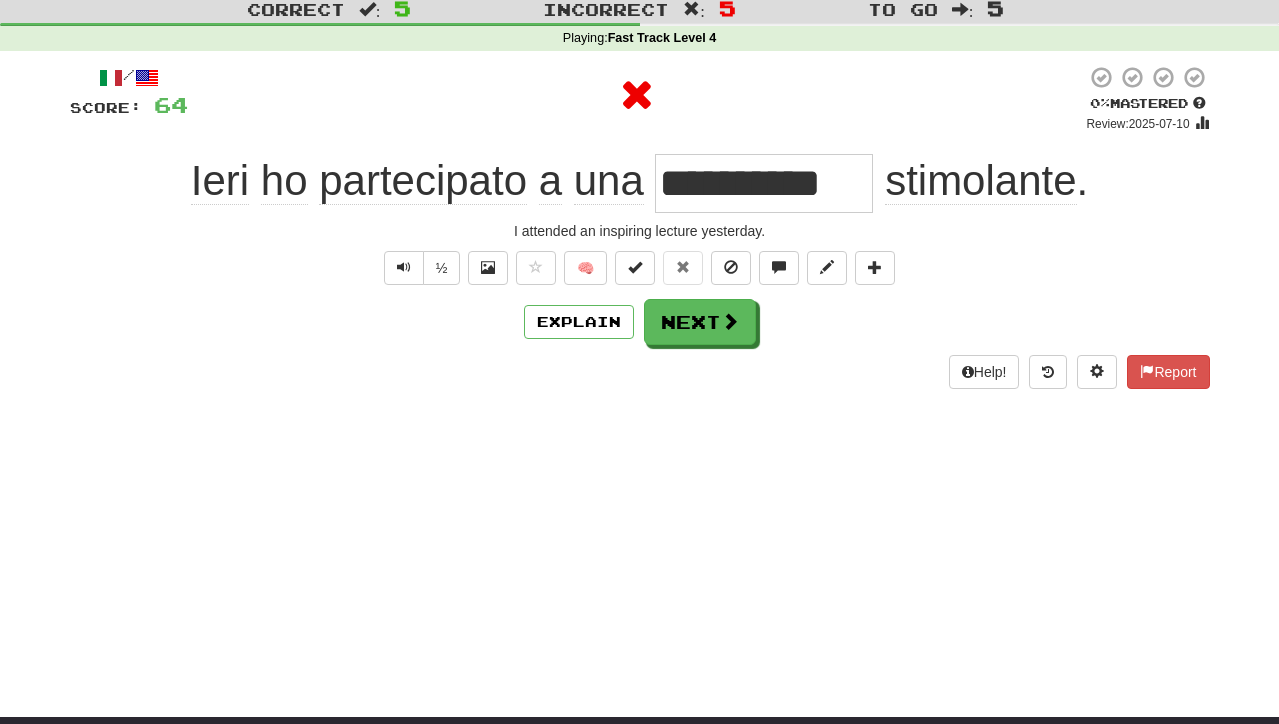 scroll, scrollTop: 54, scrollLeft: 0, axis: vertical 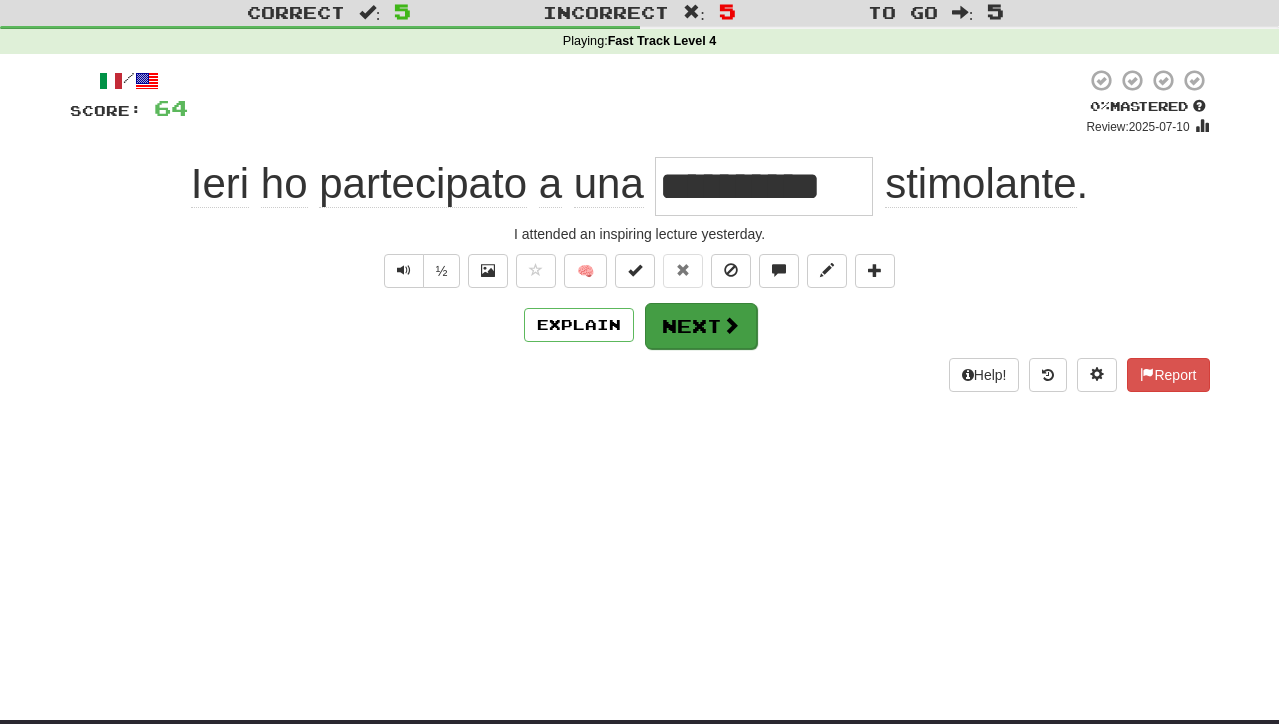 click on "Next" at bounding box center (701, 326) 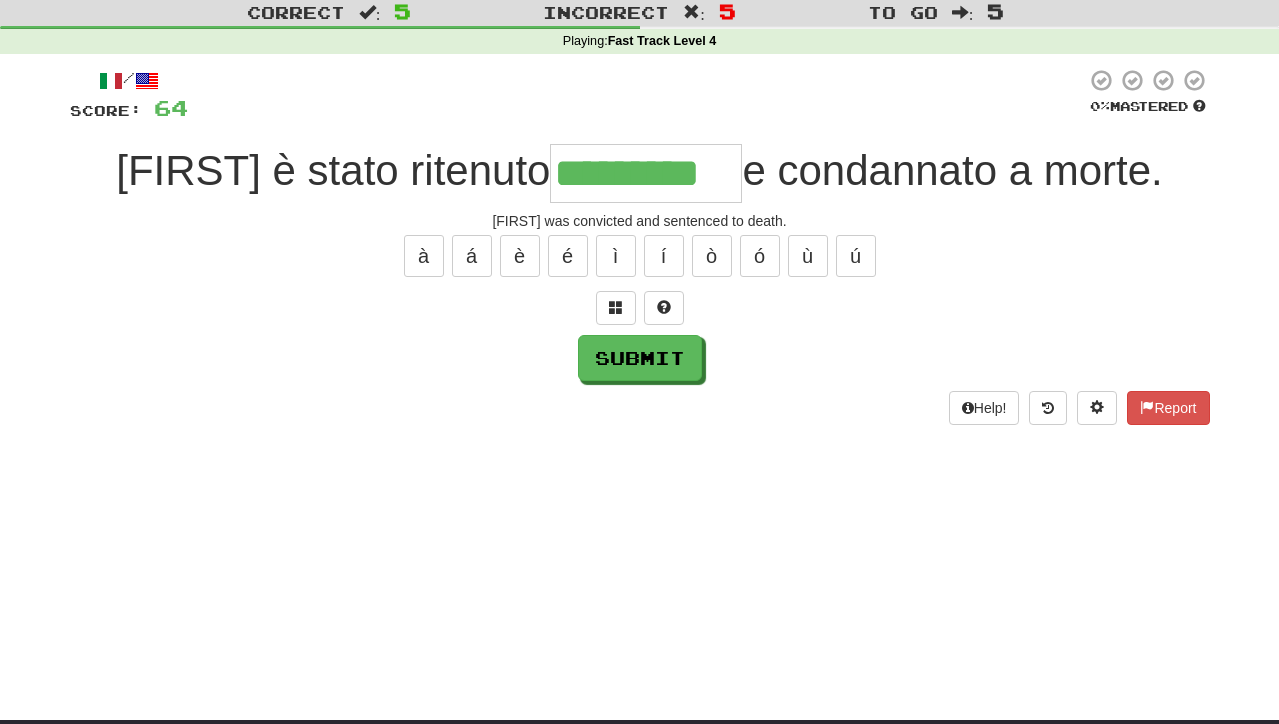 type on "*********" 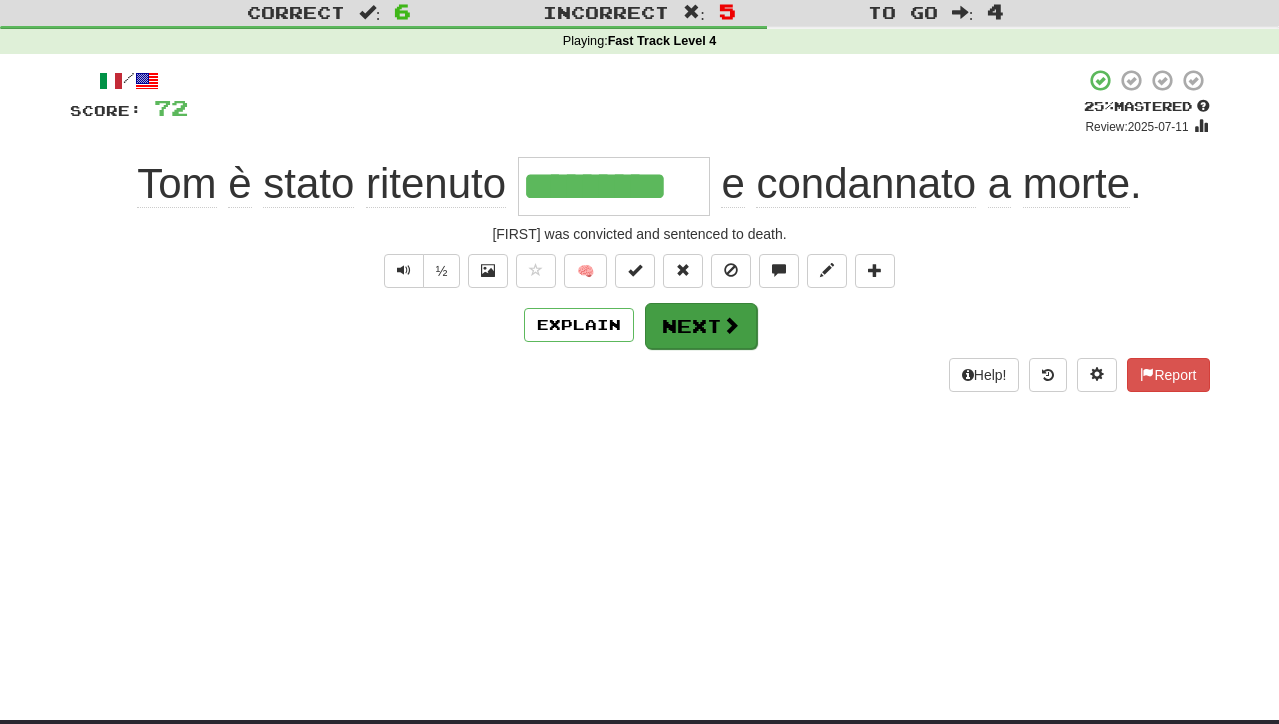 click on "Next" at bounding box center [701, 326] 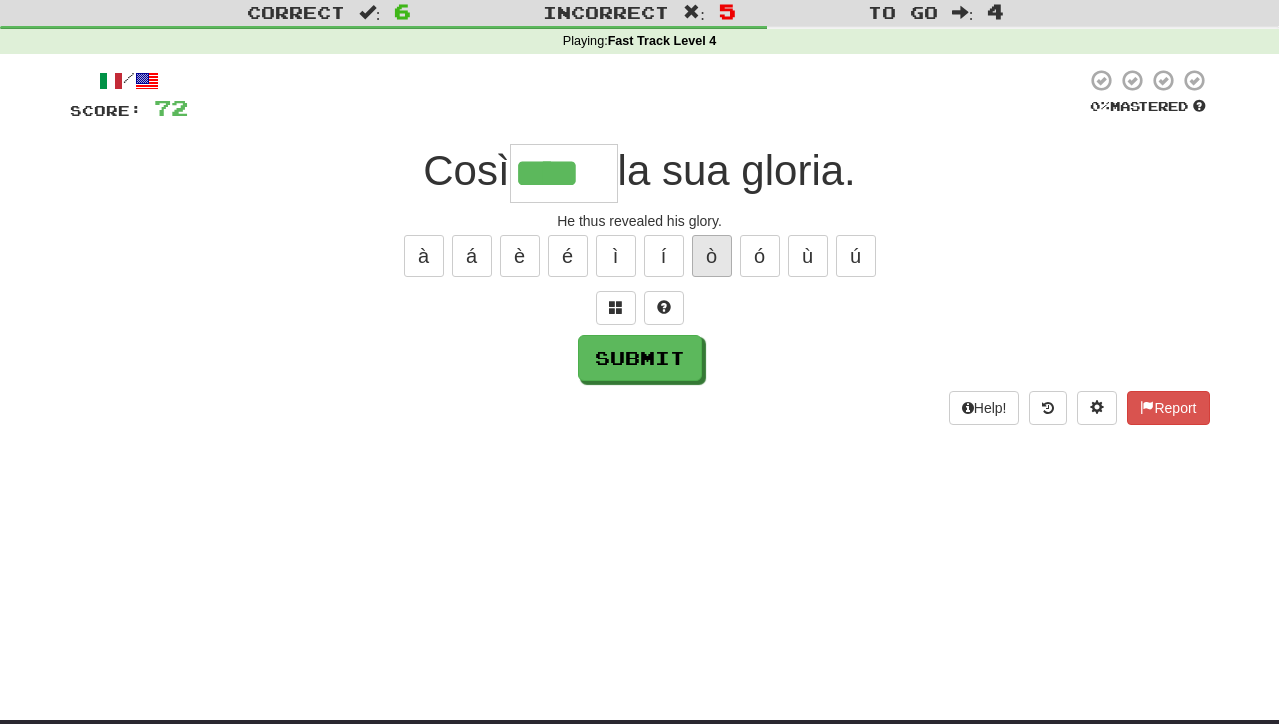 click on "ò" at bounding box center [712, 256] 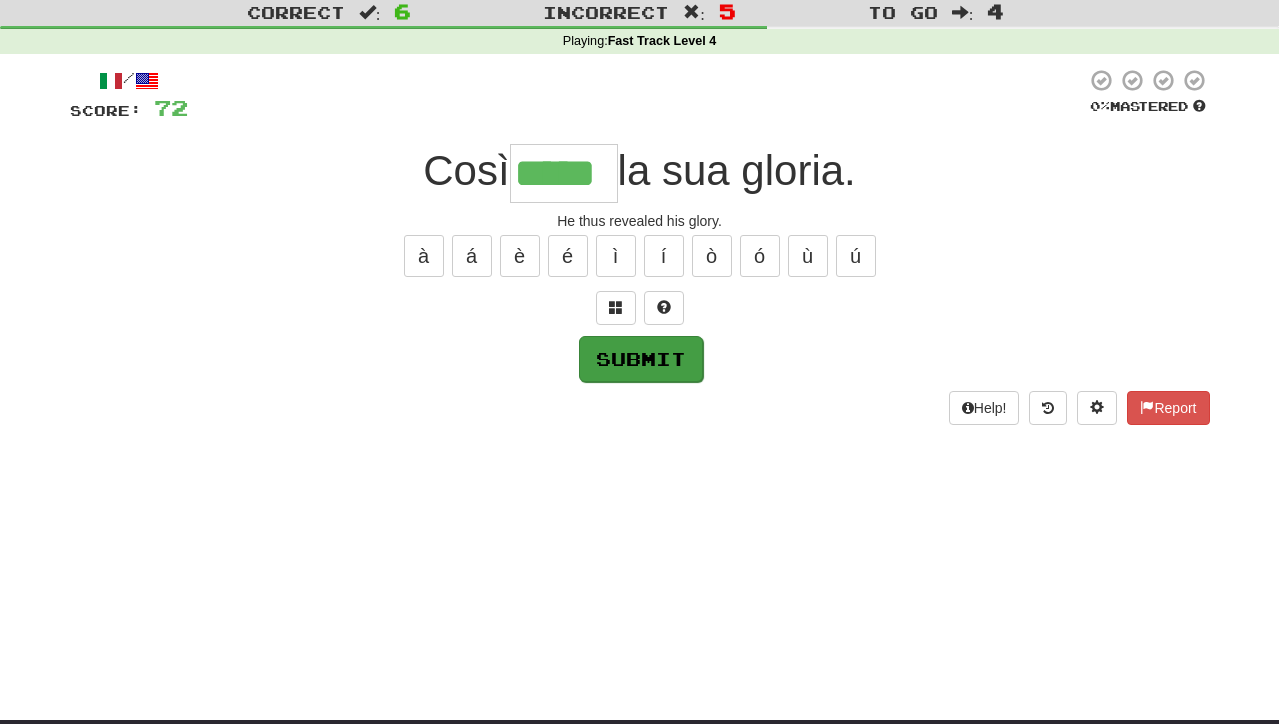 click on "Submit" at bounding box center [641, 359] 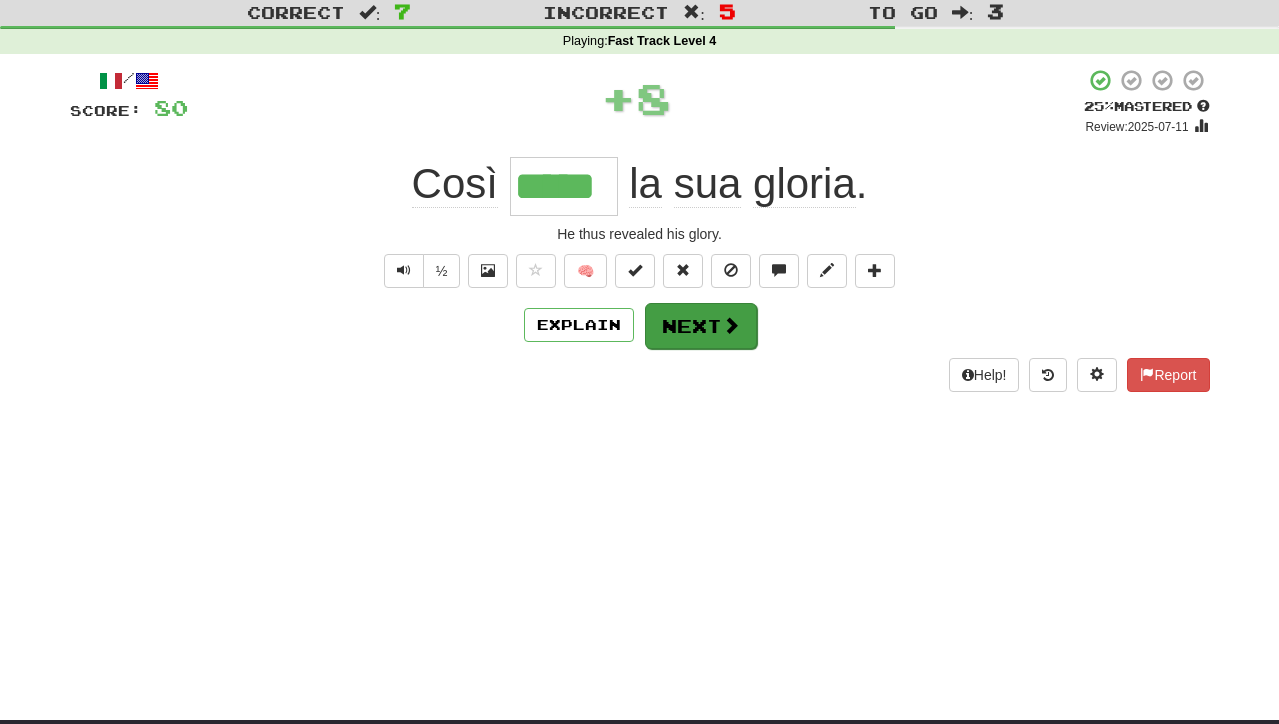 click on "Next" at bounding box center [701, 326] 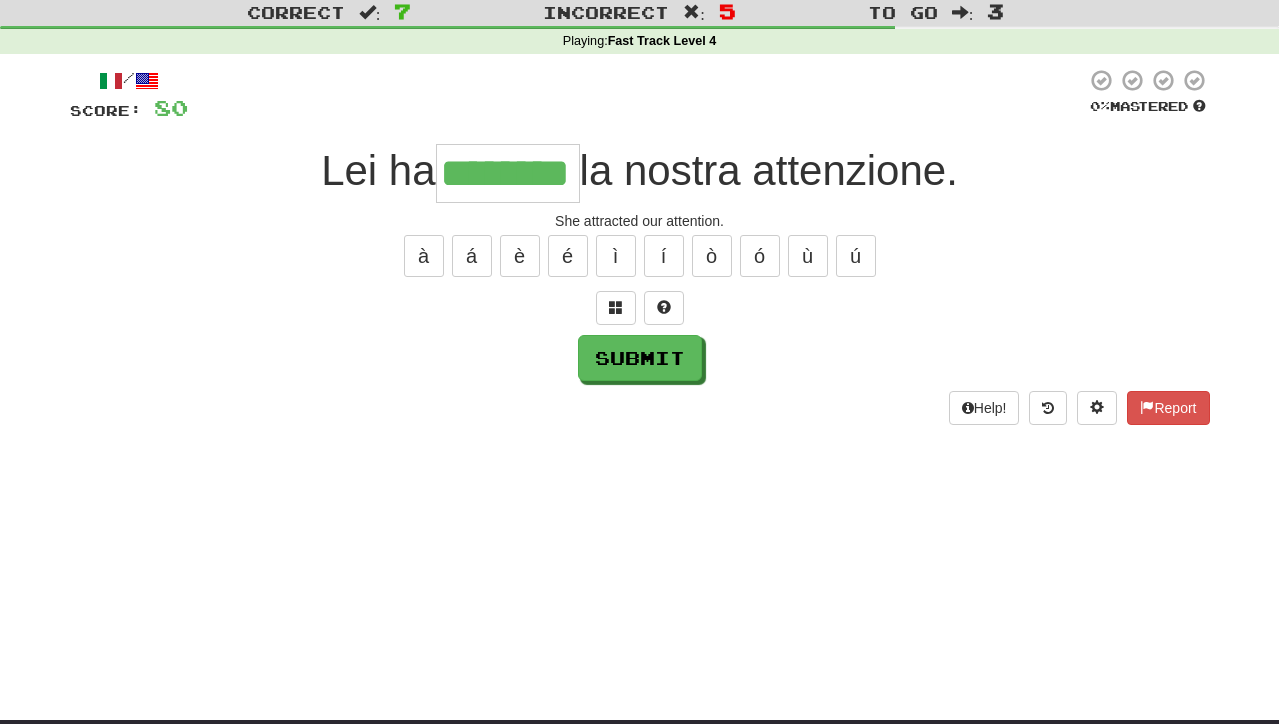 type on "********" 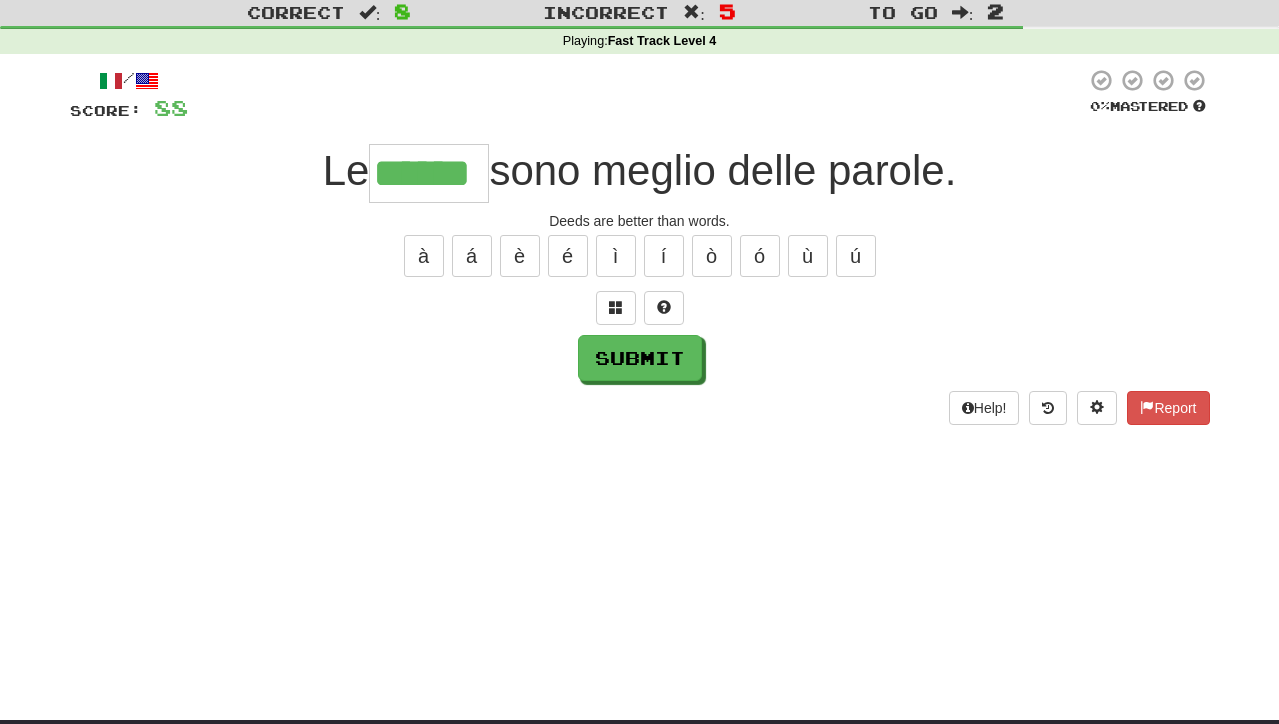 type on "******" 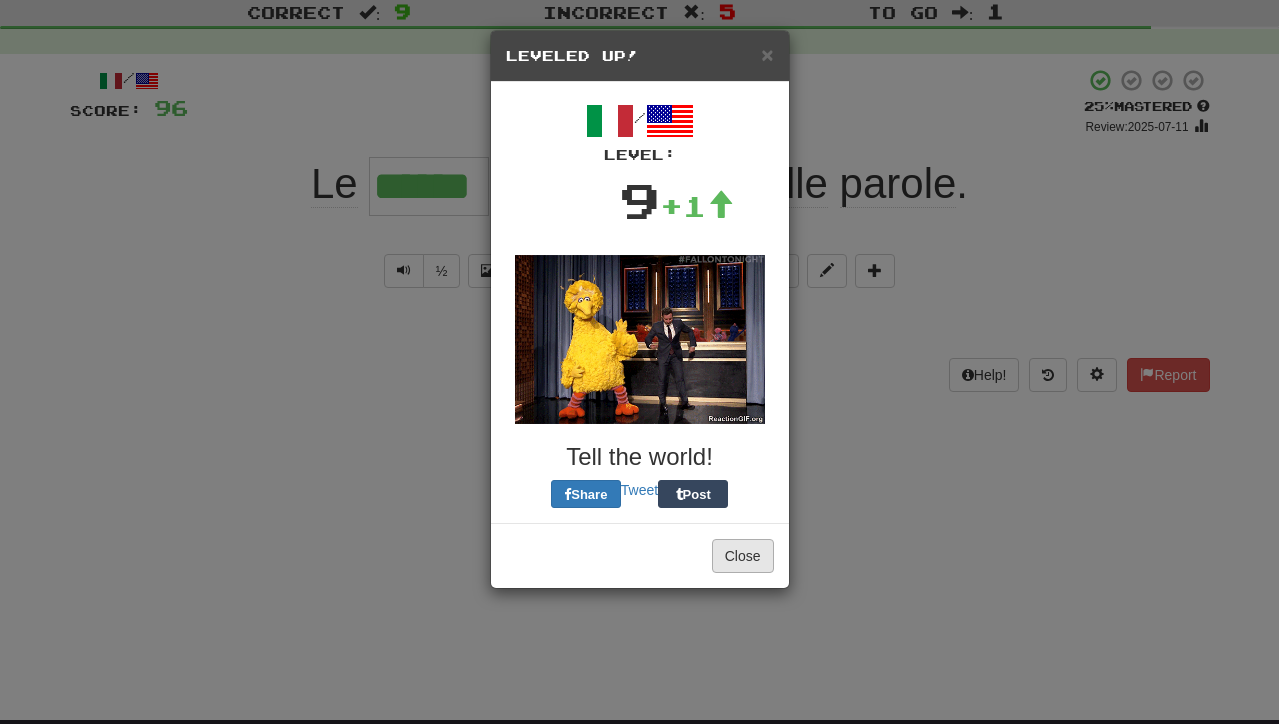 click on "Close" at bounding box center (743, 556) 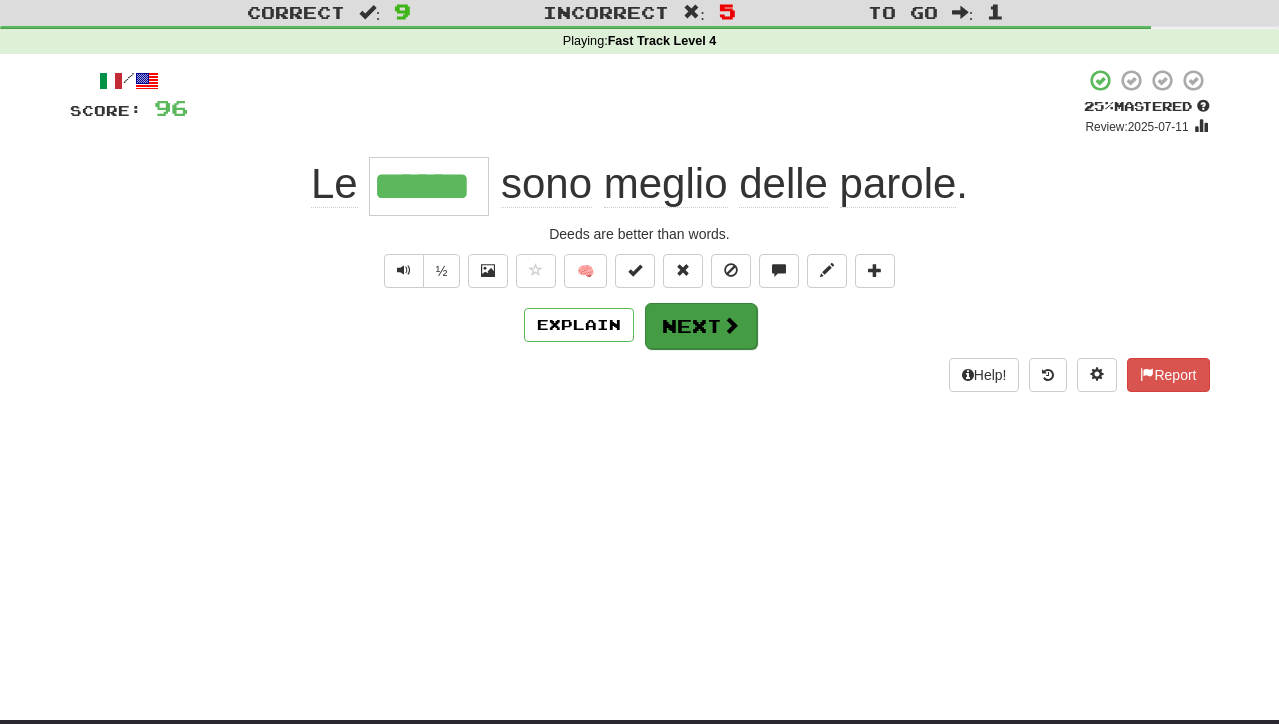 click on "Next" at bounding box center (701, 326) 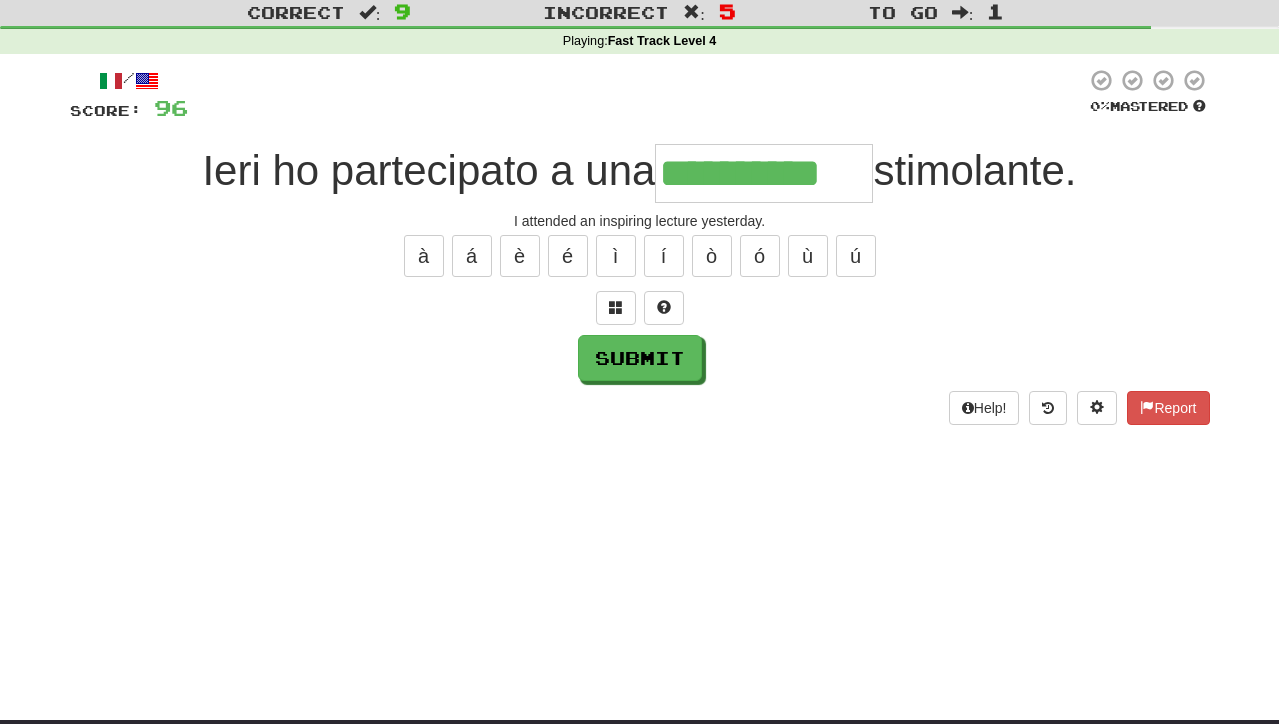 type on "**********" 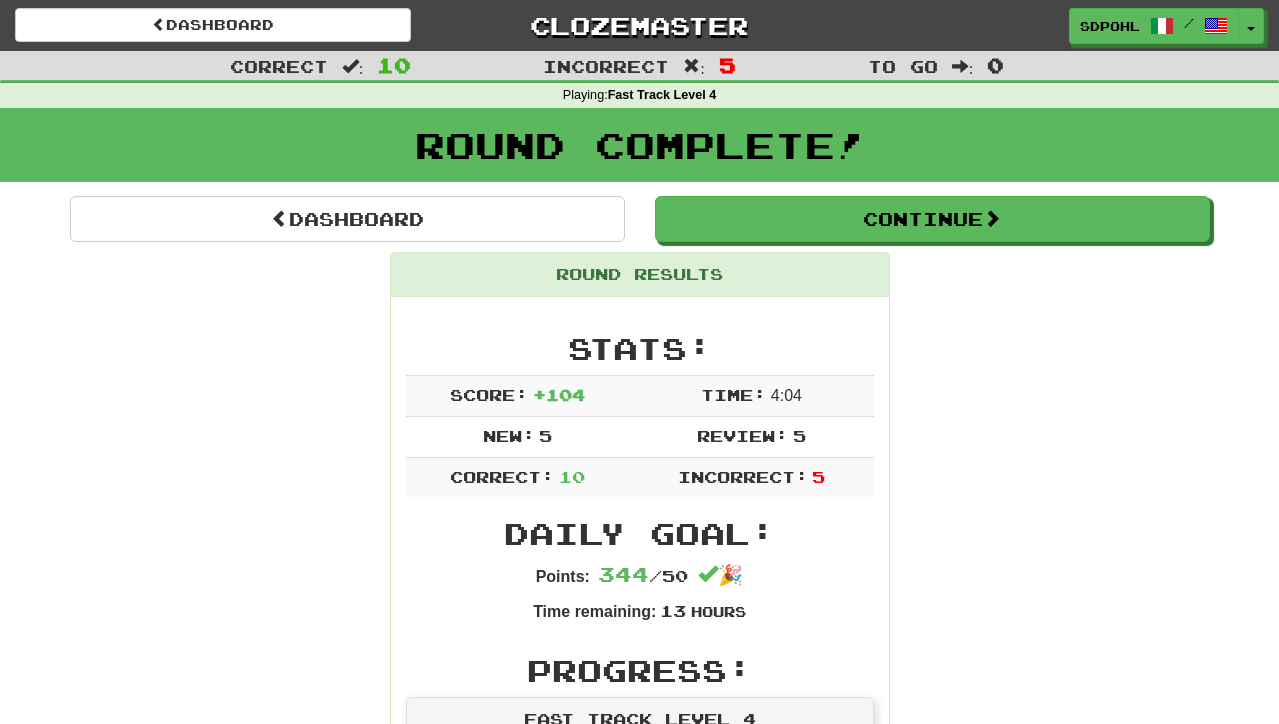 scroll, scrollTop: 0, scrollLeft: 0, axis: both 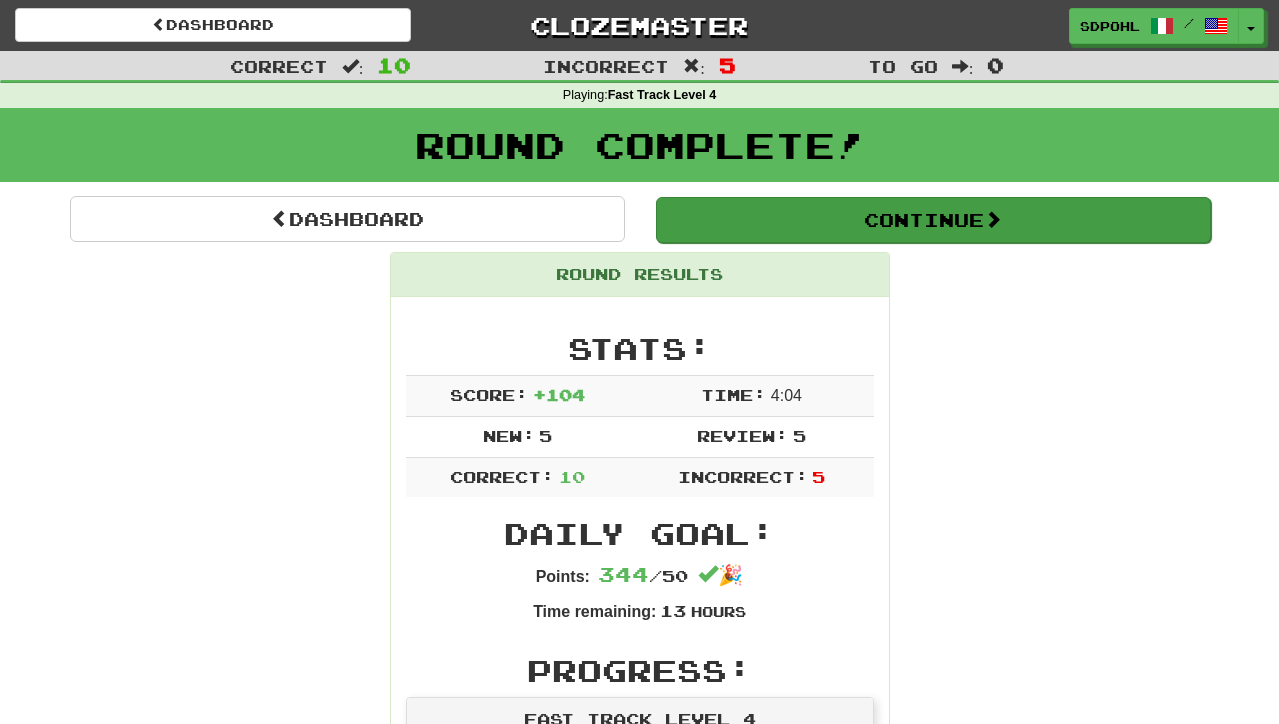 click on "Continue" at bounding box center (933, 220) 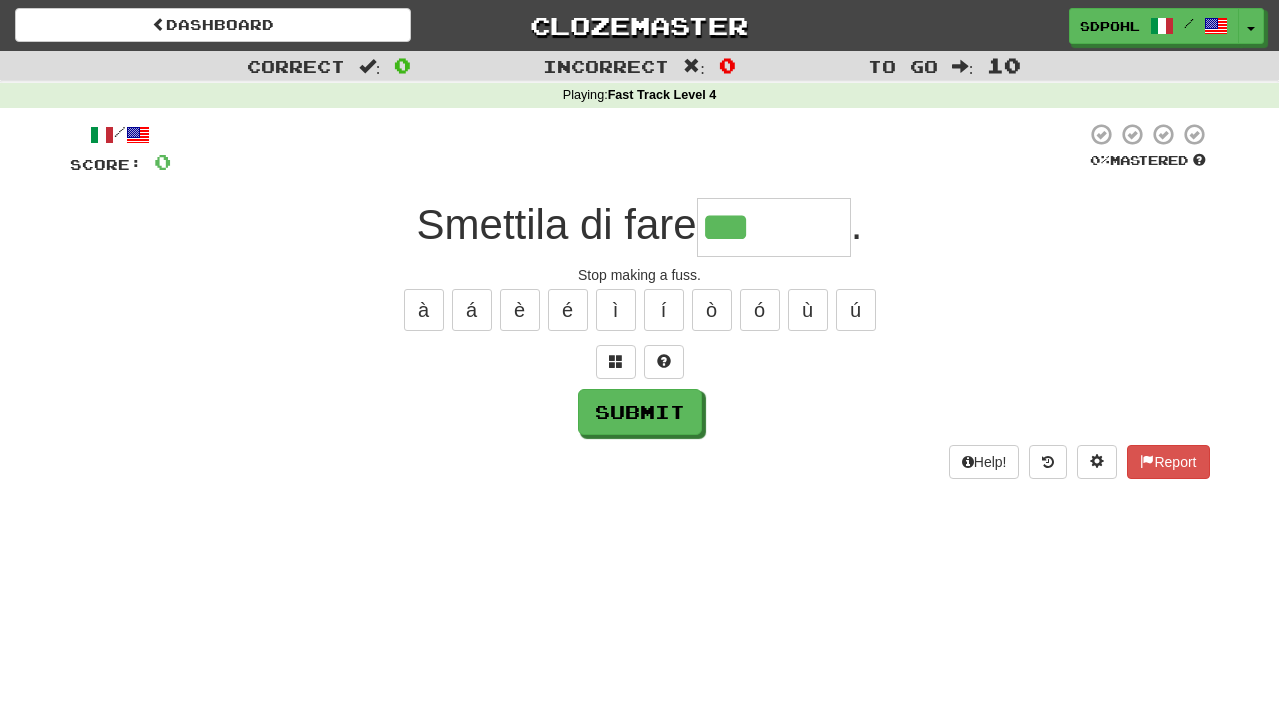 drag, startPoint x: 643, startPoint y: 401, endPoint x: 661, endPoint y: 399, distance: 18.110771 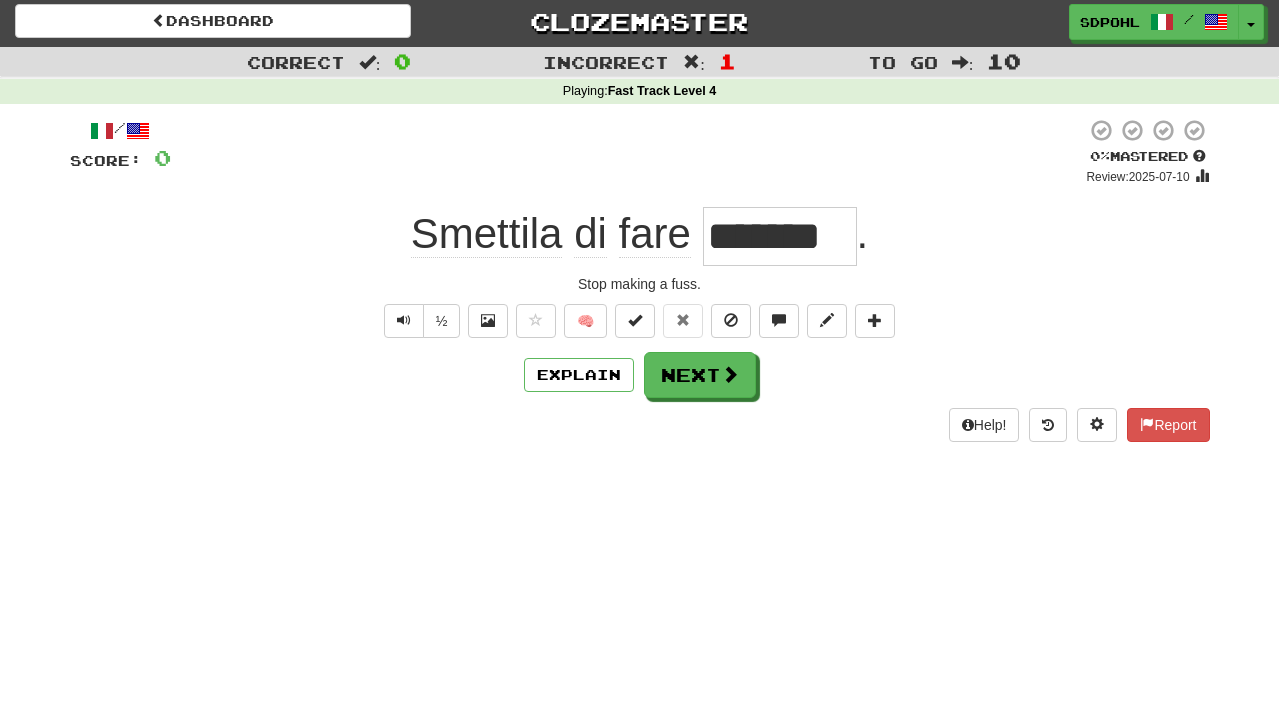 scroll, scrollTop: 4, scrollLeft: 0, axis: vertical 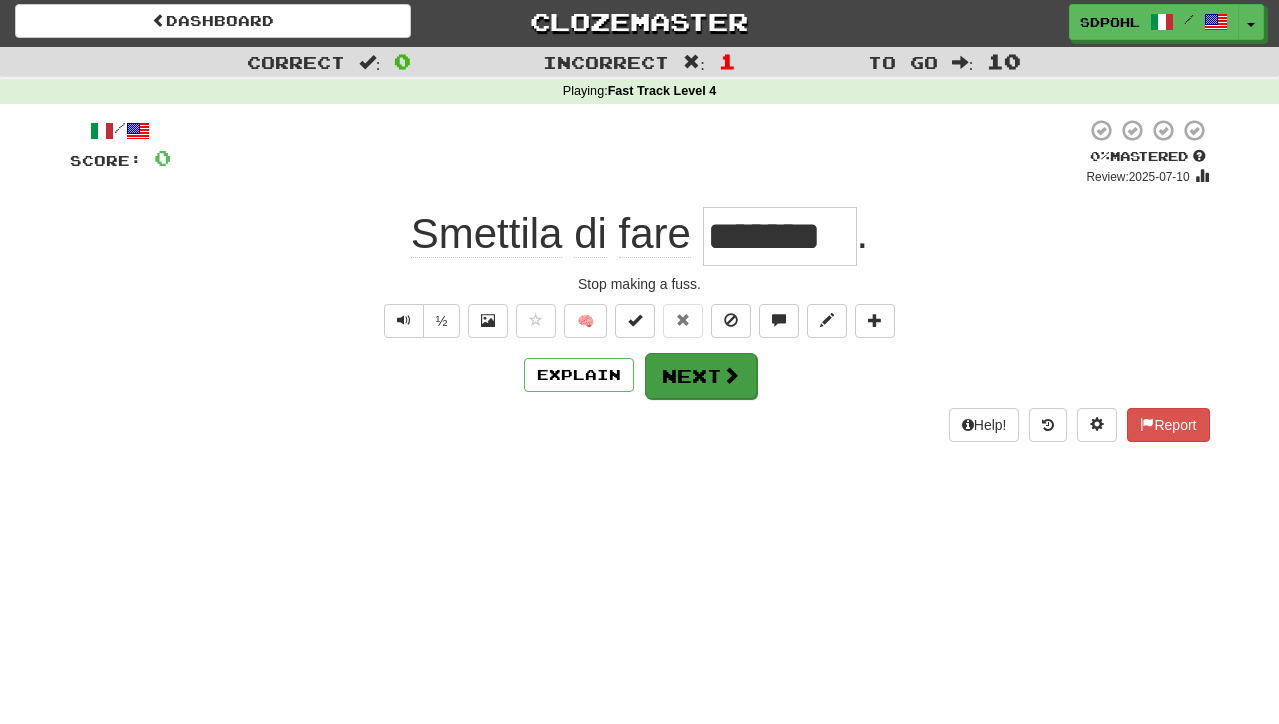 click on "Next" at bounding box center [701, 376] 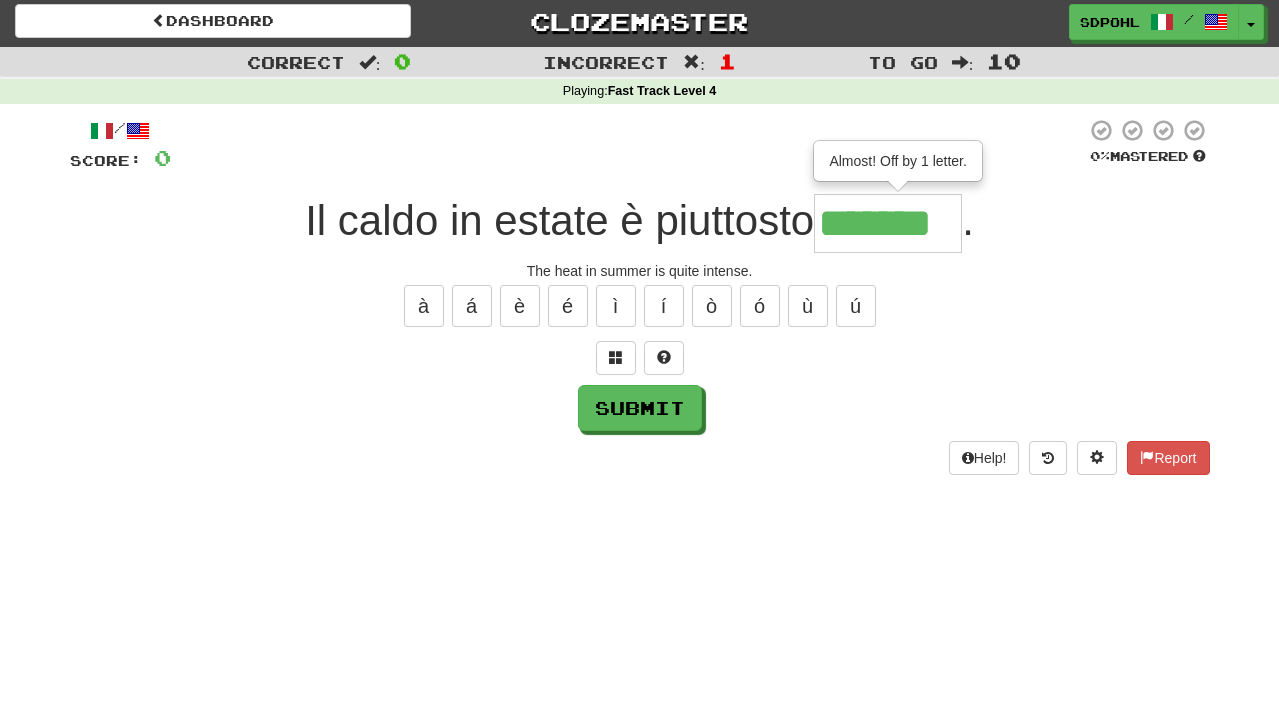 type on "*******" 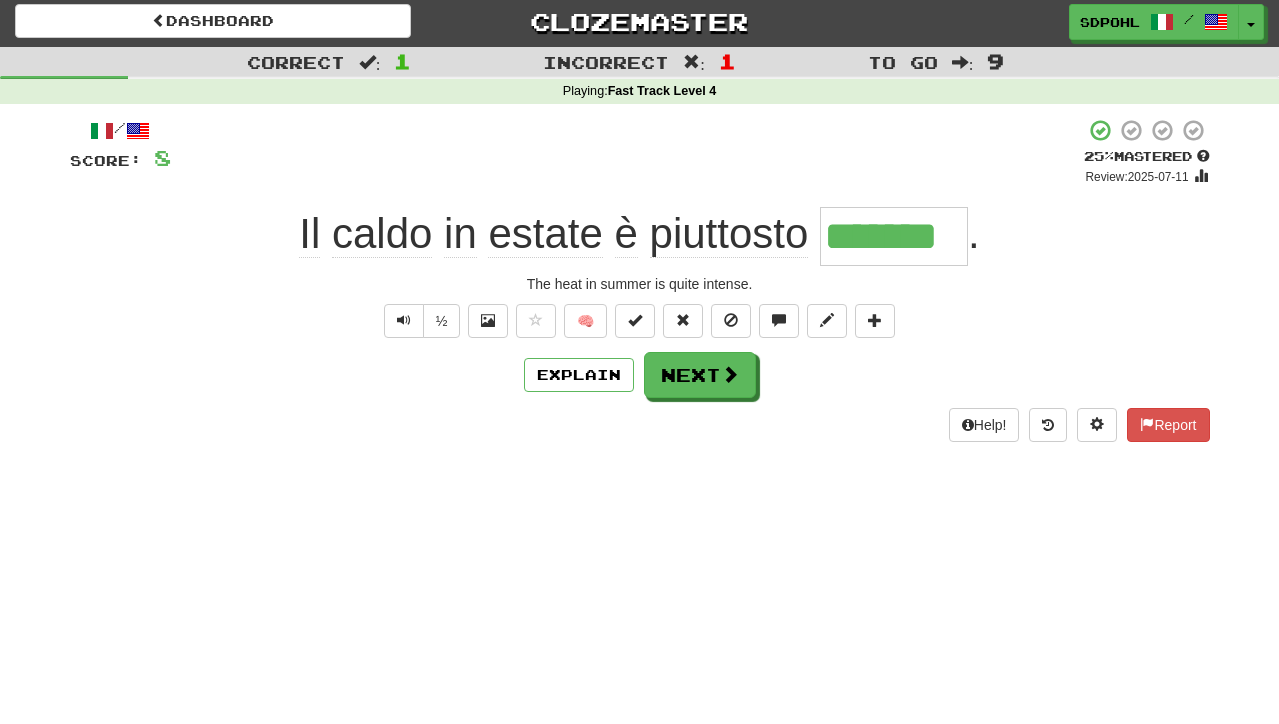 click at bounding box center (730, 374) 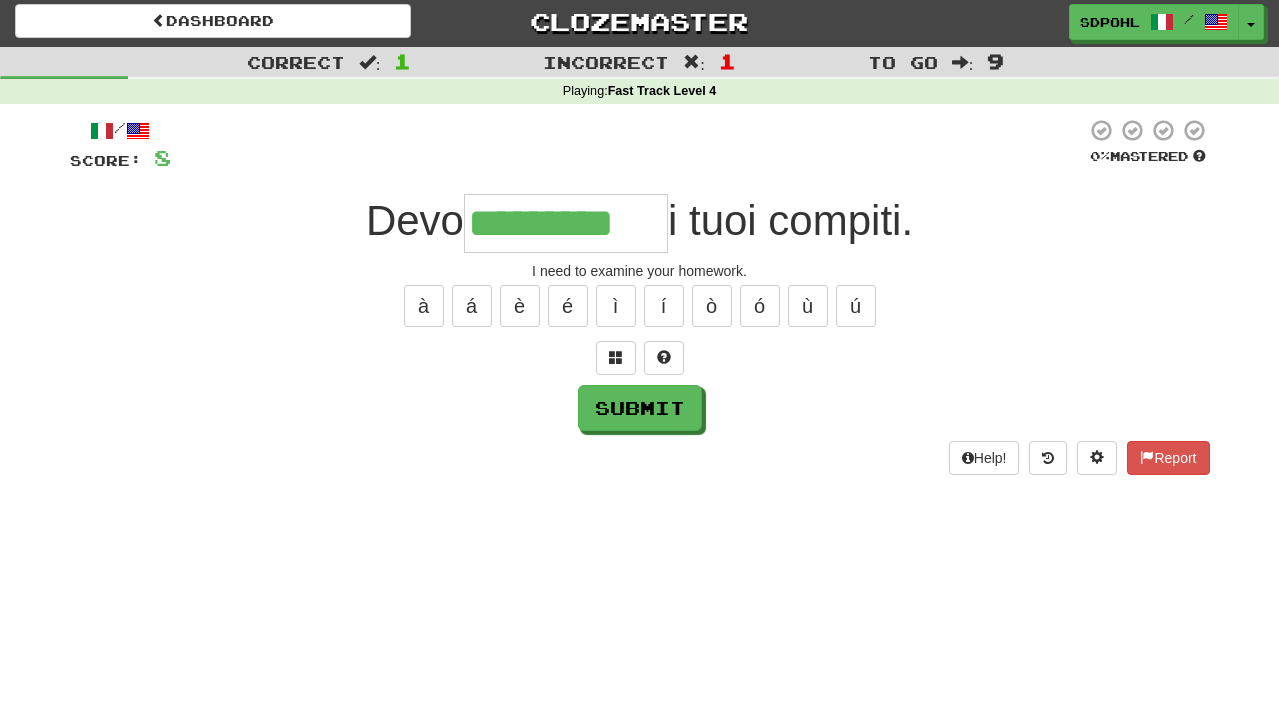 type on "*********" 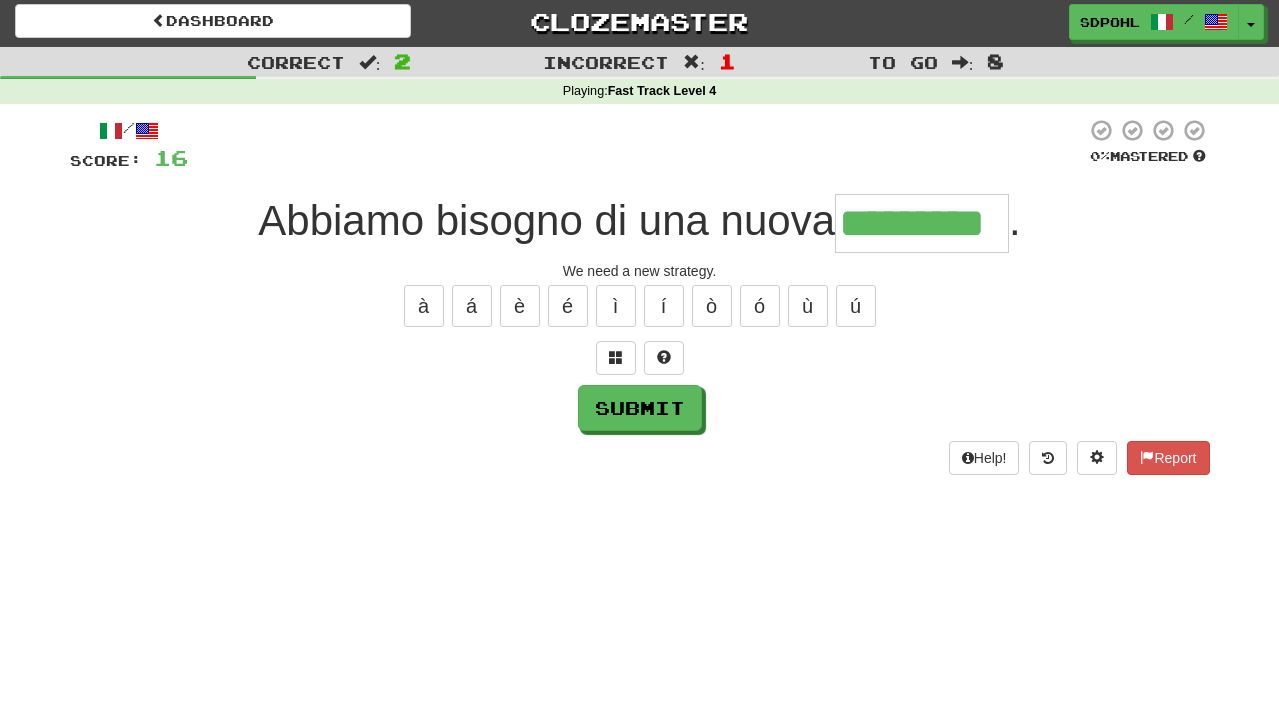 type on "*********" 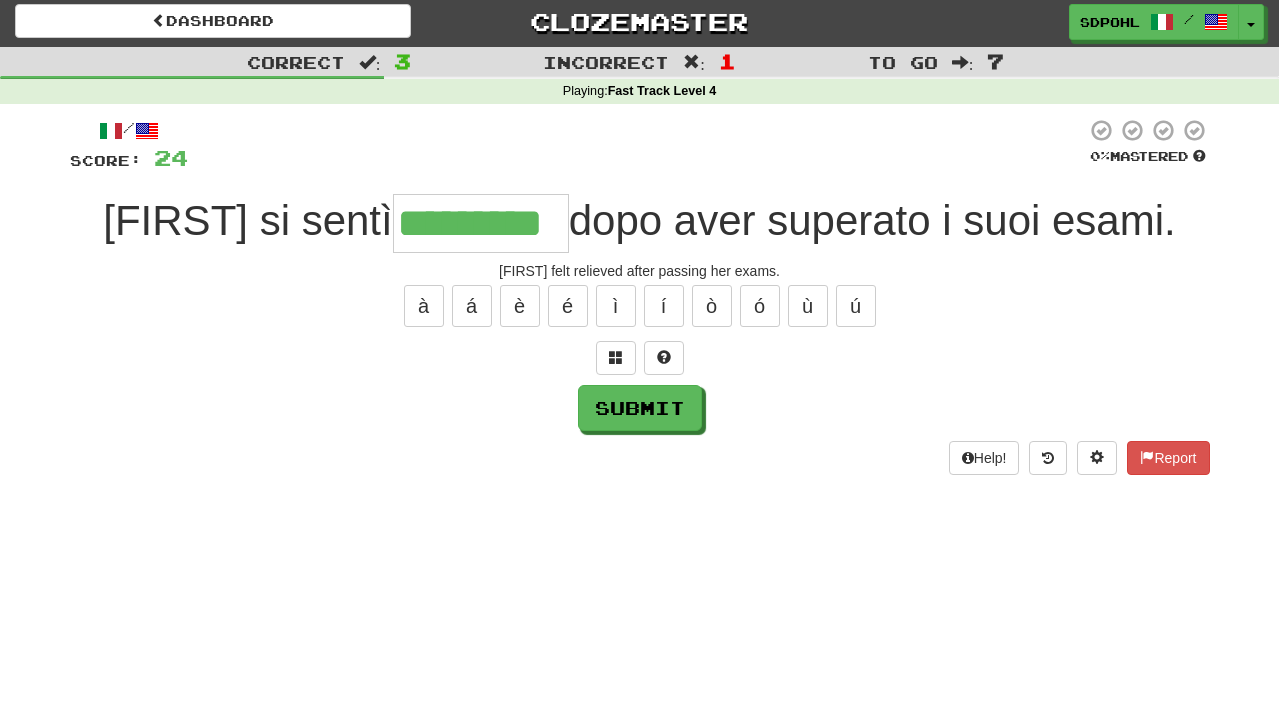 type on "*********" 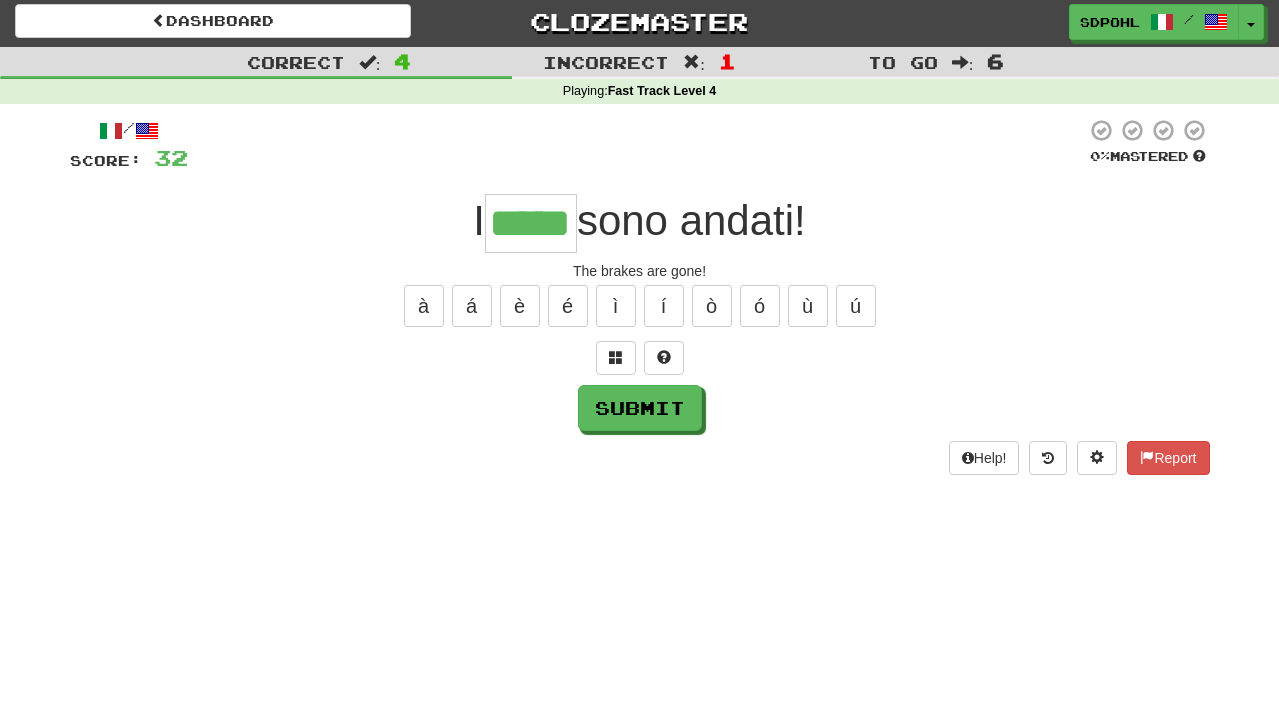 type on "*****" 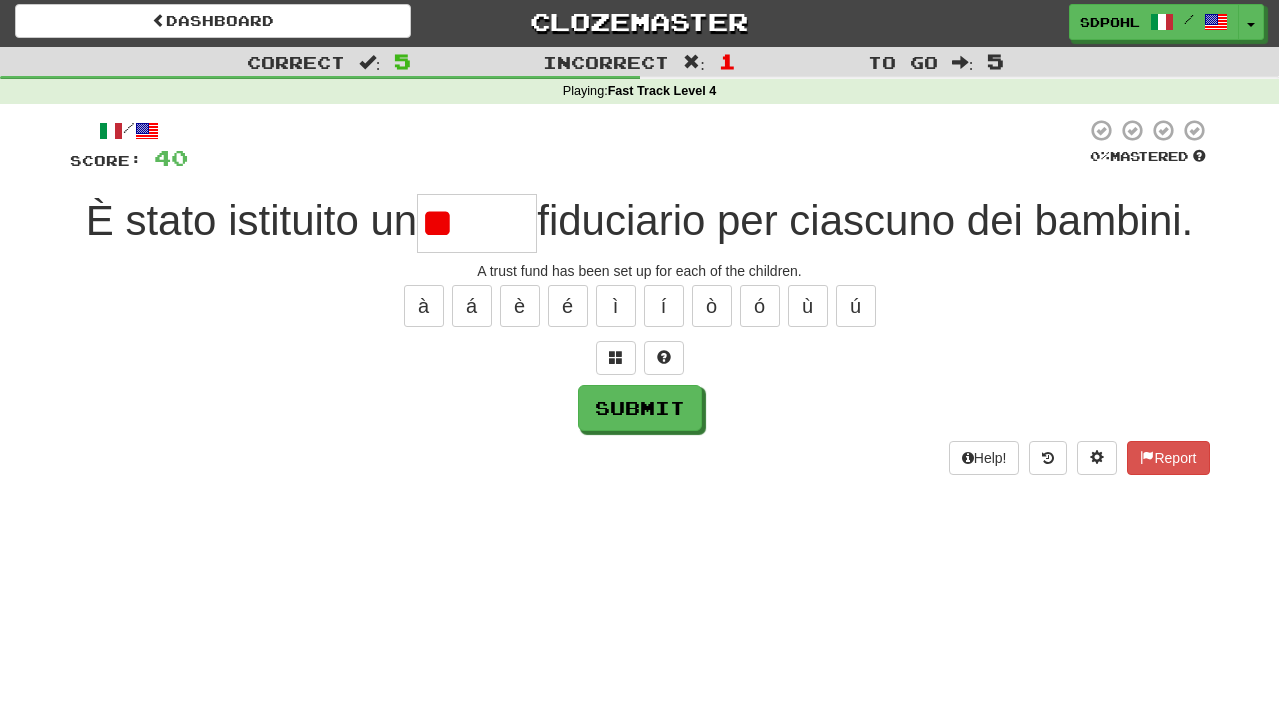 type on "*" 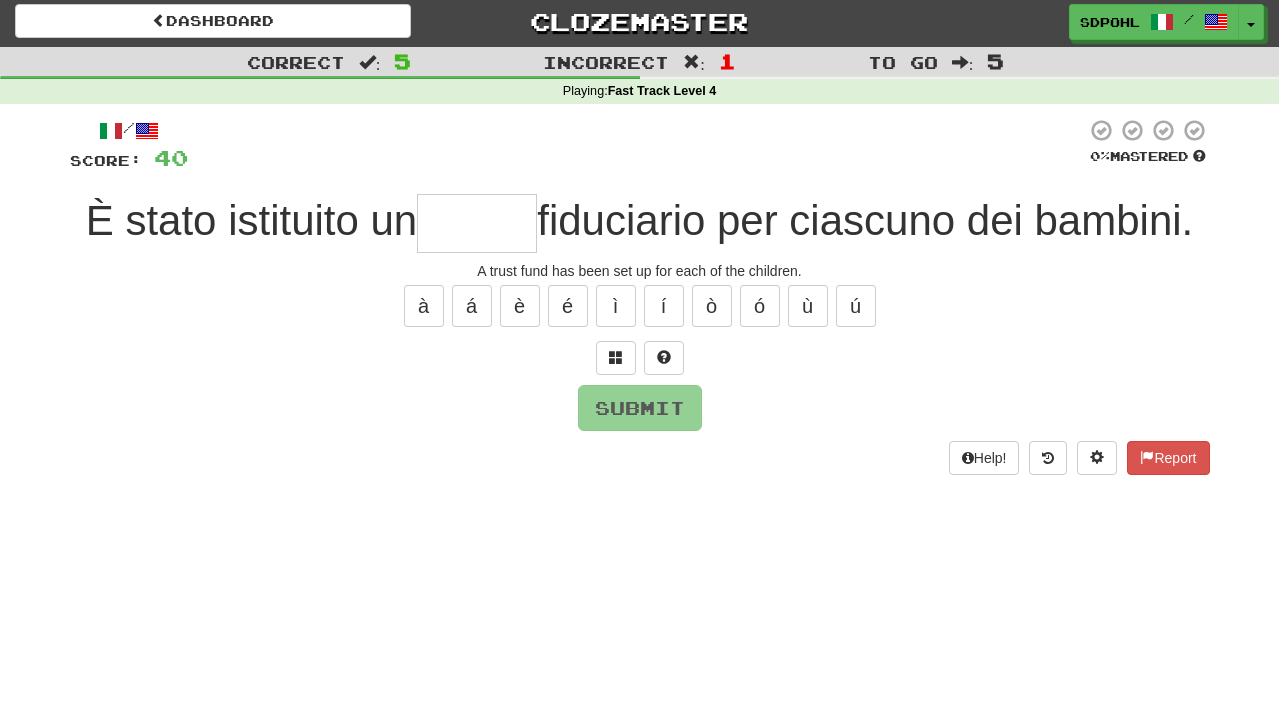 type on "*" 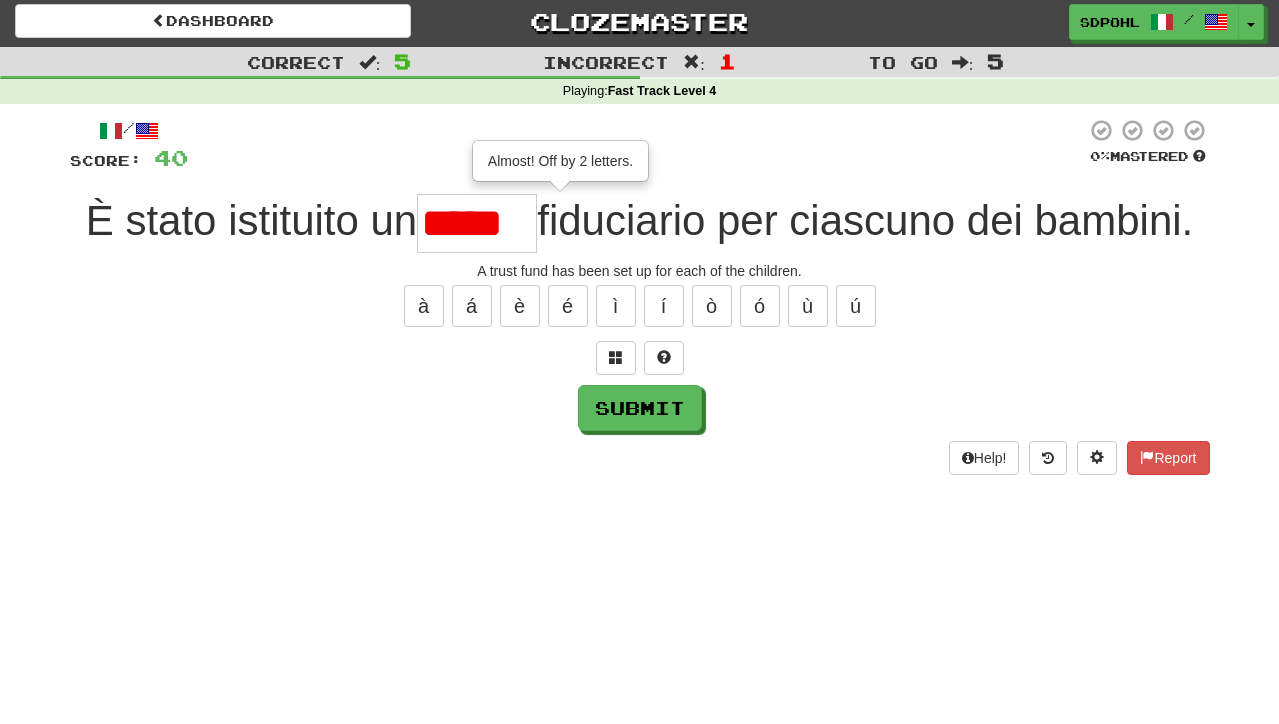 click on "Submit" at bounding box center (640, 408) 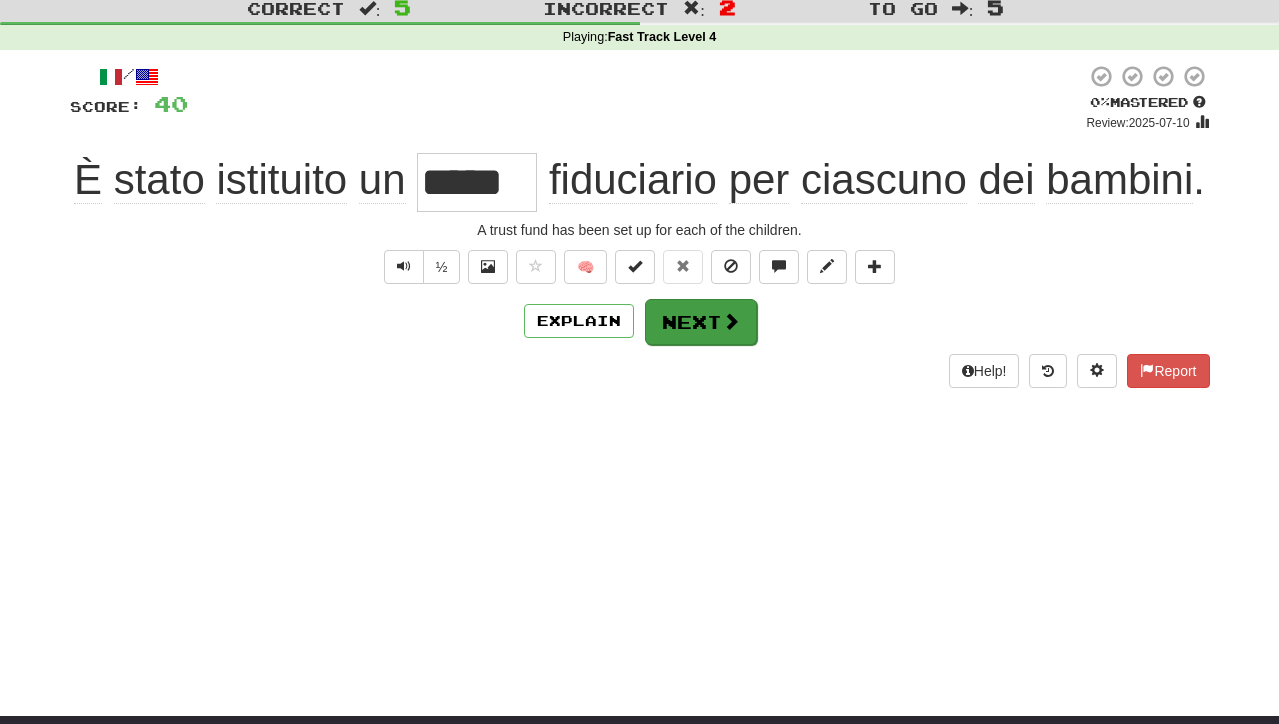 scroll, scrollTop: 56, scrollLeft: 0, axis: vertical 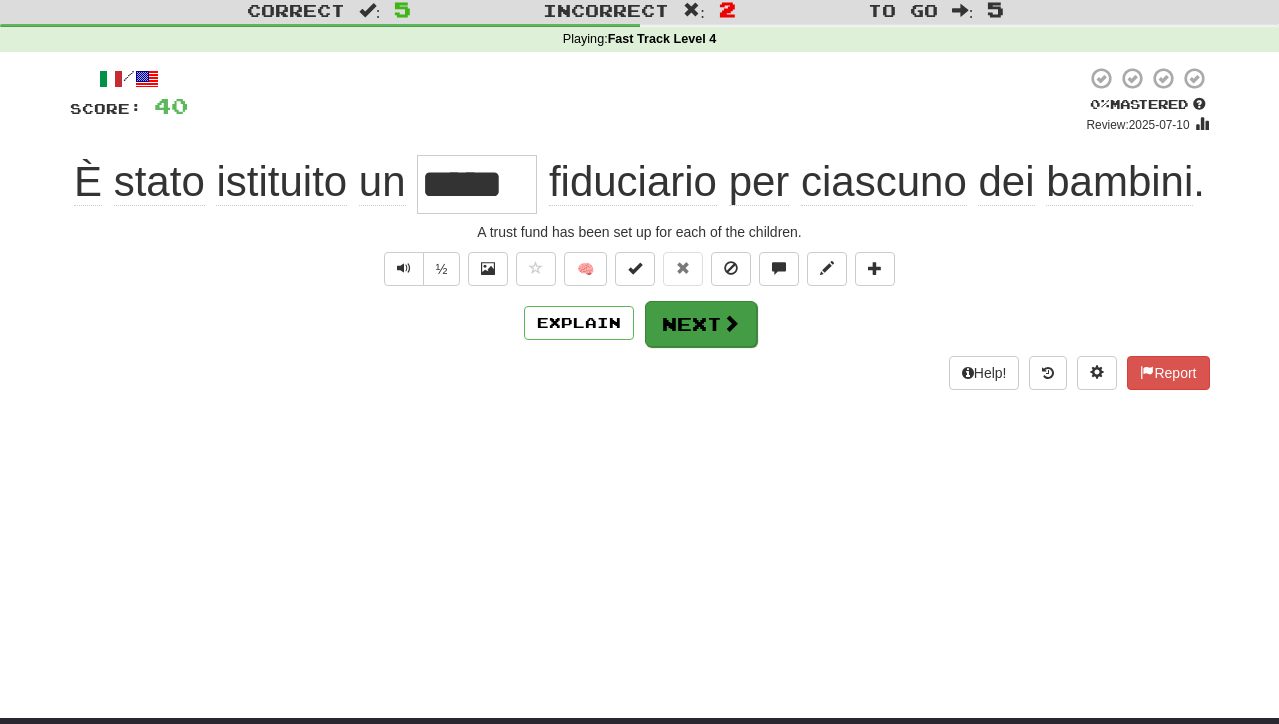 click on "Next" at bounding box center (701, 324) 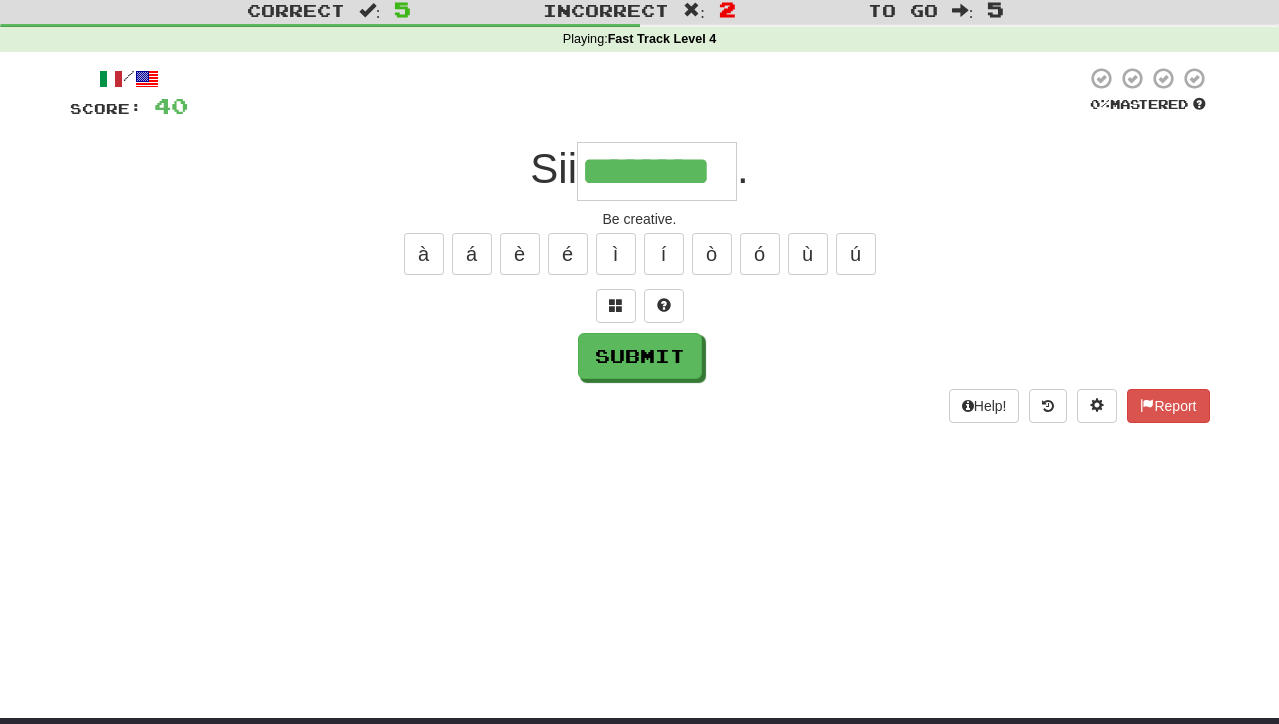 type on "********" 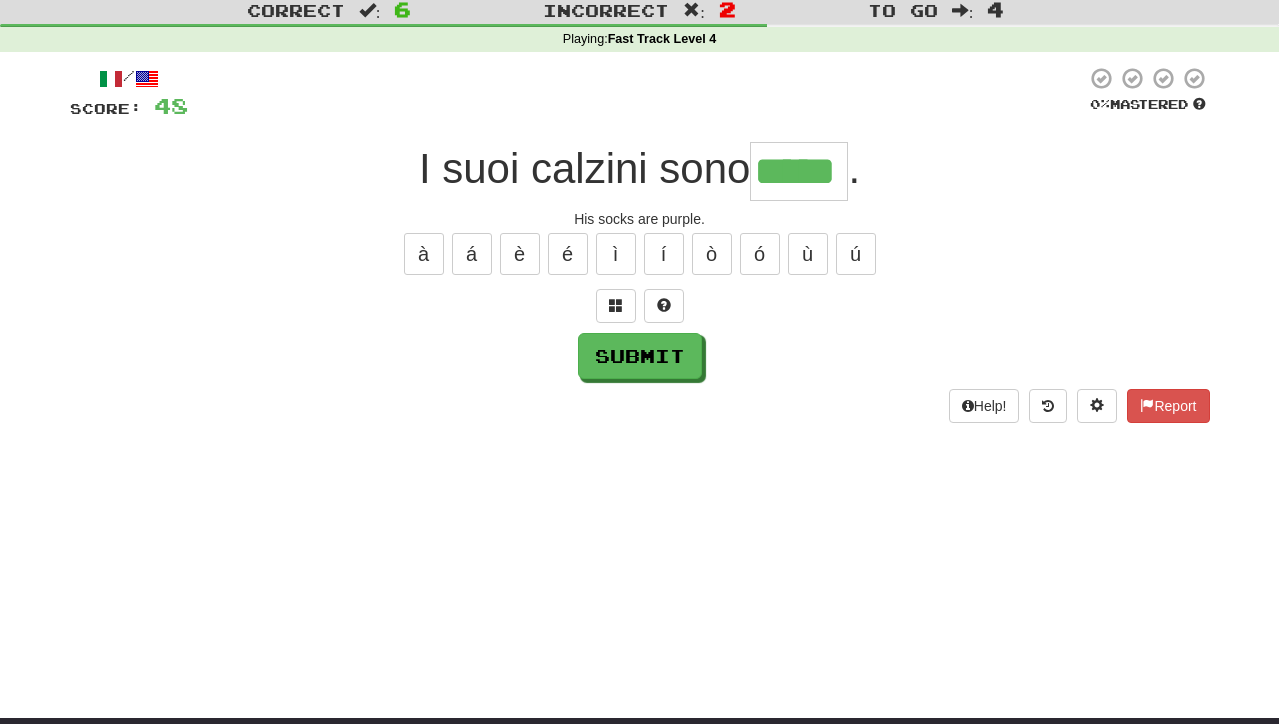 type on "*****" 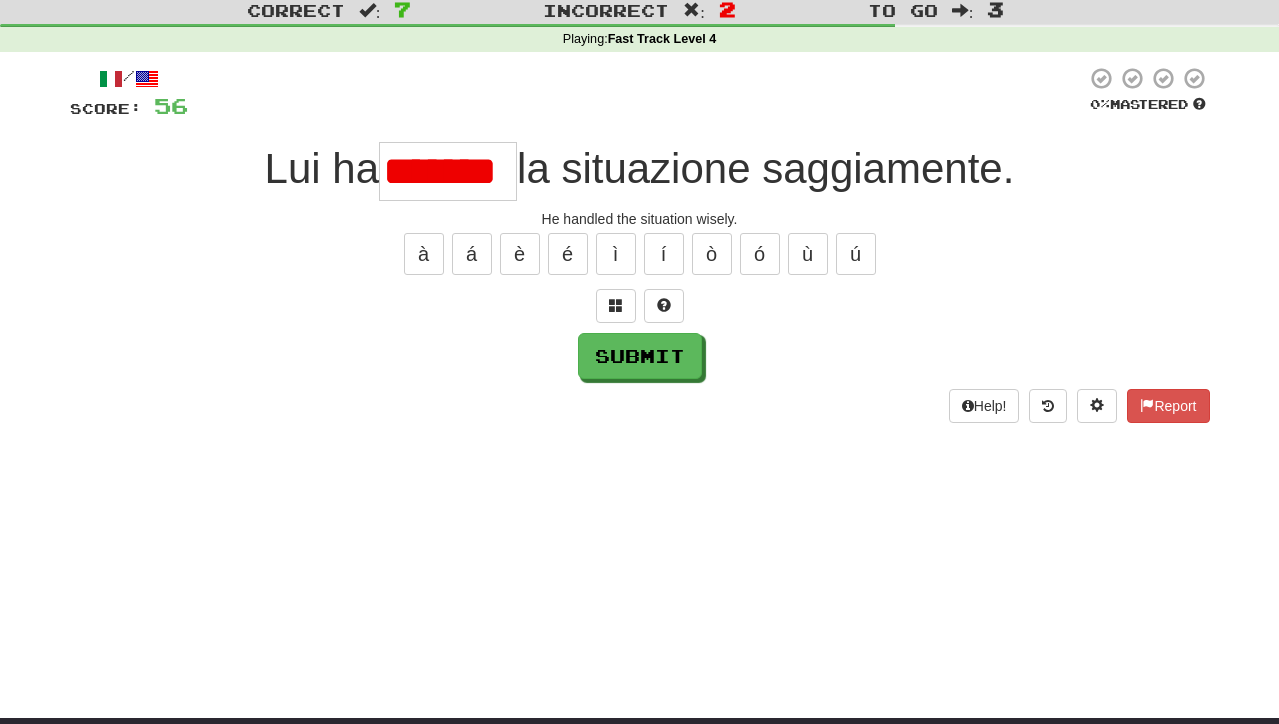 type on "*******" 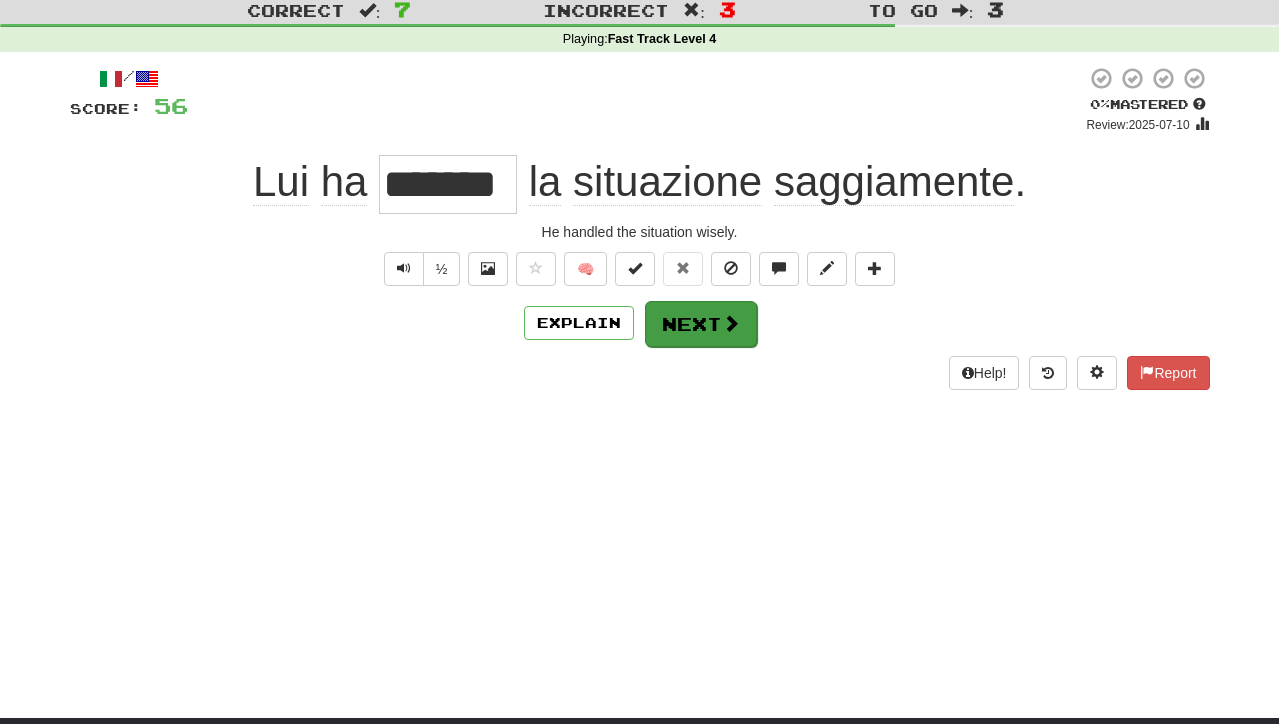 click on "Next" at bounding box center (701, 324) 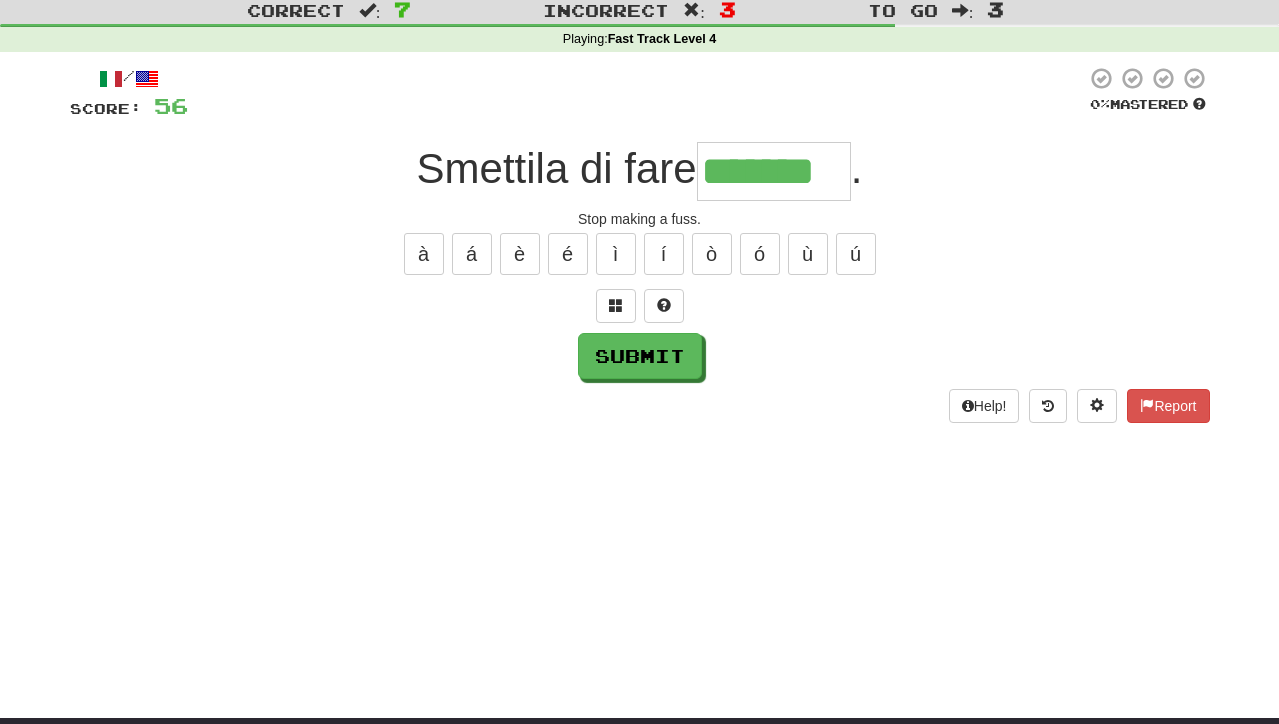 type on "*******" 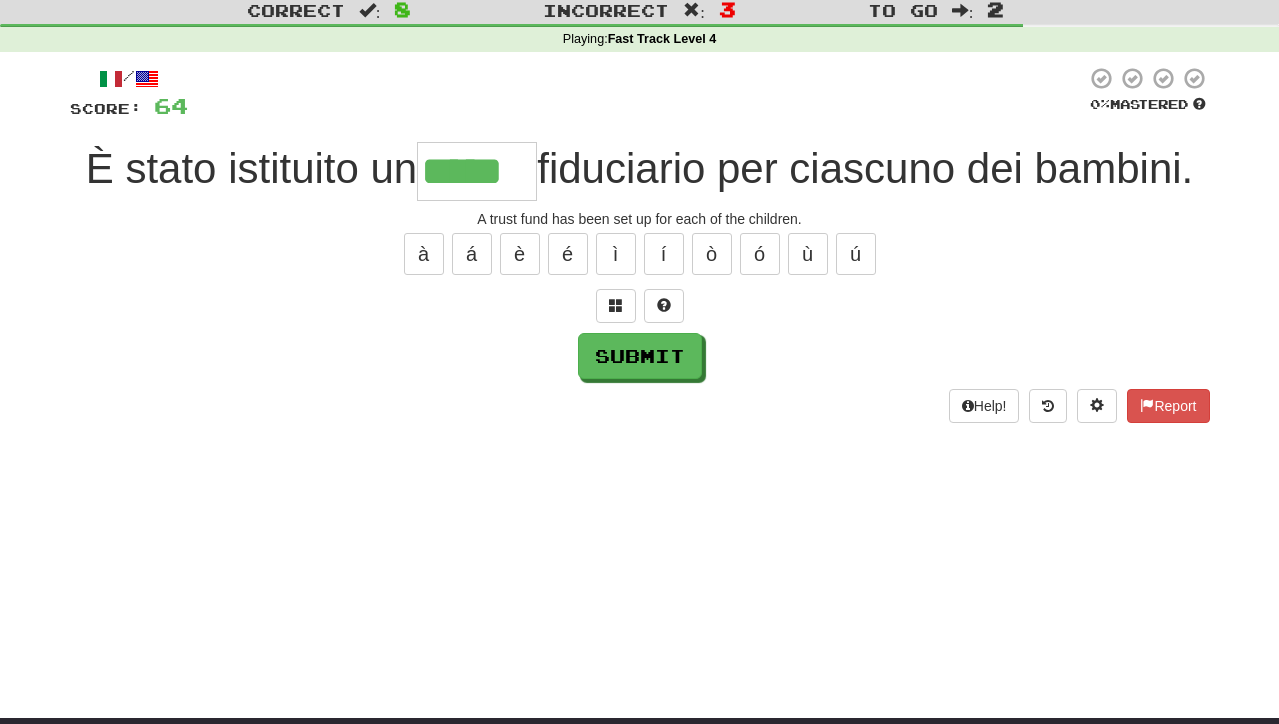 type on "*****" 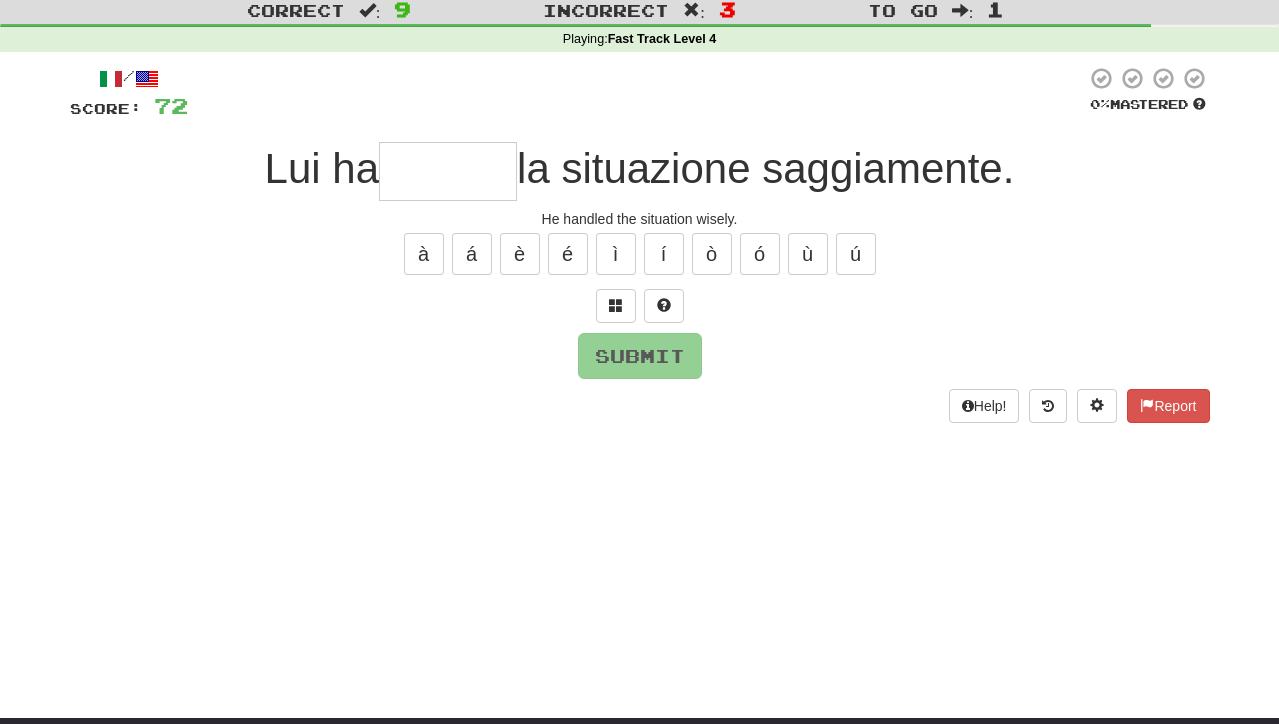 type on "*" 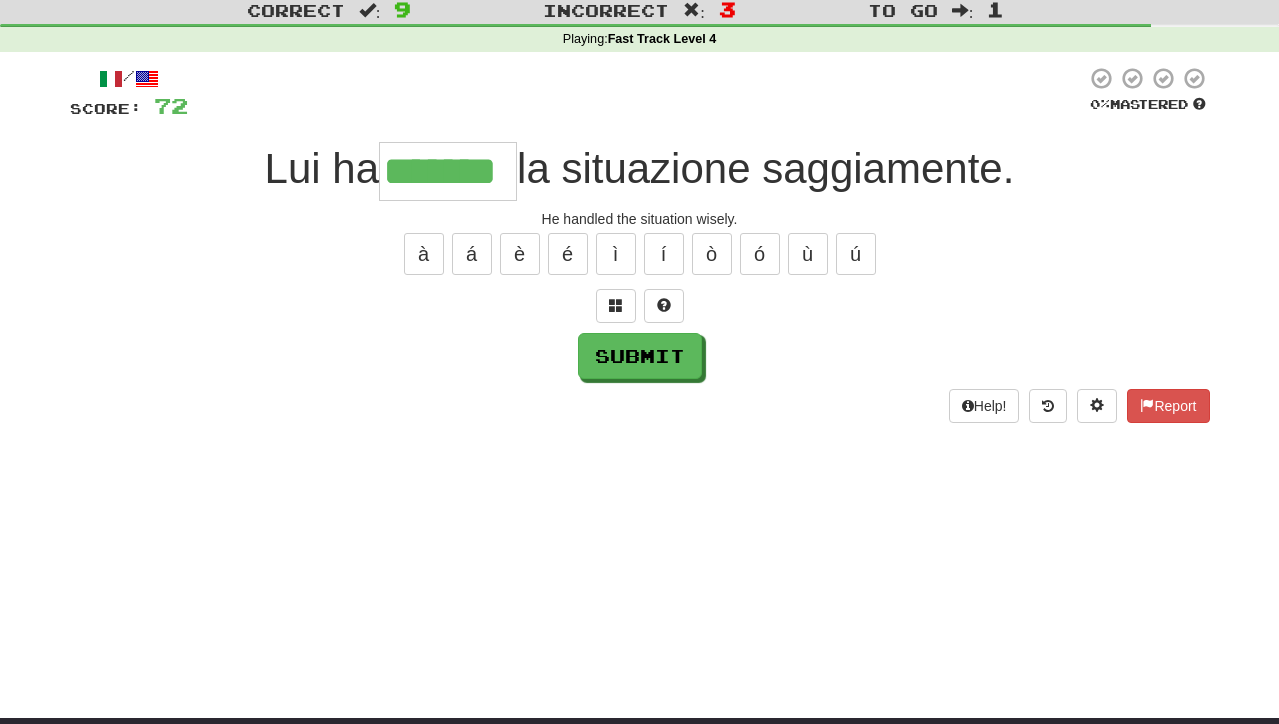 type on "*******" 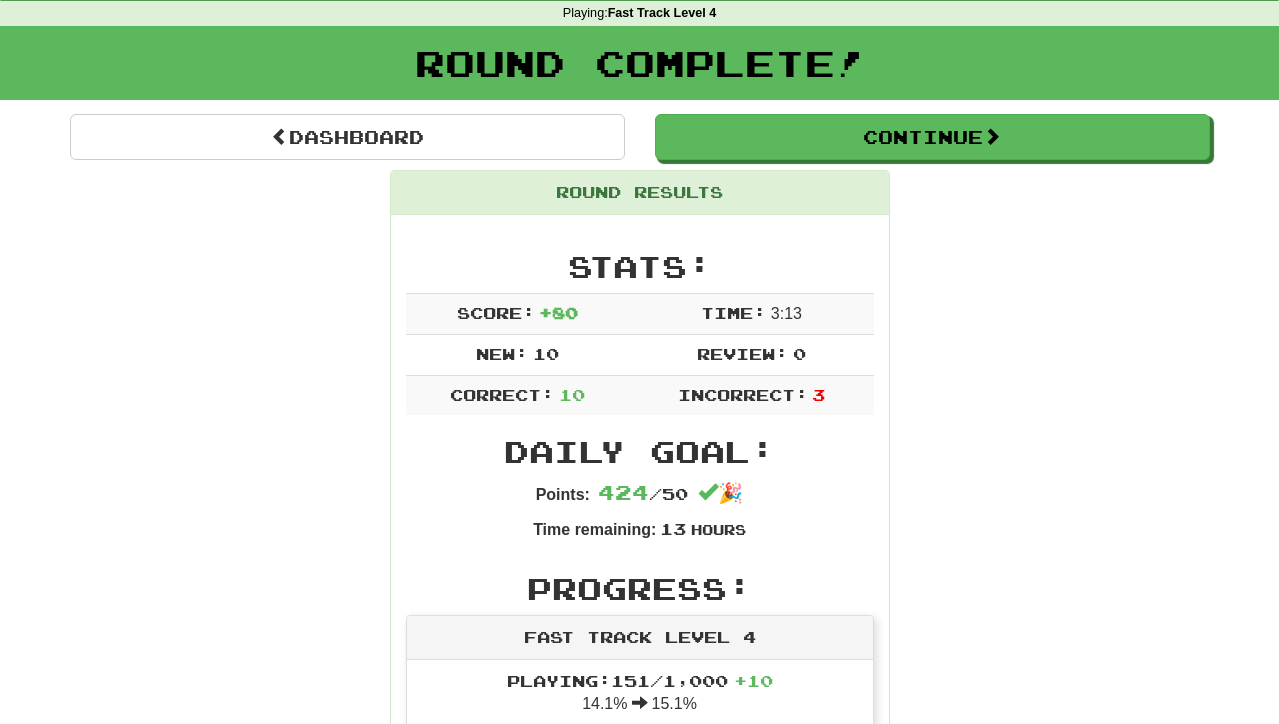 scroll, scrollTop: 90, scrollLeft: 0, axis: vertical 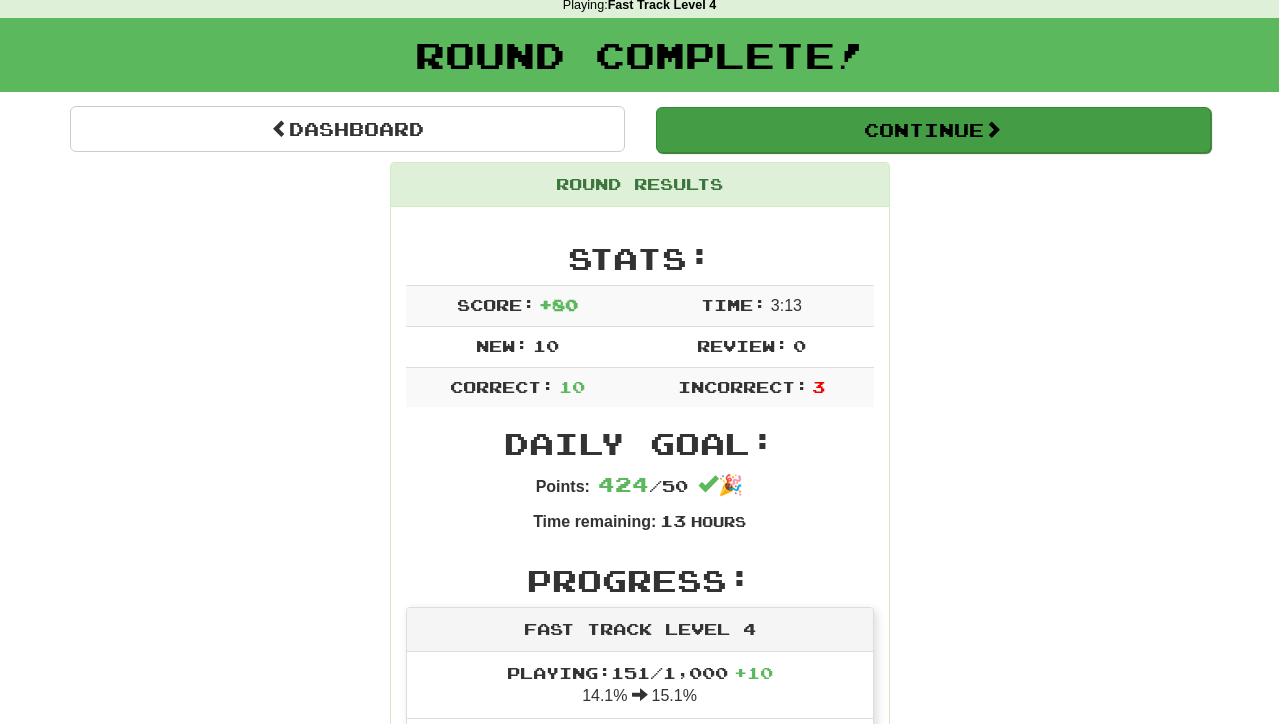 click on "Continue" at bounding box center [933, 130] 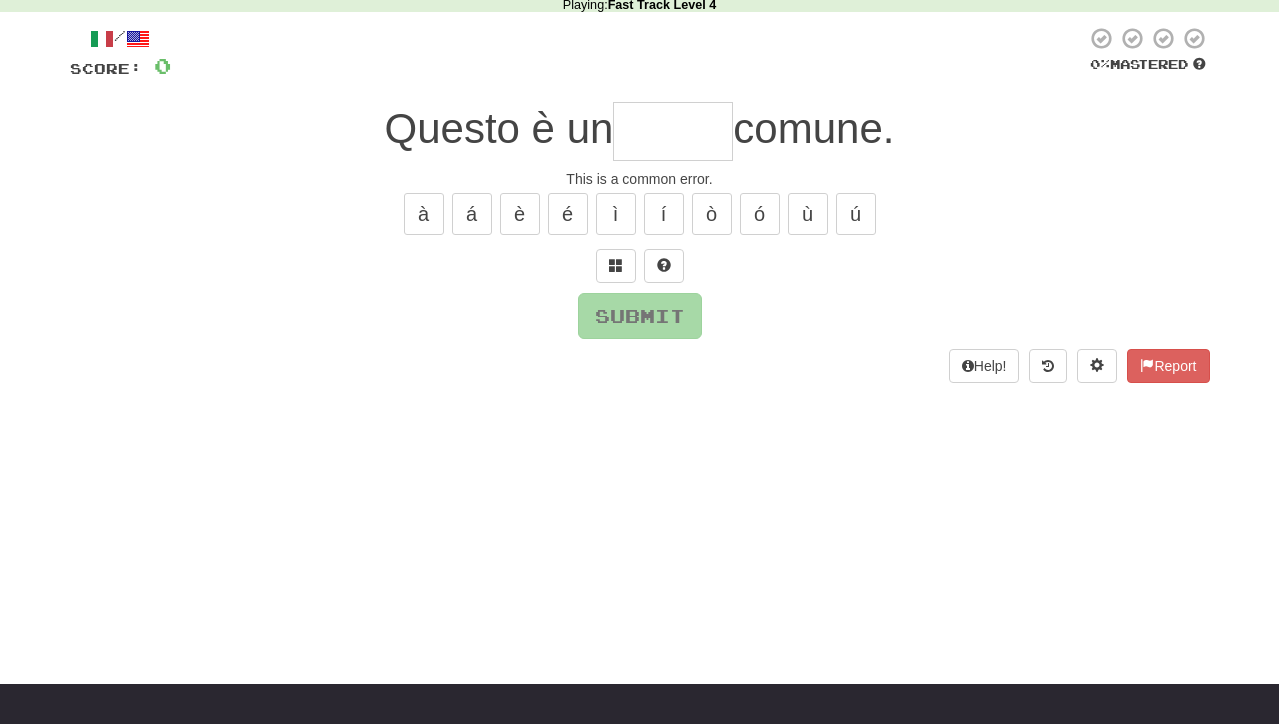 scroll, scrollTop: 90, scrollLeft: 0, axis: vertical 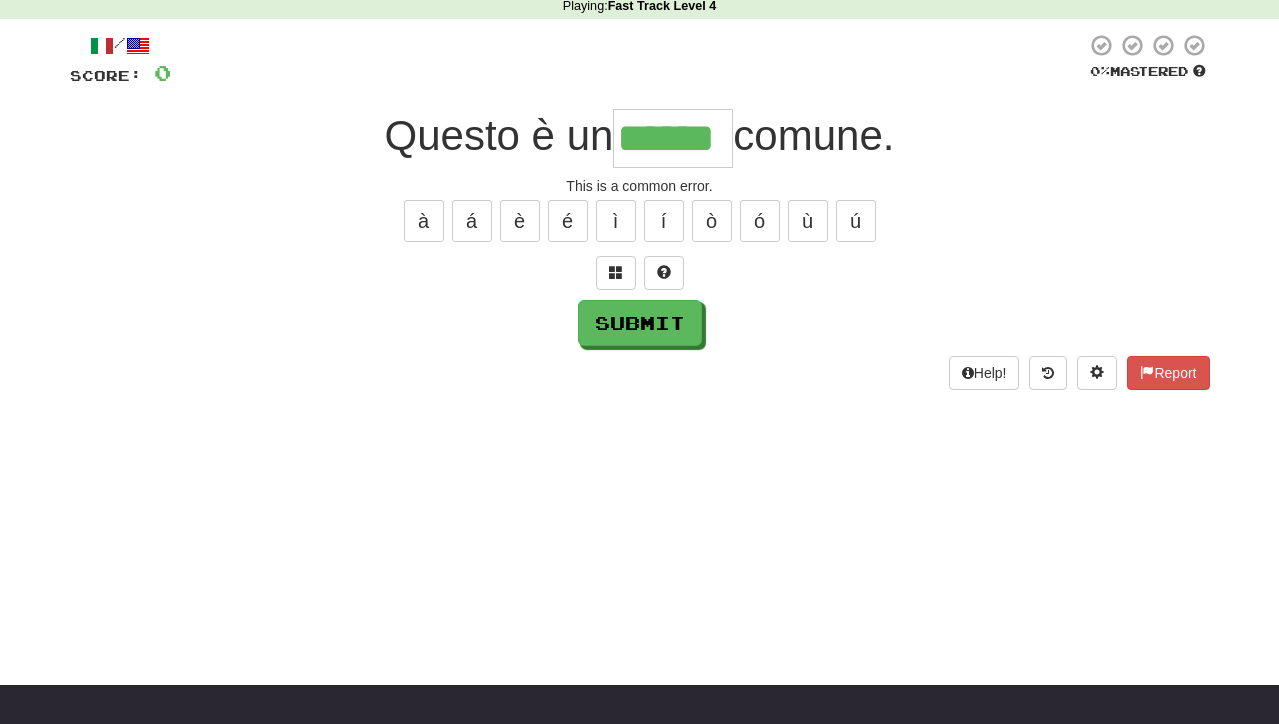 type on "******" 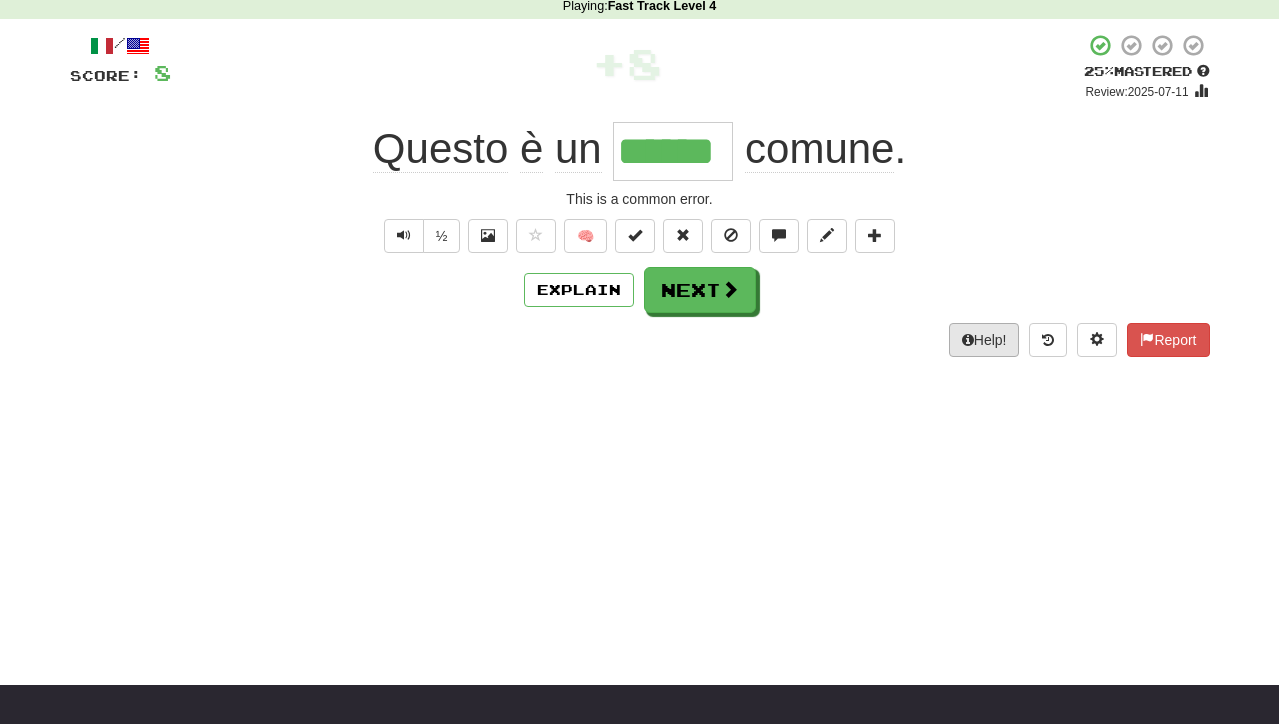 click on "Help!" at bounding box center (984, 340) 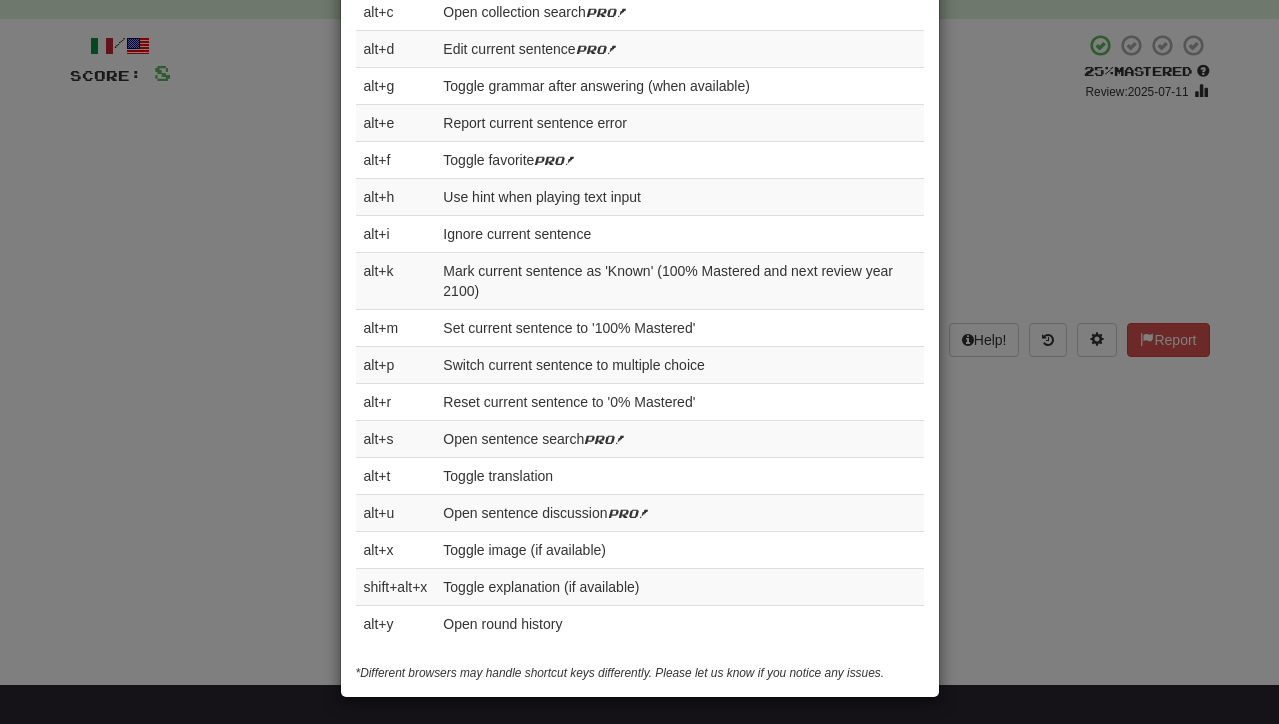scroll, scrollTop: 875, scrollLeft: 0, axis: vertical 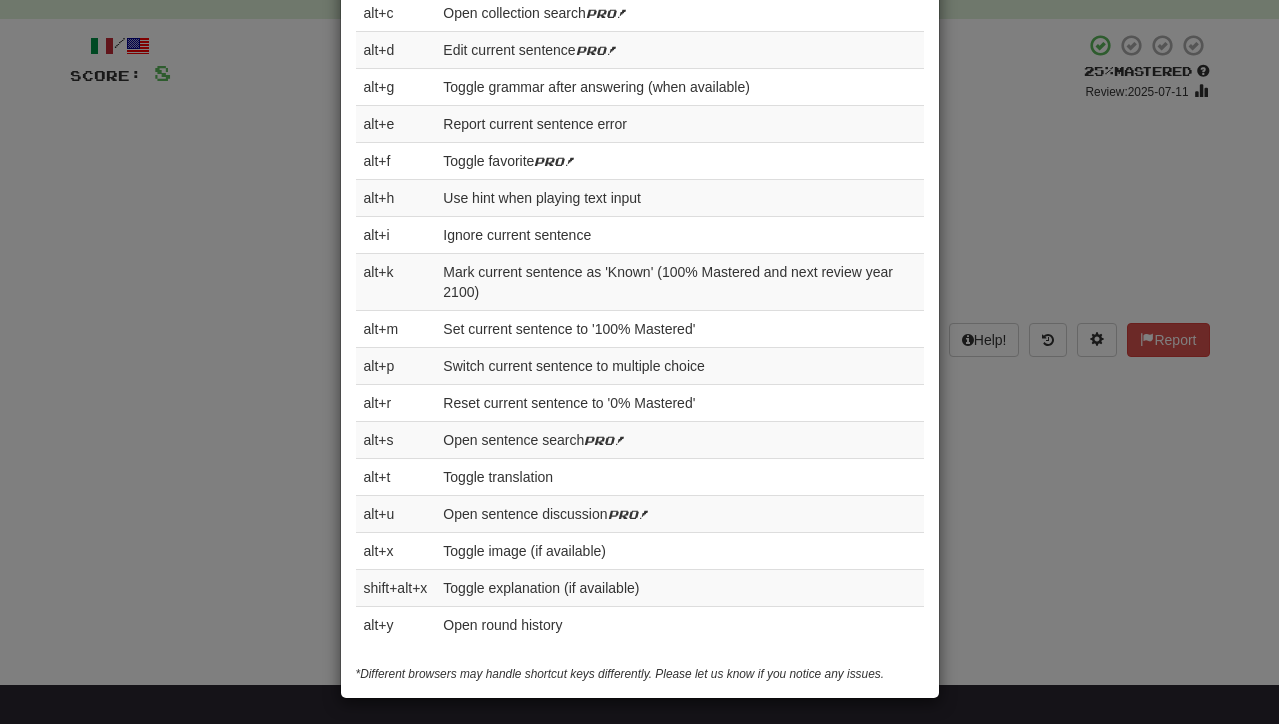 click on "× Help Complete the sentence with the correct missing word! 👉 Run Tutorial 👈 Points are determined as follows: (4 points for multiple choice, 8 points for text input)  x ( % Mastered  divided by 25) Points are cut in half if you use a hint while playing text input or you review a sentence before it's ready for review. An incorrect answer gets 0 points. Playing favorites doesn't use the same equation - correct answers always get 2 points. alt+t Toggle translation alt+p Switch sentence to multiple choice - half points! alt+h Single letter hint - only 1 per sentence and half the points! Questions? Something else you'd like to see here?  Let us know . Shortcut Hotkeys Enter Submit answer, next sentence, next round 1-4 Select multiple choice answer ctl+Space Replay audio (when available) ctl+Enter Record audio (for speaking) alt+a Add current sentence to a collection   Pro! alt+c Open collection search  Pro! alt+d Edit current sentence  Pro! alt+g Toggle grammar after answering (when available) alt+e alt+f" at bounding box center (639, 362) 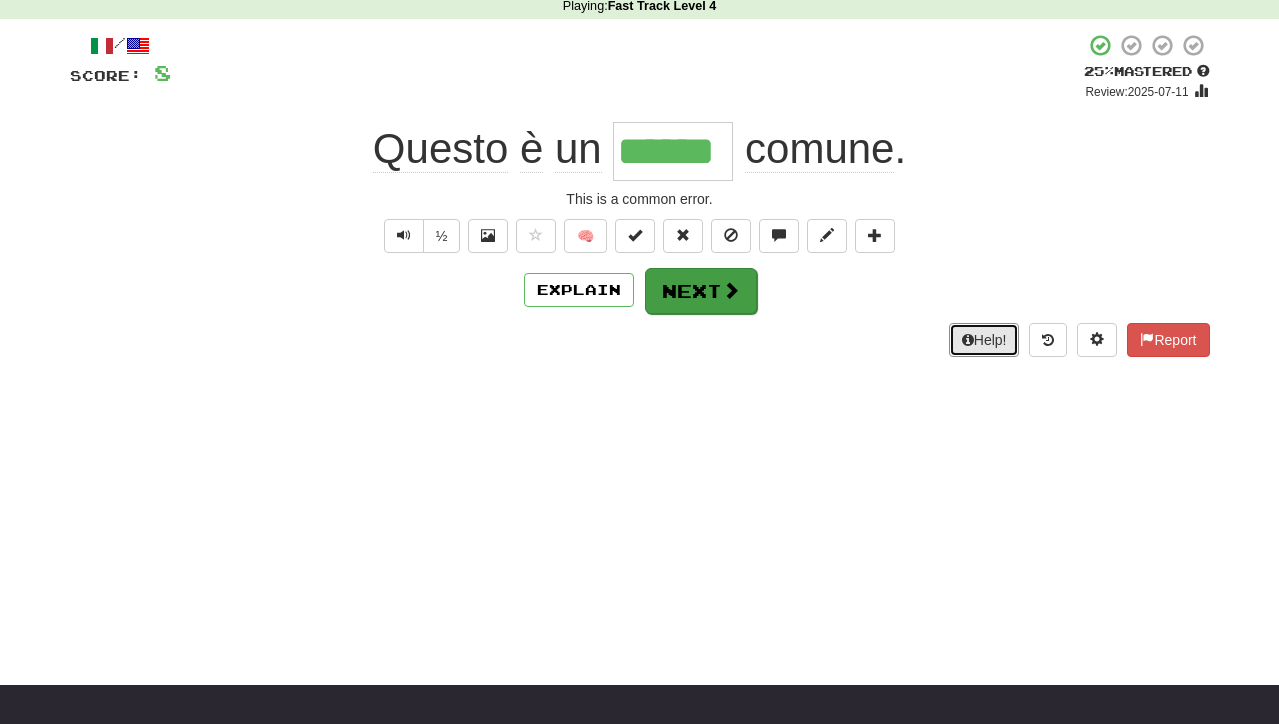 scroll, scrollTop: 89, scrollLeft: 1, axis: both 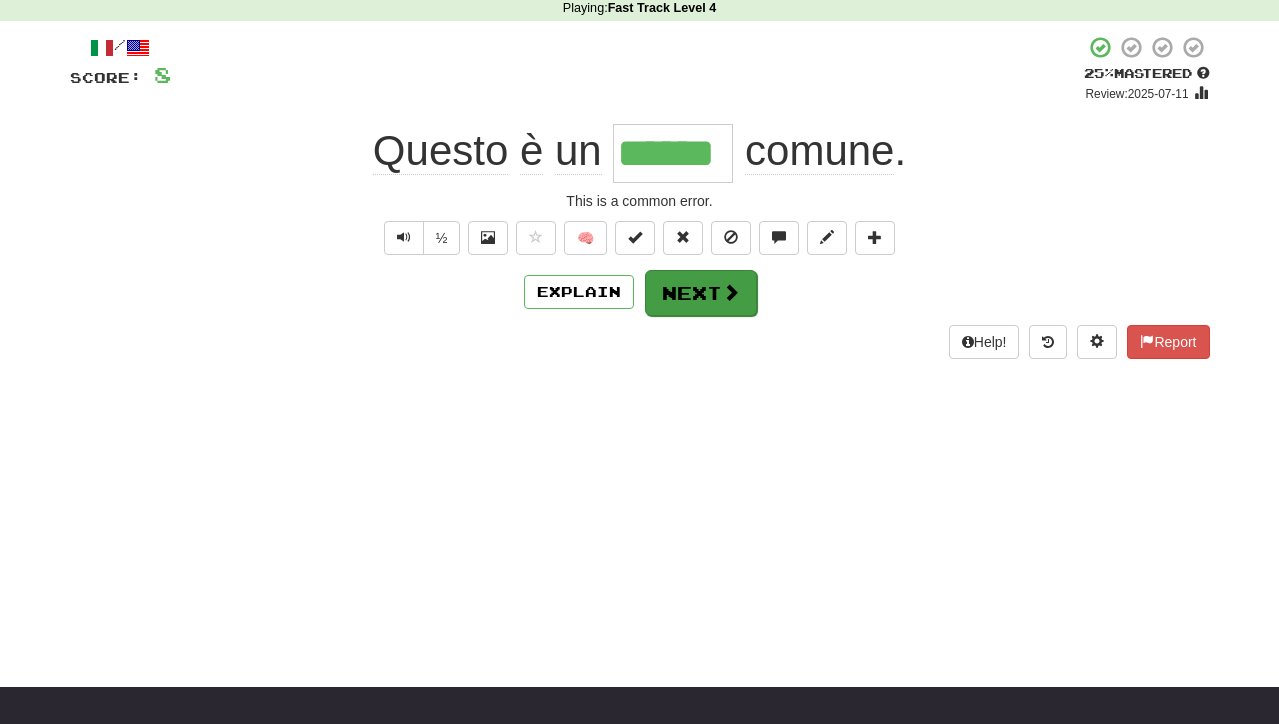 click on "Next" at bounding box center [701, 293] 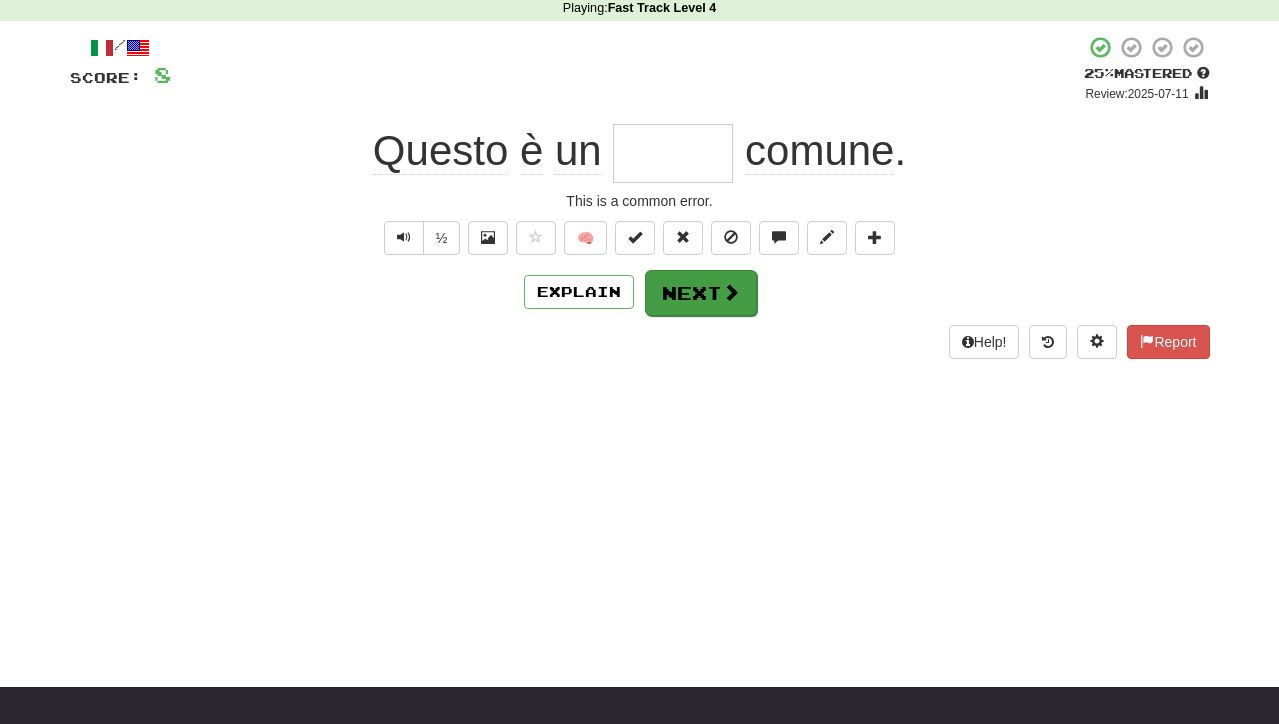 scroll, scrollTop: 91, scrollLeft: 0, axis: vertical 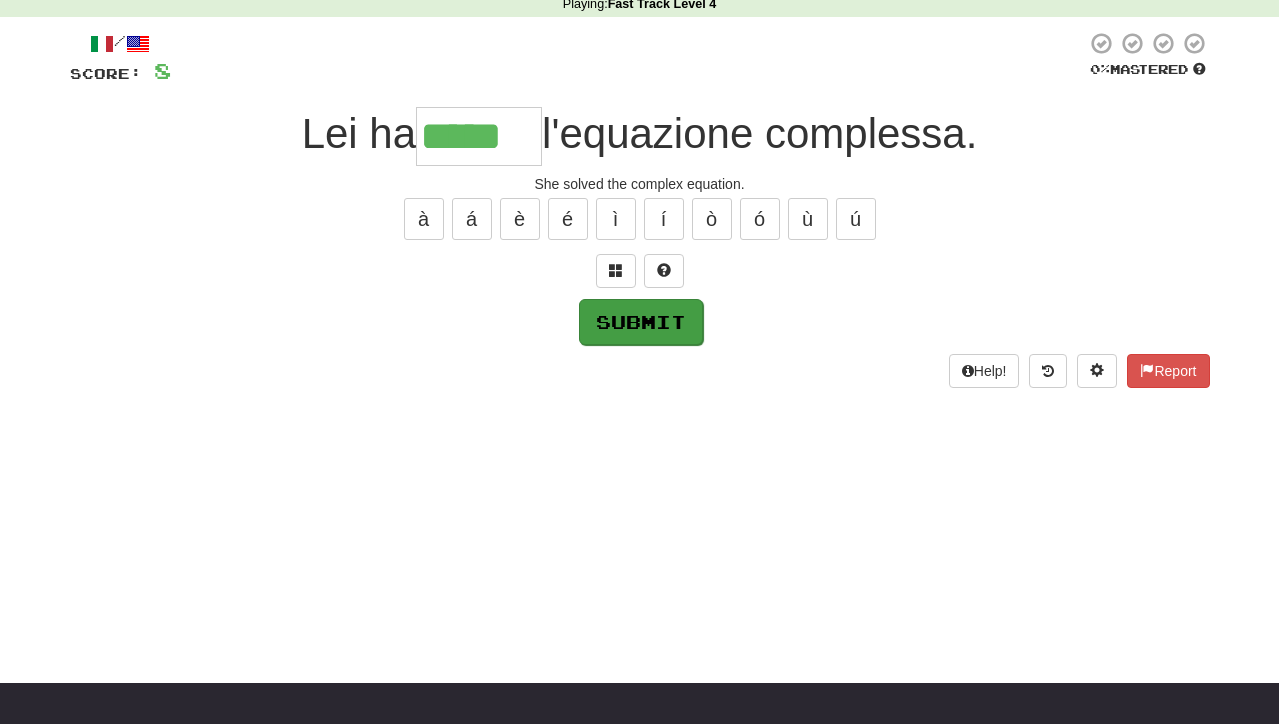 click on "Submit" at bounding box center [641, 322] 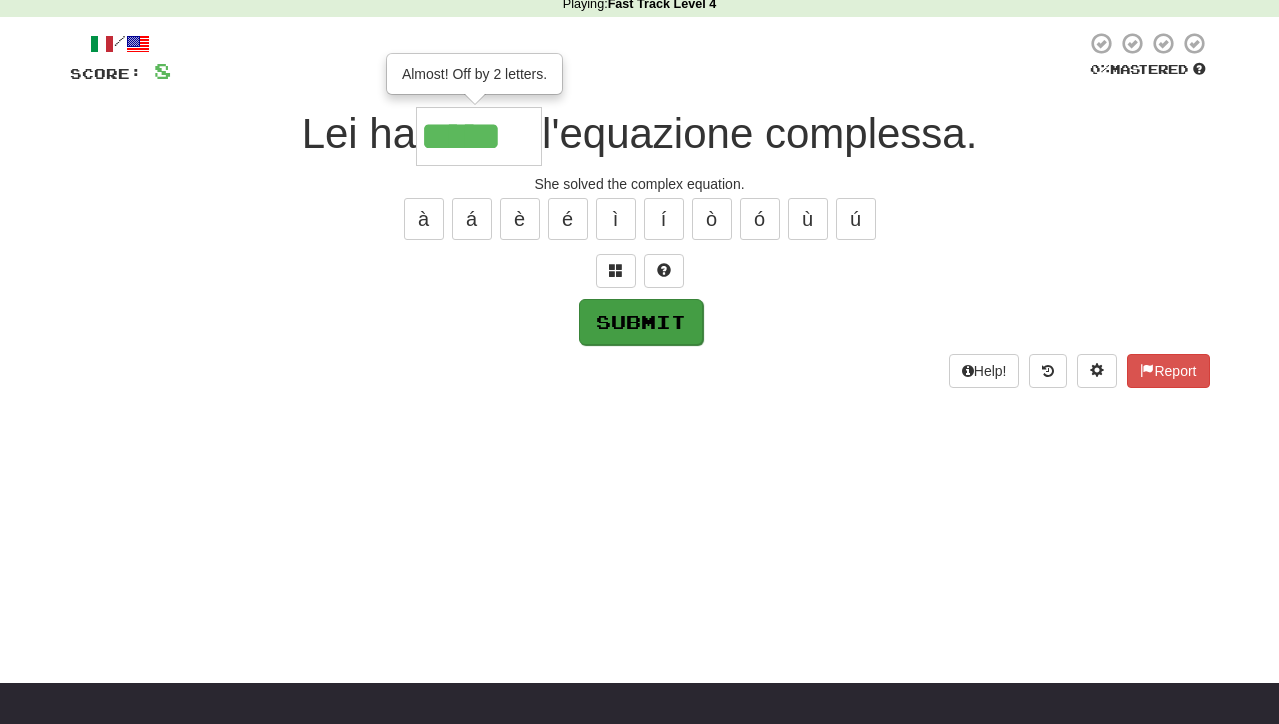 click on "Submit" at bounding box center (641, 322) 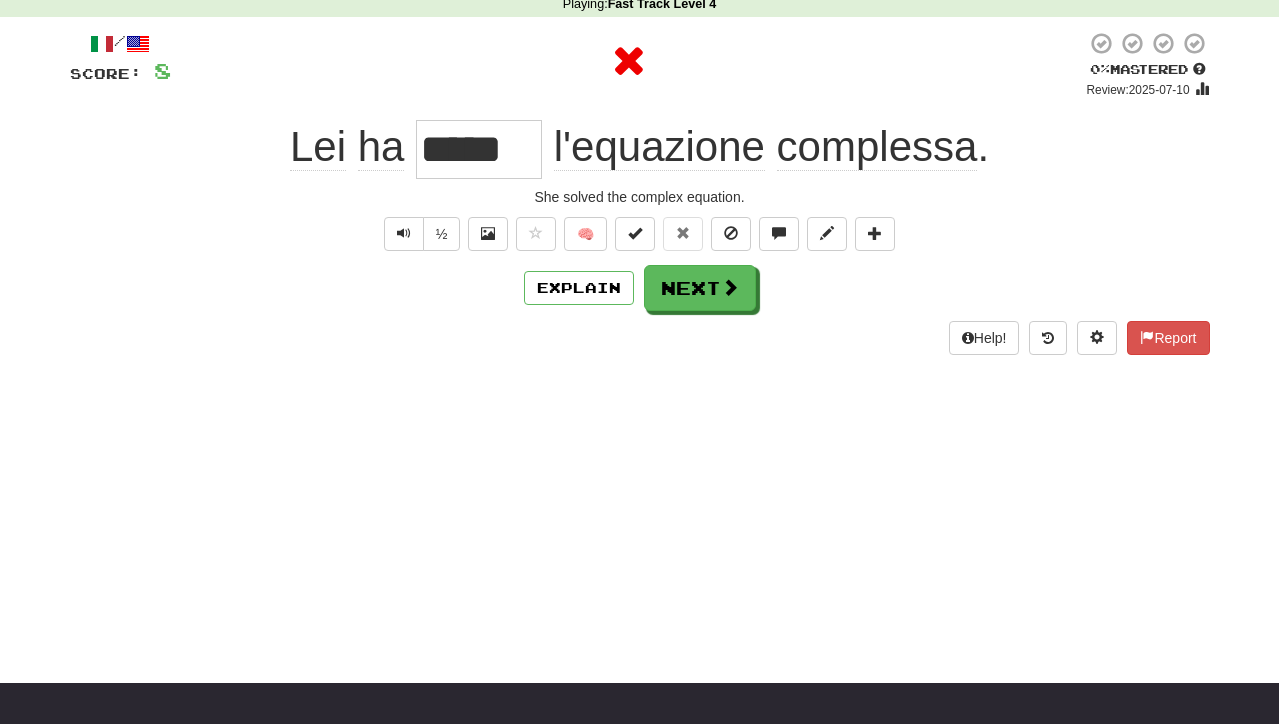type on "*******" 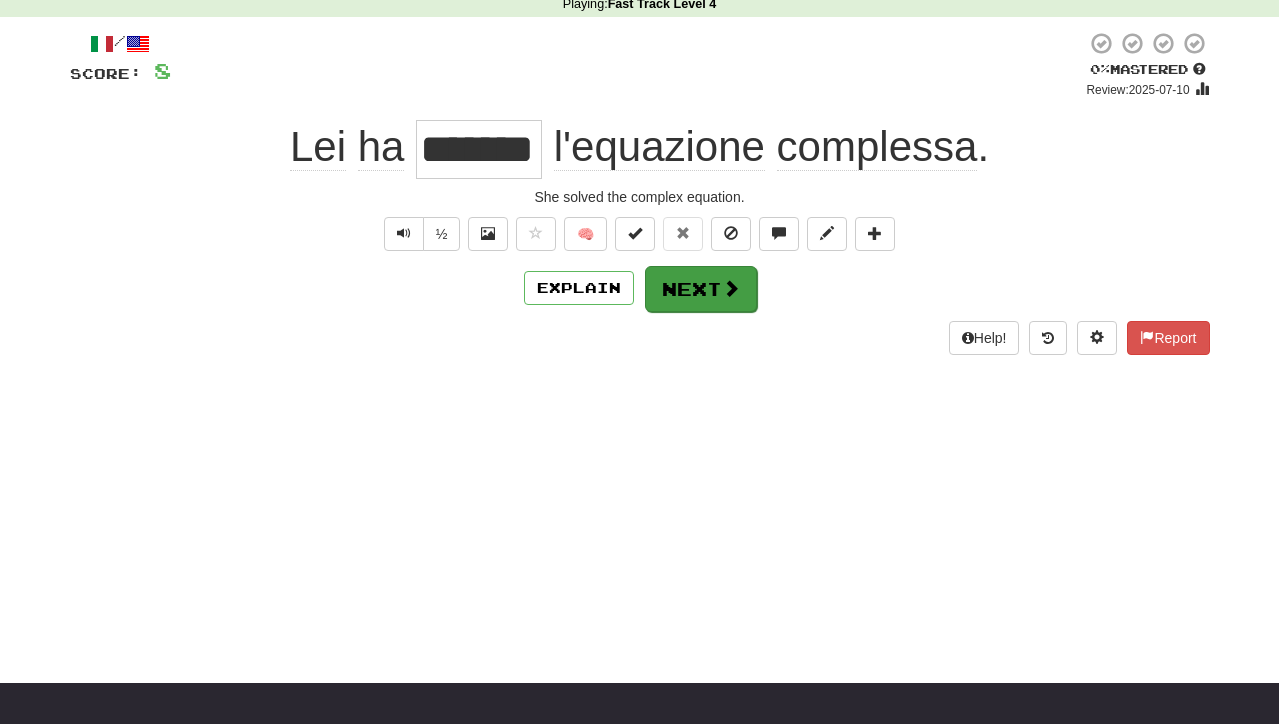 click on "Next" at bounding box center (701, 289) 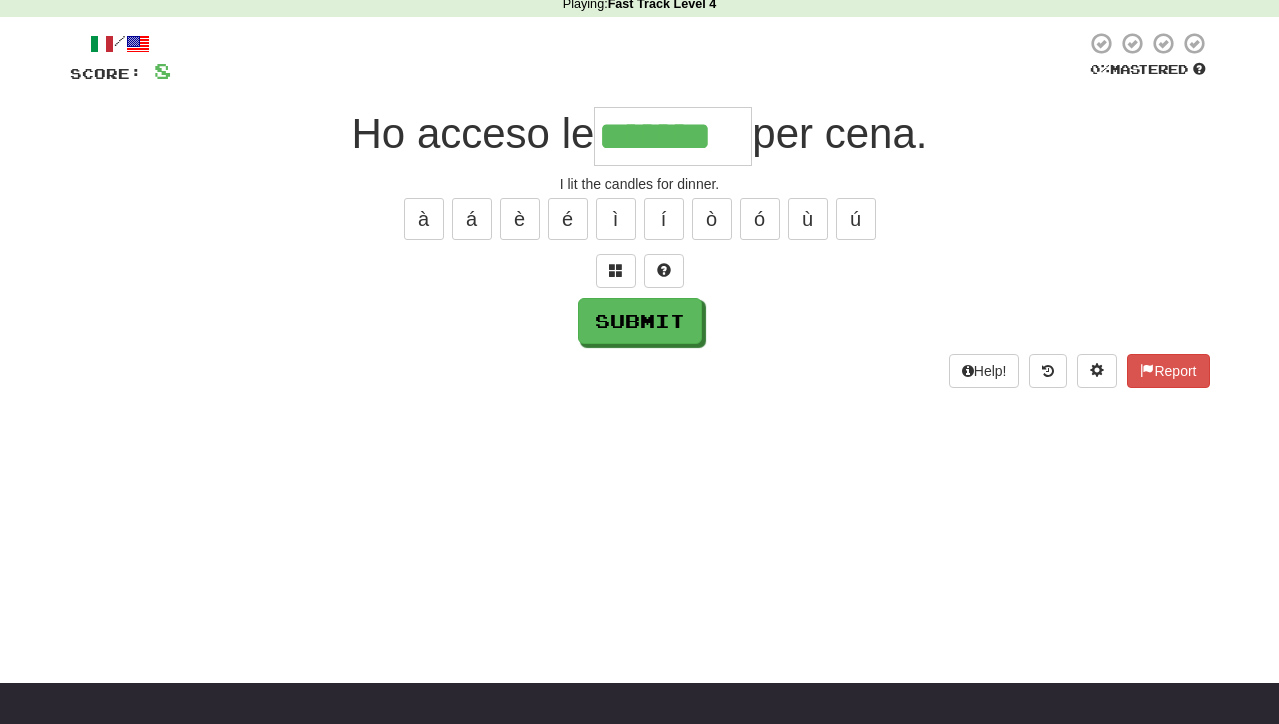 type on "*******" 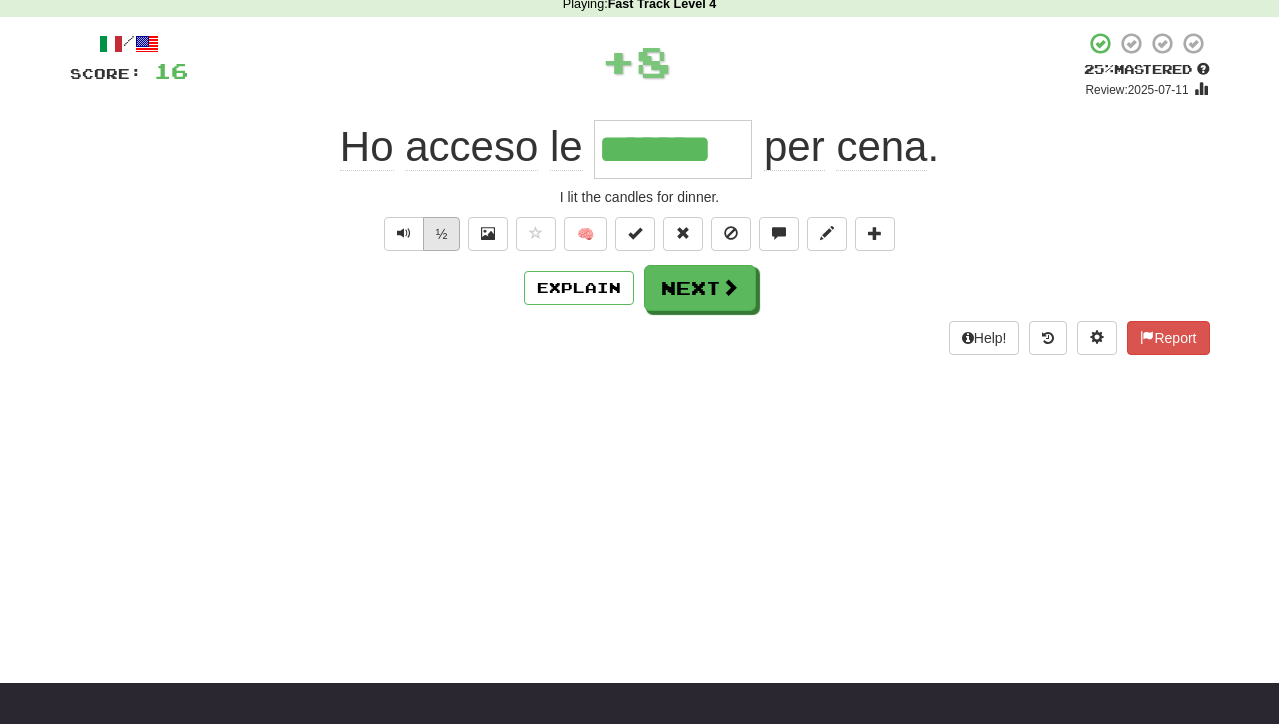 click on "½" at bounding box center [442, 234] 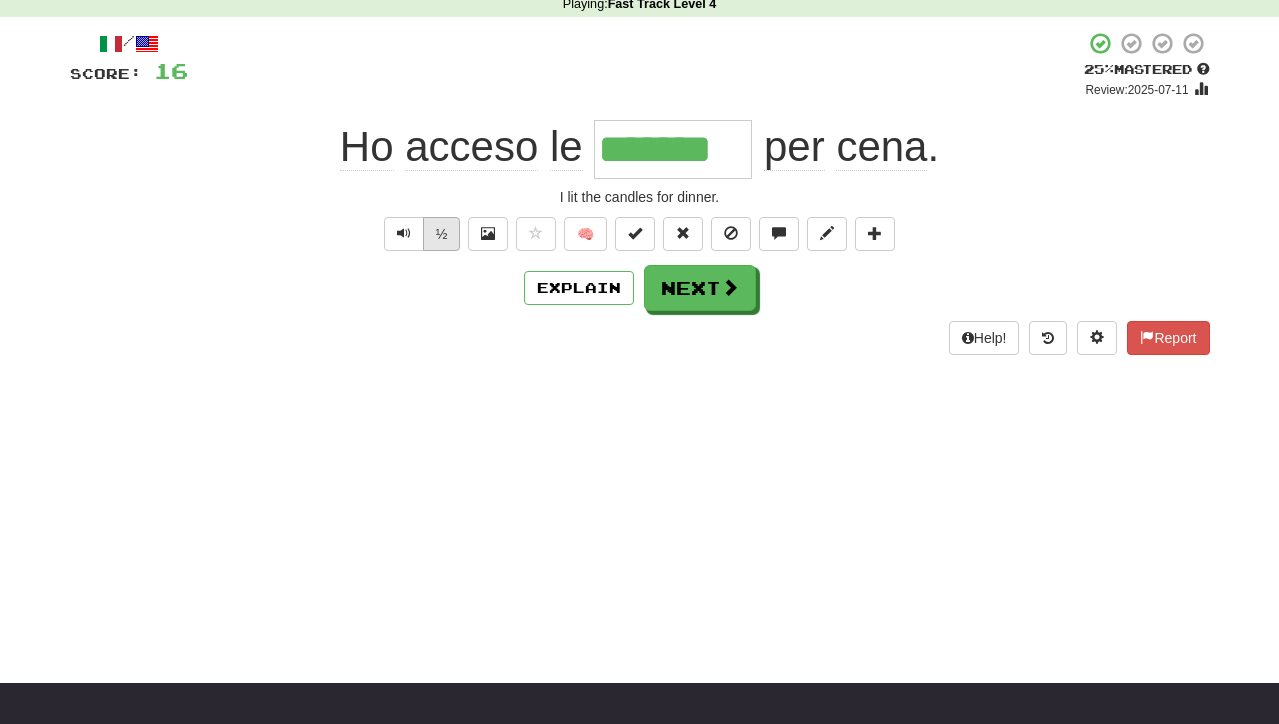 click on "½" at bounding box center (442, 234) 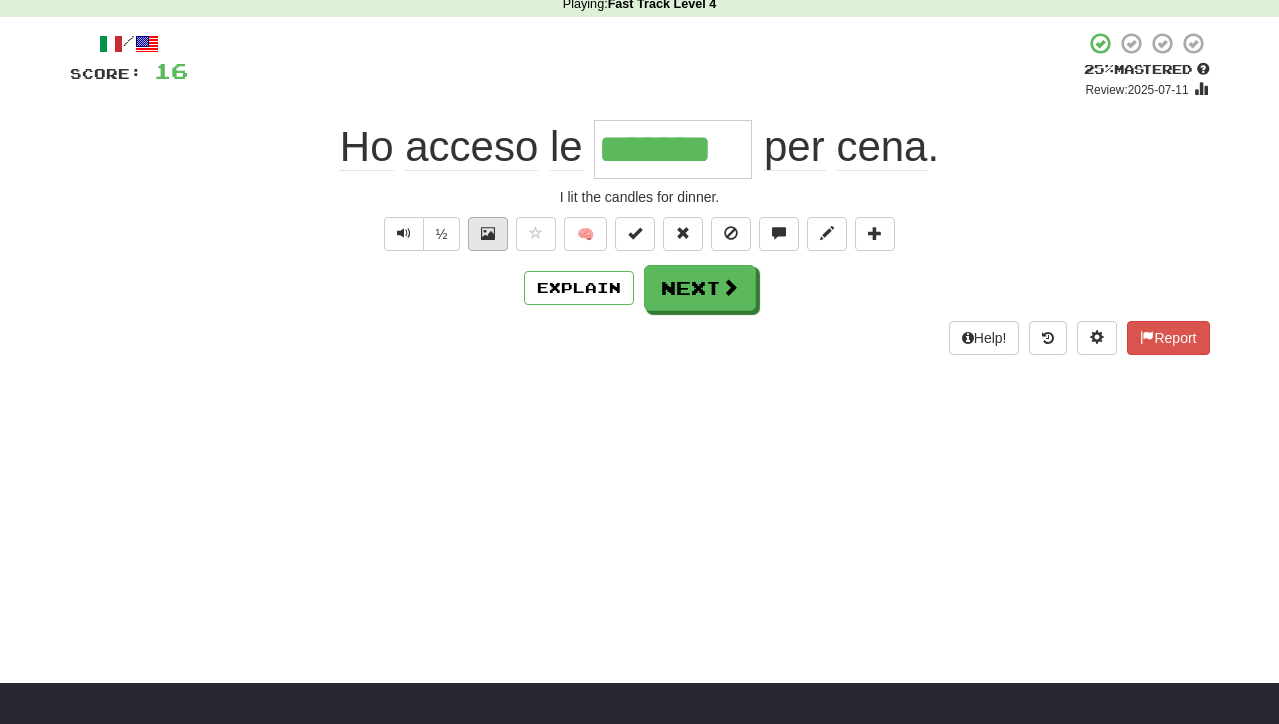 click at bounding box center [488, 233] 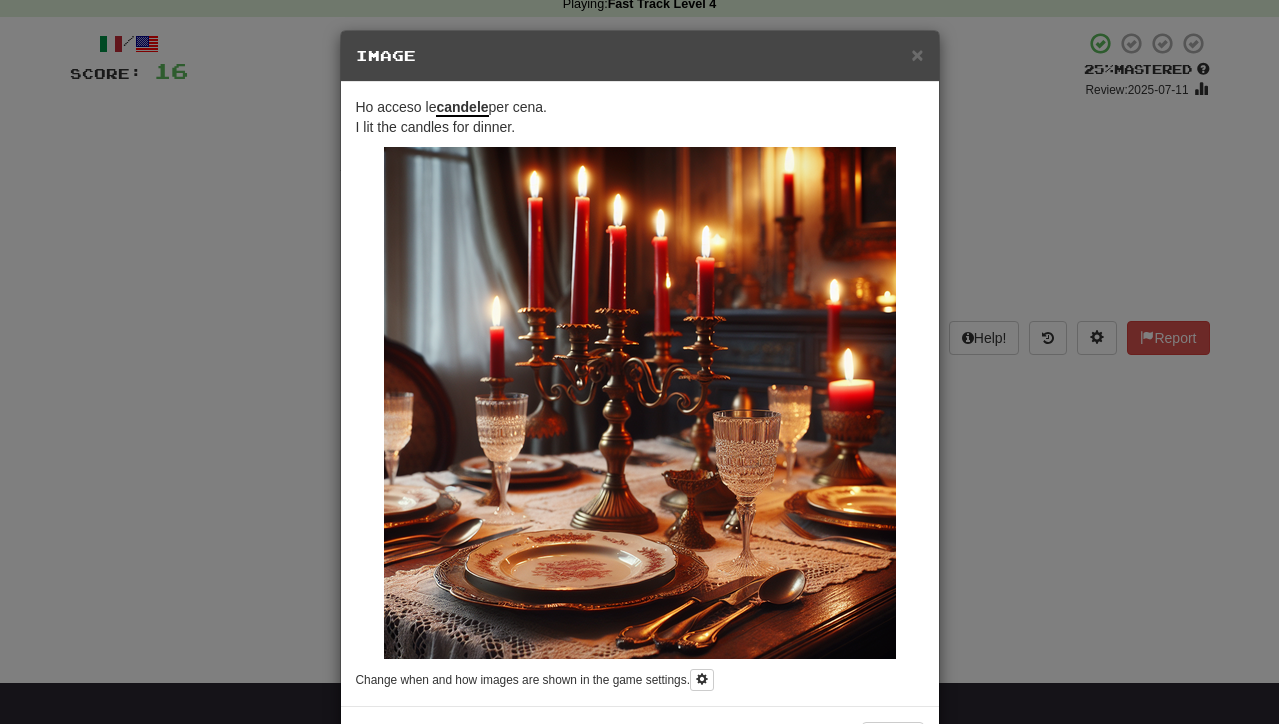 click on "× Image Ho acceso le  candele  per cena. I lit the candles for dinner. Change when and how images are shown in the game settings.  Images are in beta. Like them? Hate them?  Let us know ! Close" at bounding box center [639, 362] 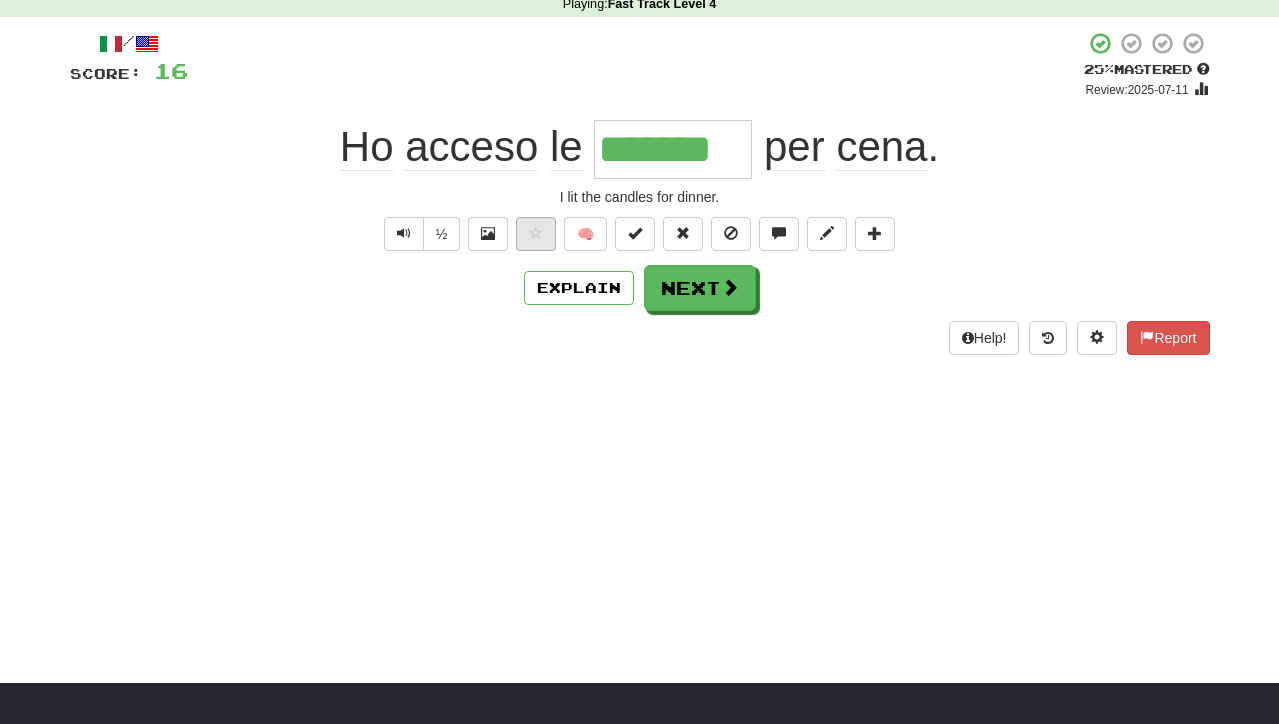 click at bounding box center [536, 233] 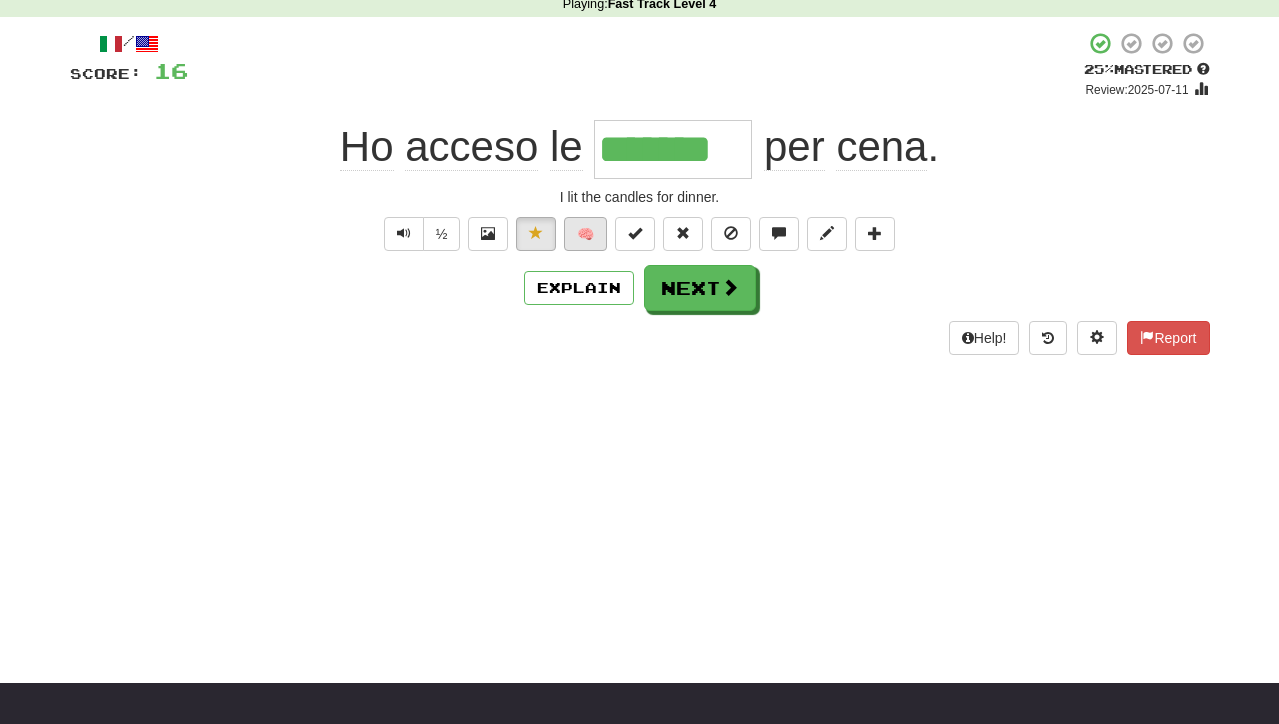 scroll, scrollTop: 88, scrollLeft: 0, axis: vertical 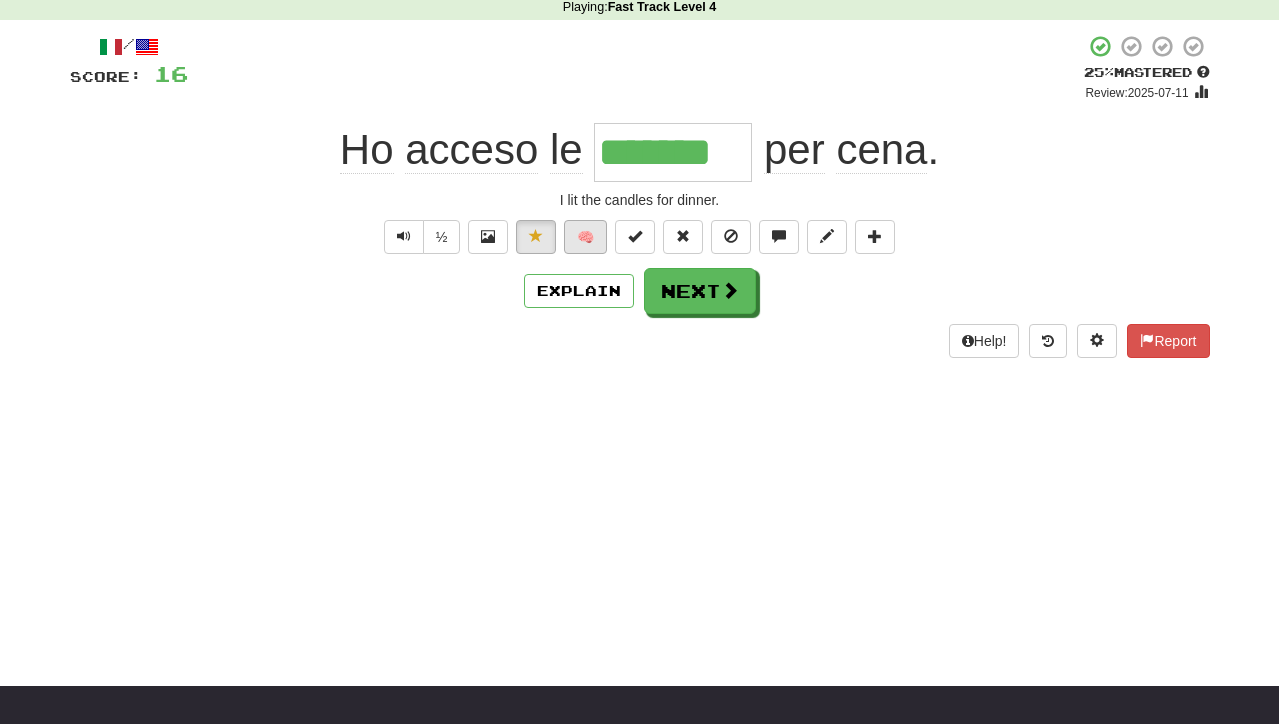 click on "🧠" at bounding box center (585, 237) 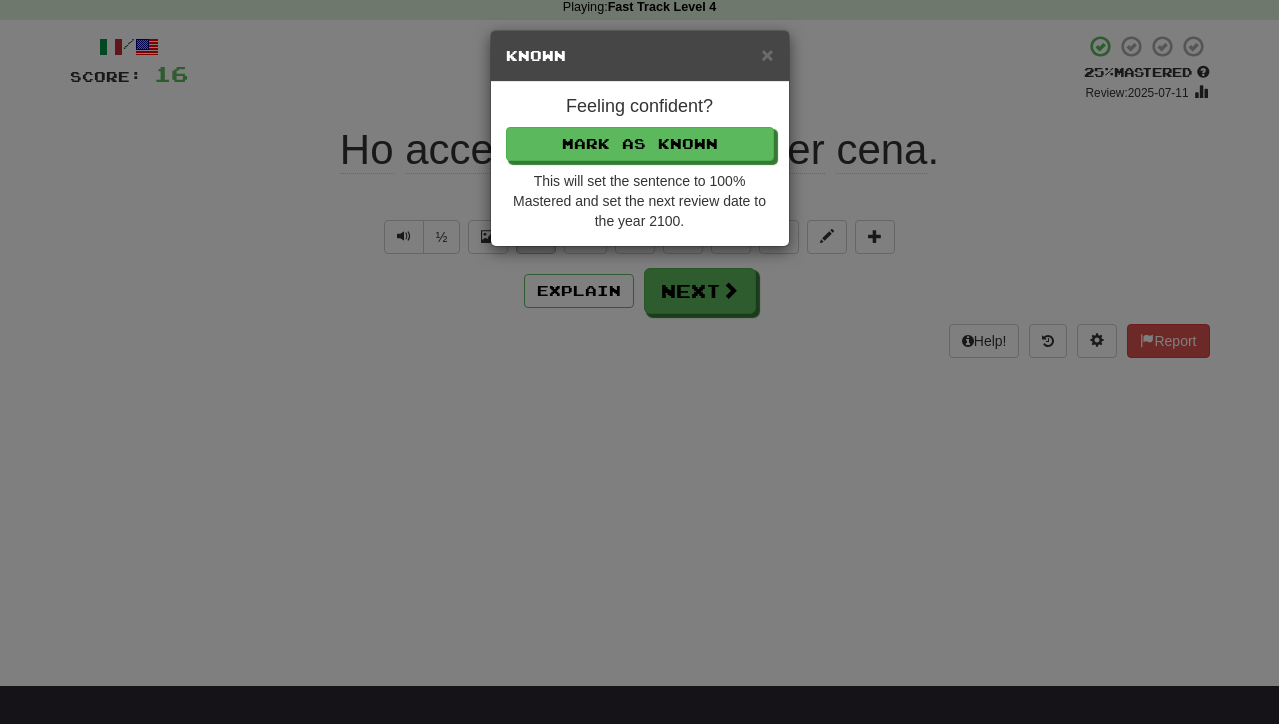 click on "× Known Feeling confident? Mark as Known This will set the sentence to 100% Mastered and set the next review date to the year 2100." at bounding box center (639, 362) 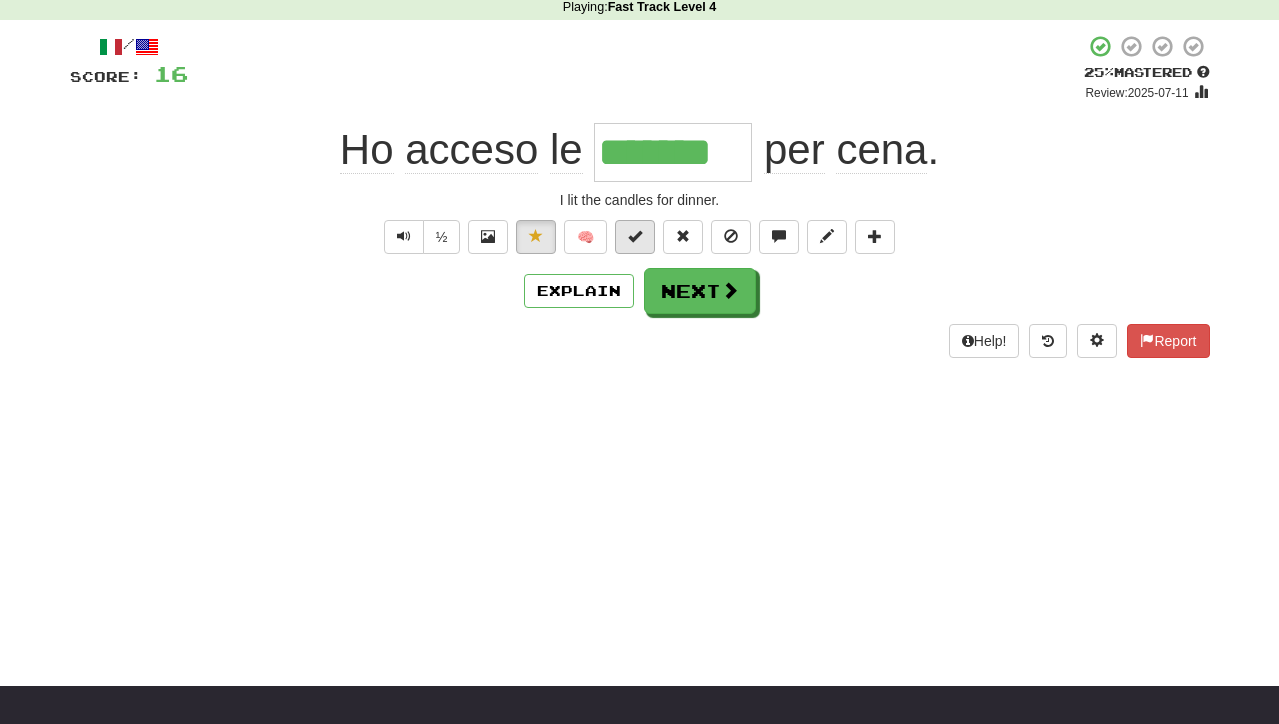 click at bounding box center (635, 236) 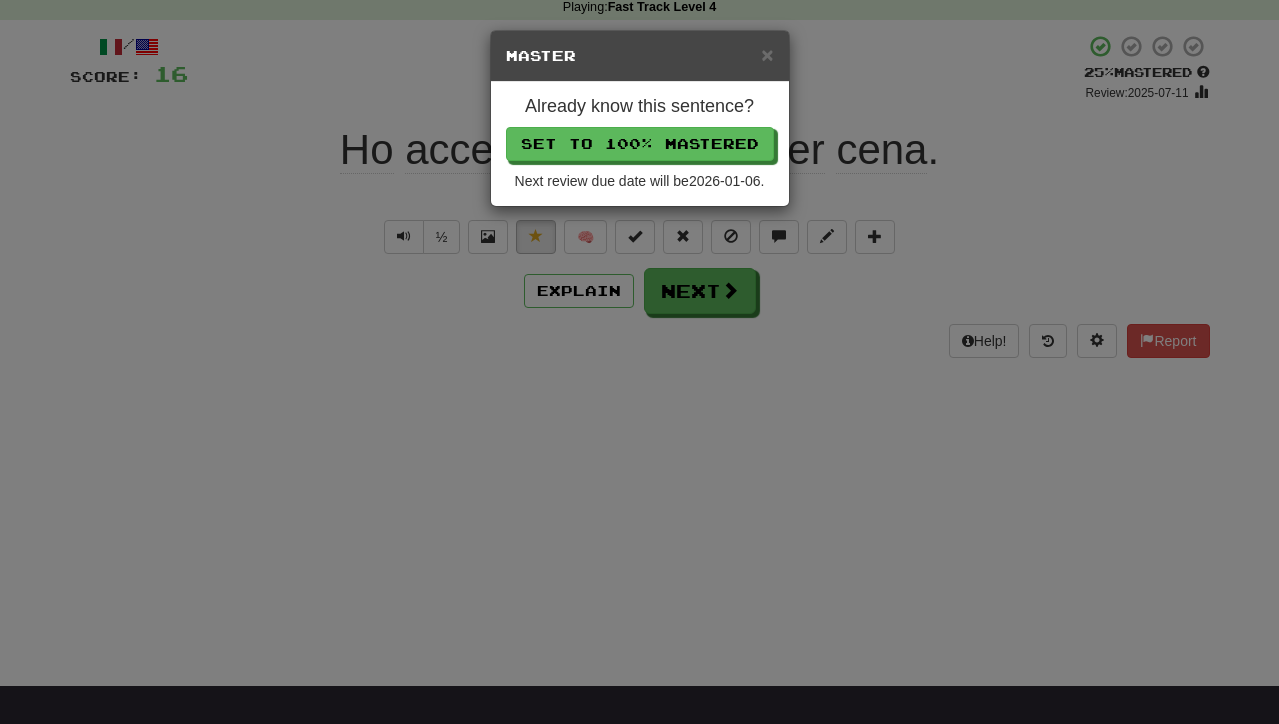 click on "× Master Already know this sentence? Set to 100% Mastered Next review due date will be  2026-01-06 ." at bounding box center [639, 362] 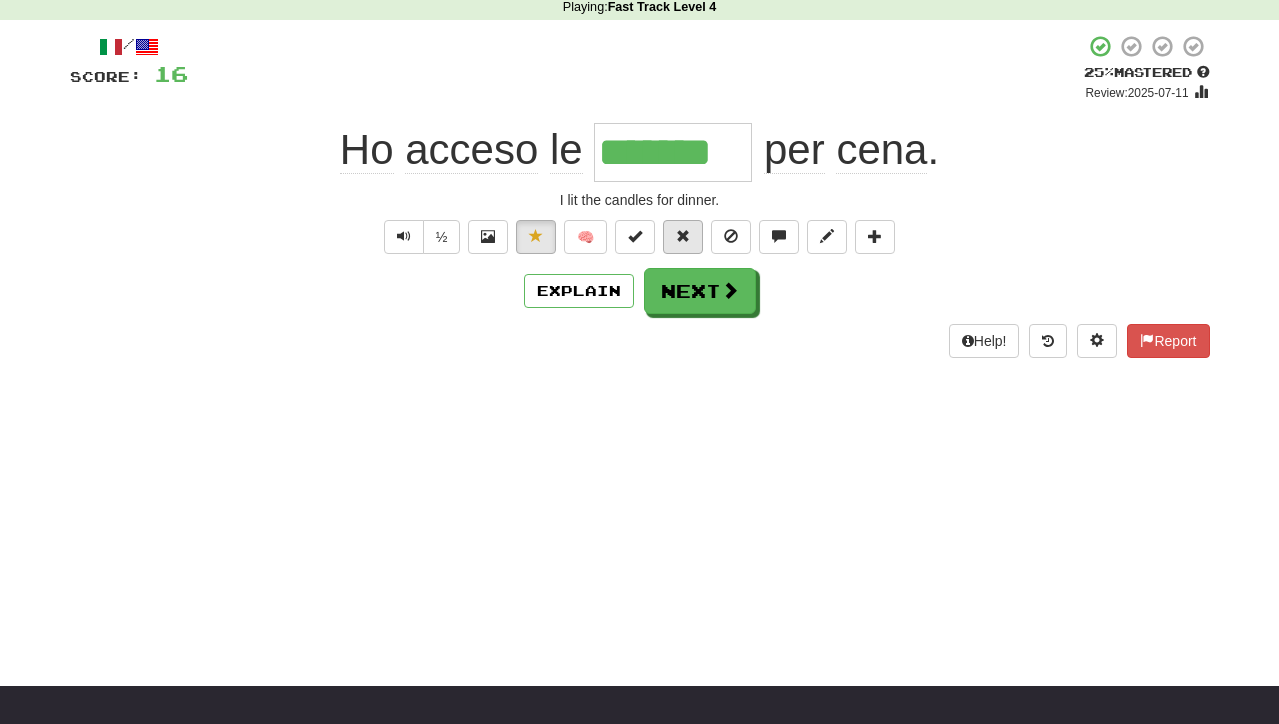 click at bounding box center (683, 236) 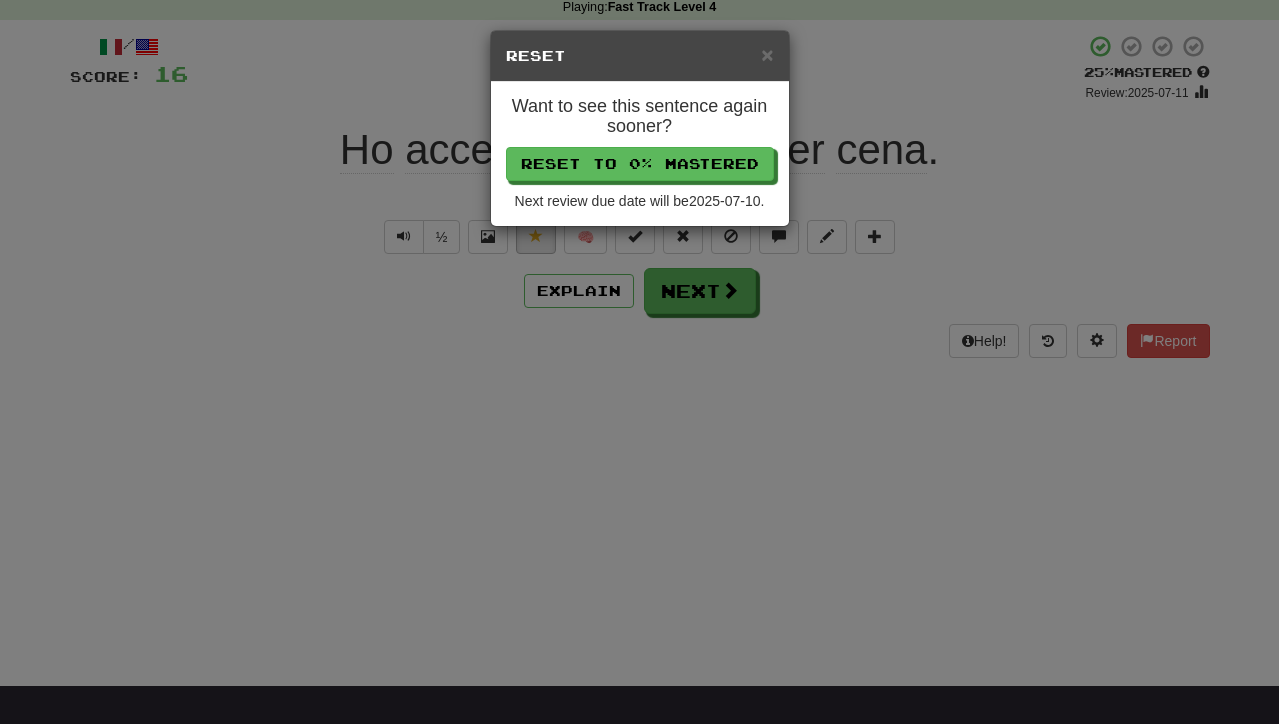 click on "× Reset Want to see this sentence again sooner? Reset to 0% Mastered Next review due date will be  2025-07-10 ." at bounding box center (639, 362) 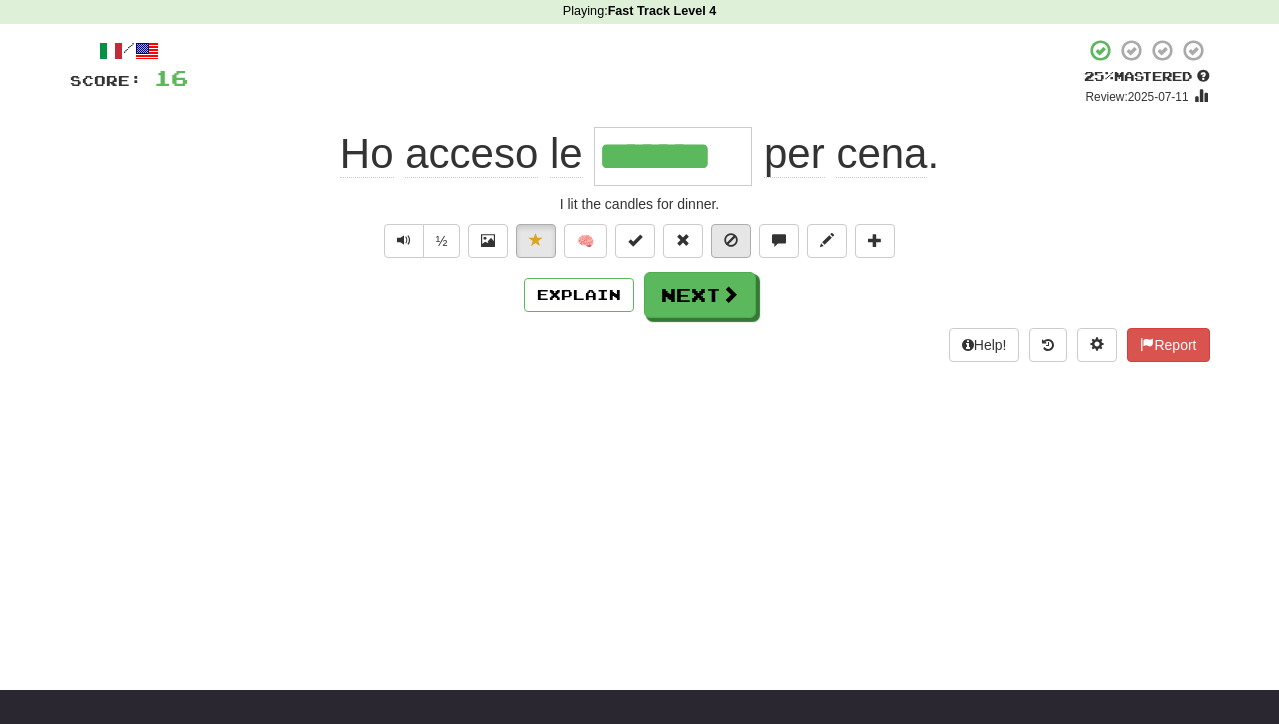 scroll, scrollTop: 83, scrollLeft: 0, axis: vertical 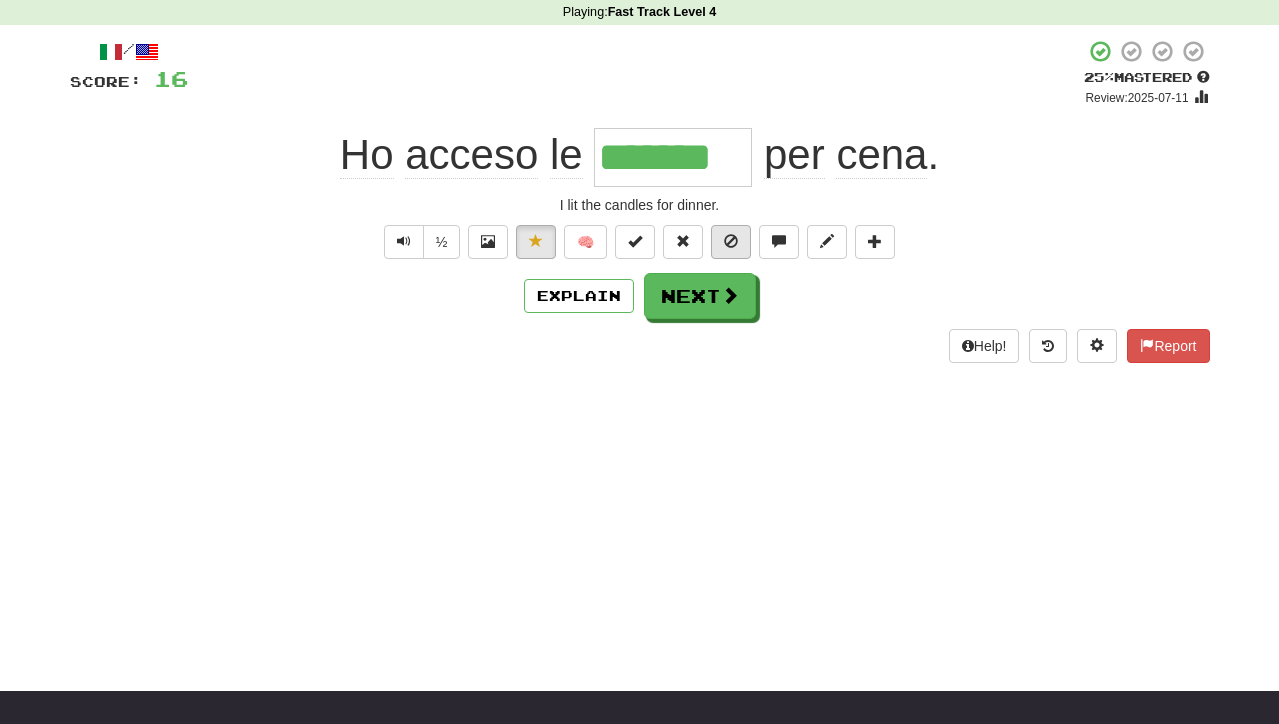 click at bounding box center (731, 242) 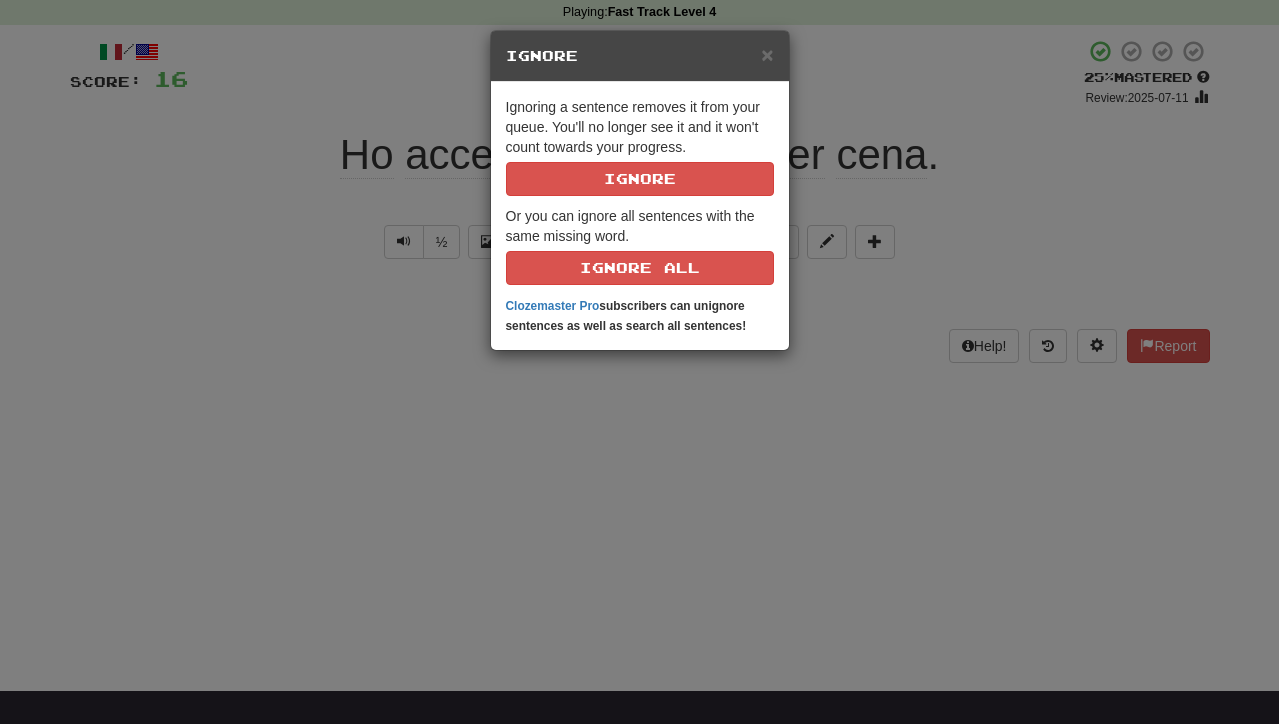 click on "× Ignore Ignoring a sentence removes it from your queue. You'll no longer see it and it won't count towards your progress. Ignore Or you can ignore all sentences with the same missing word. Ignore All Clozemaster Pro  subscribers can unignore sentences as well as search all sentences!" at bounding box center (639, 362) 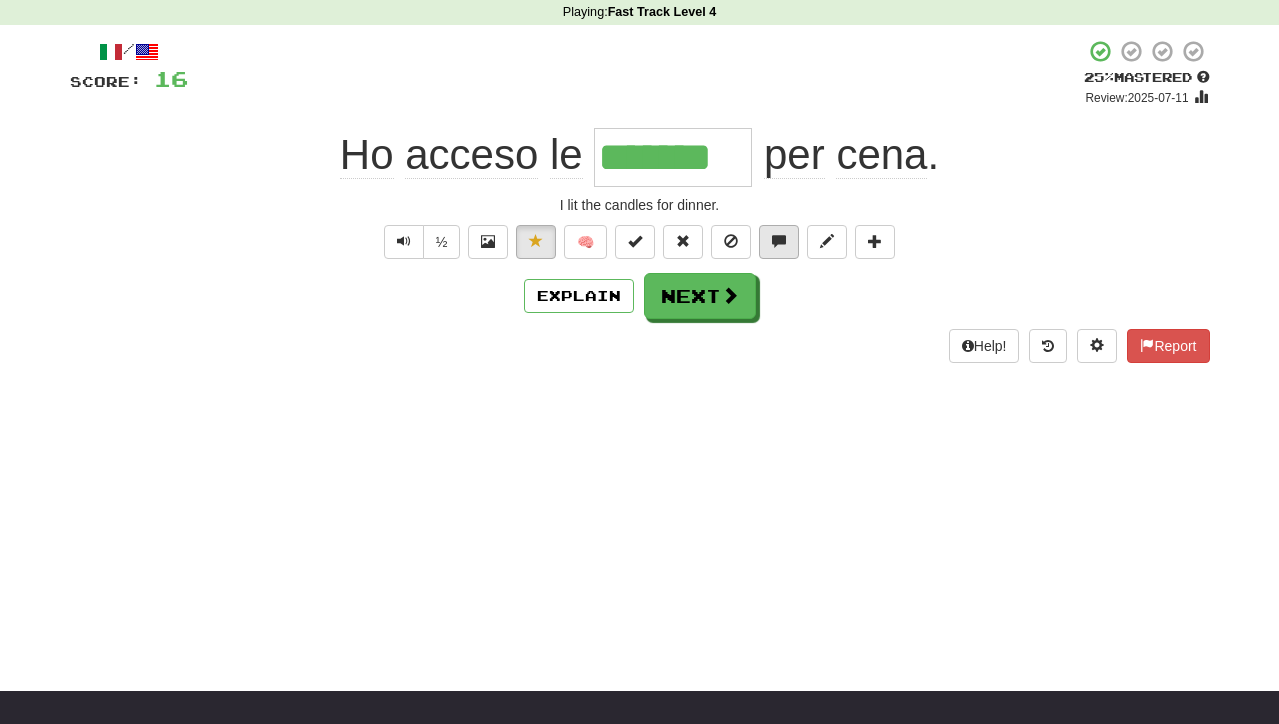 scroll, scrollTop: 90, scrollLeft: 0, axis: vertical 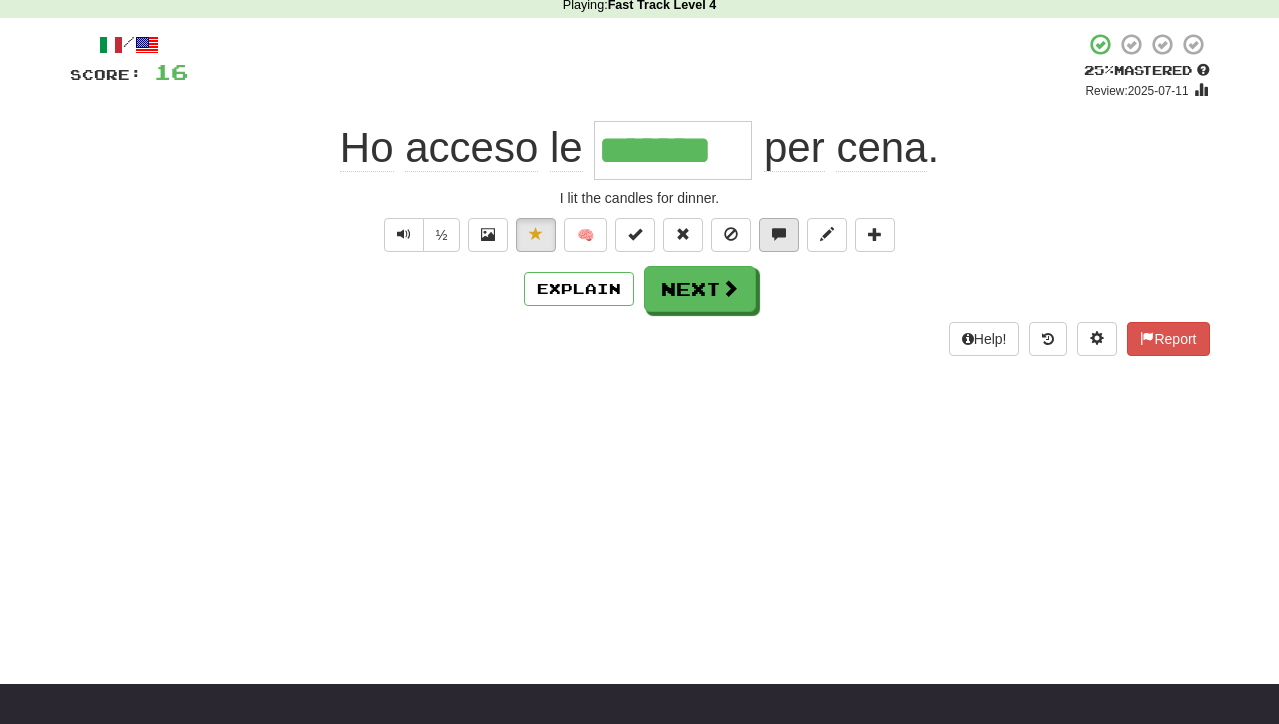 click at bounding box center (779, 234) 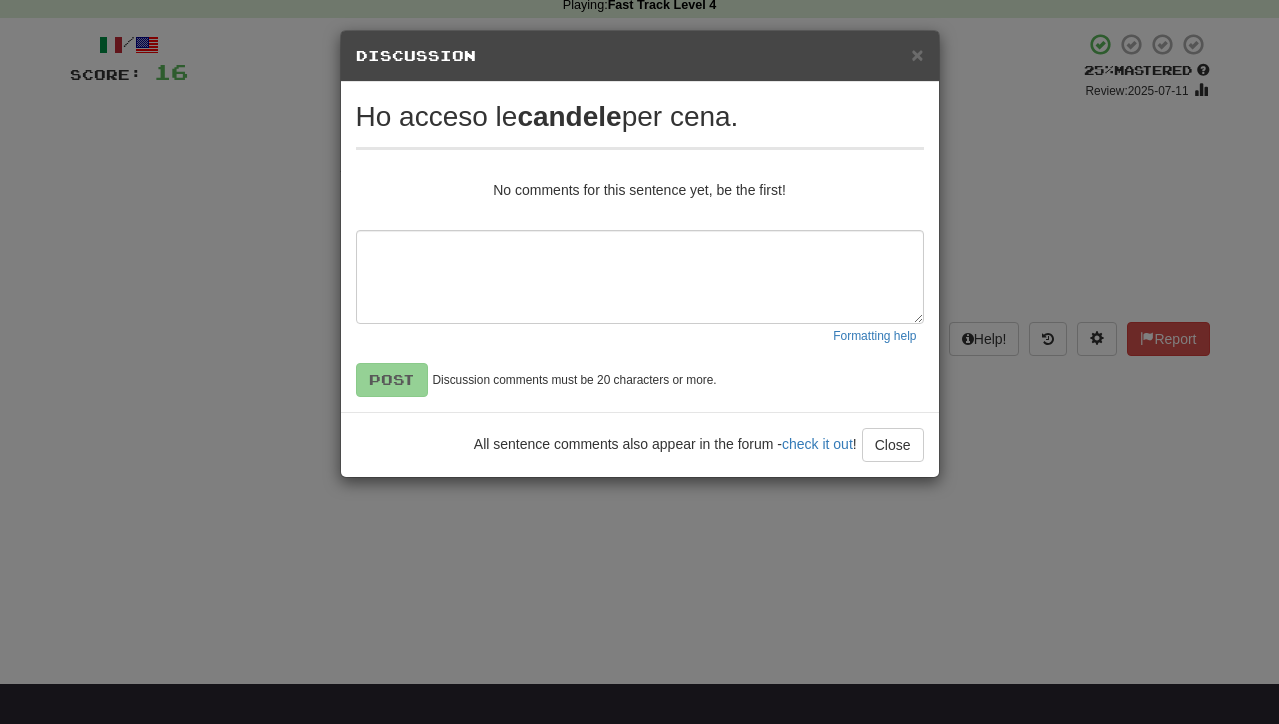 drag, startPoint x: 979, startPoint y: 400, endPoint x: 966, endPoint y: 396, distance: 13.601471 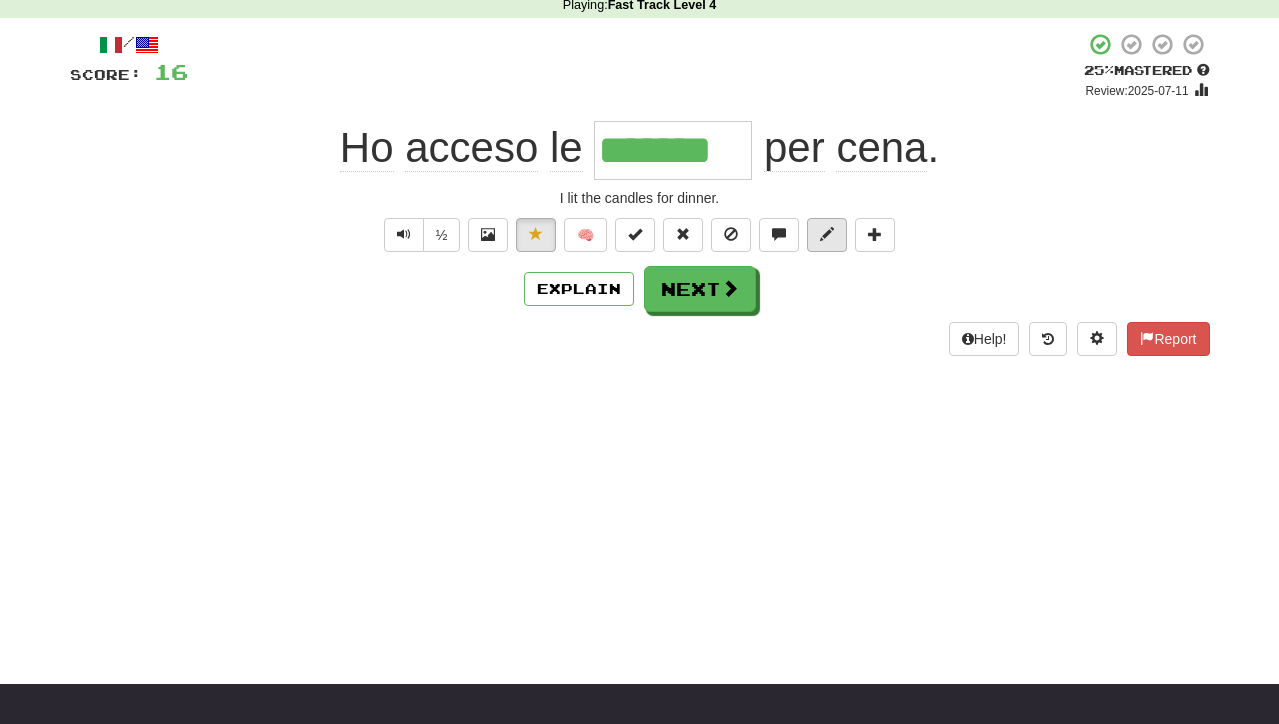 click at bounding box center (827, 235) 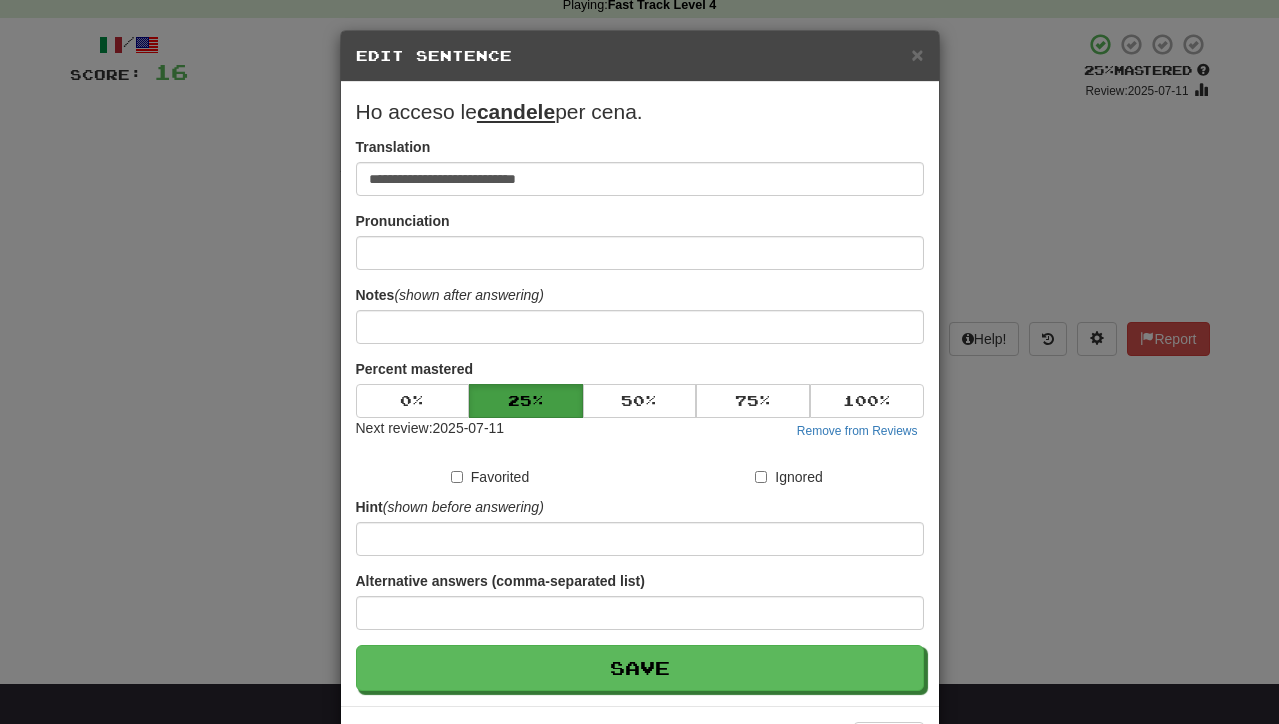 click on "Percent mastered 0 % 25 % 50 % 75 % 100 % Next review:  2025-07-11 Remove from Reviews" at bounding box center [640, 400] 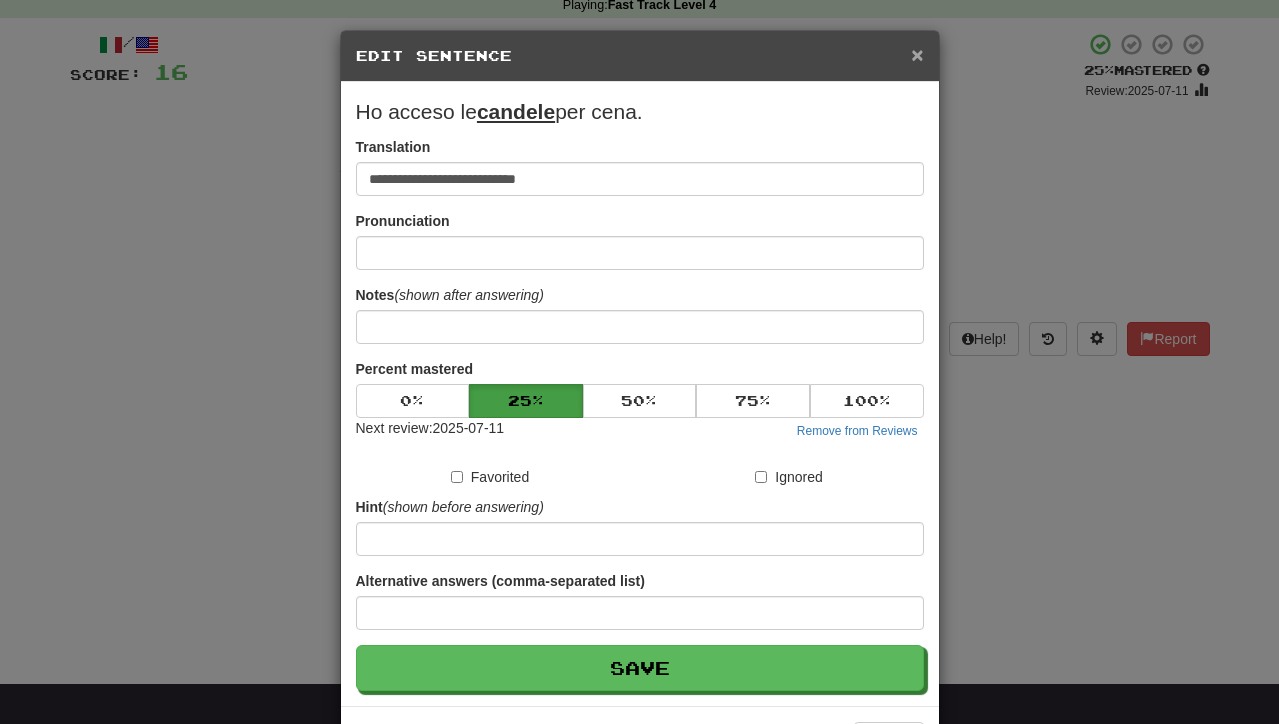 click on "×" at bounding box center (917, 54) 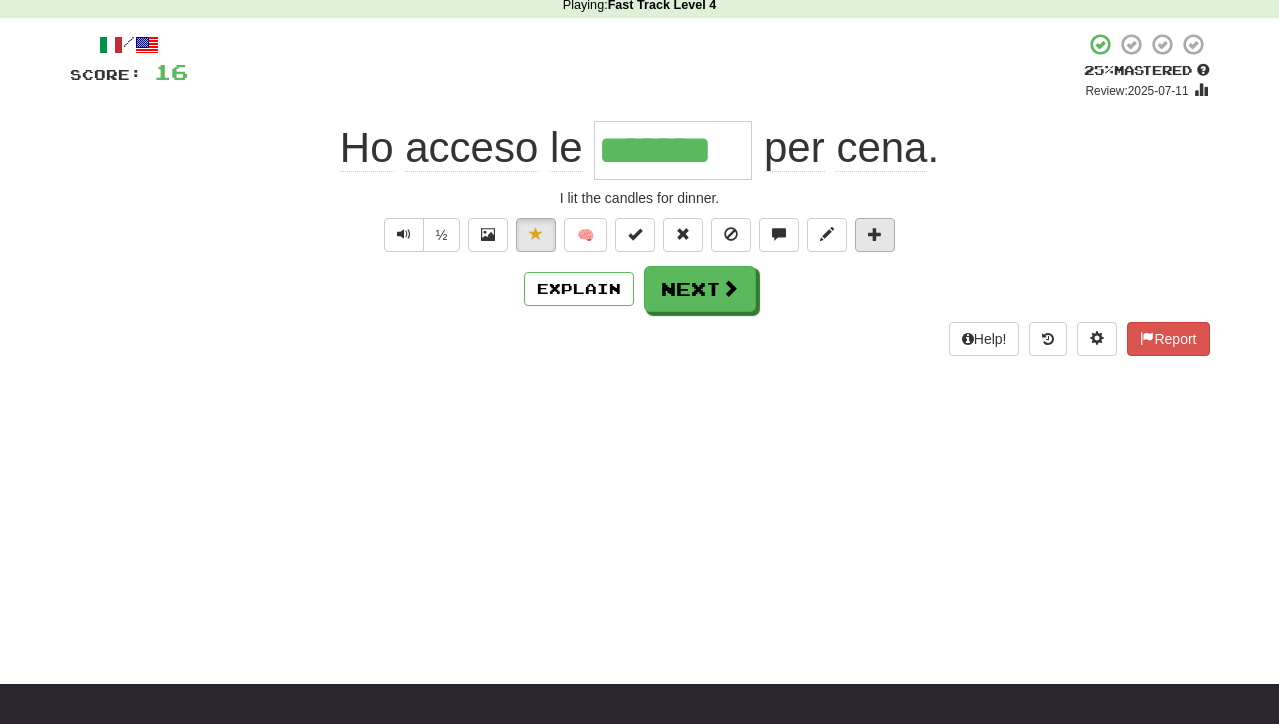 click at bounding box center (875, 234) 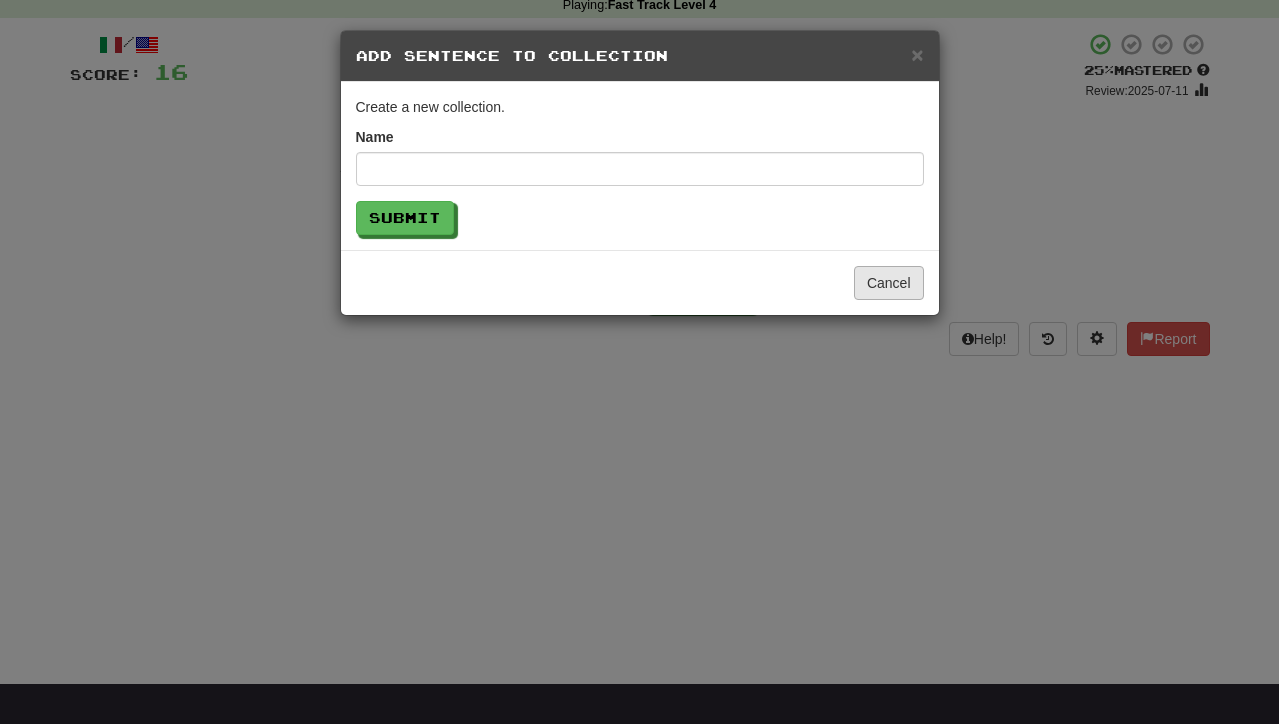 click on "Cancel" at bounding box center (889, 283) 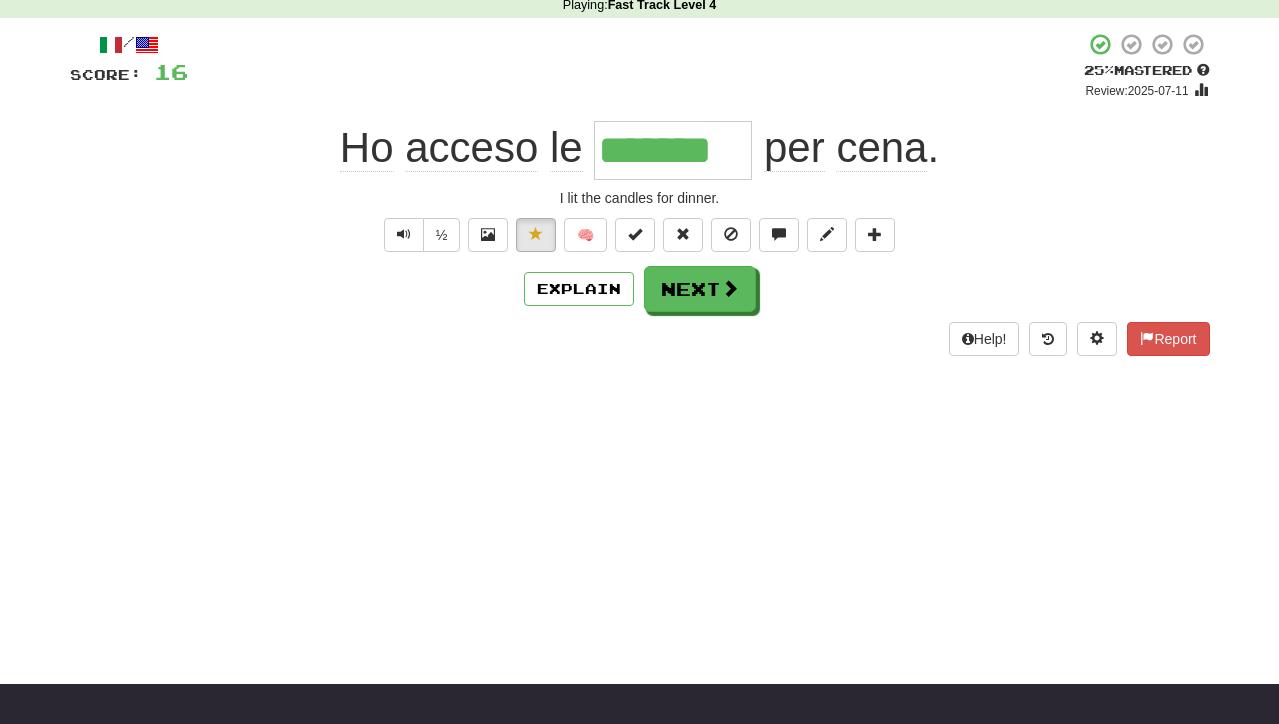 click on "Next" at bounding box center [700, 289] 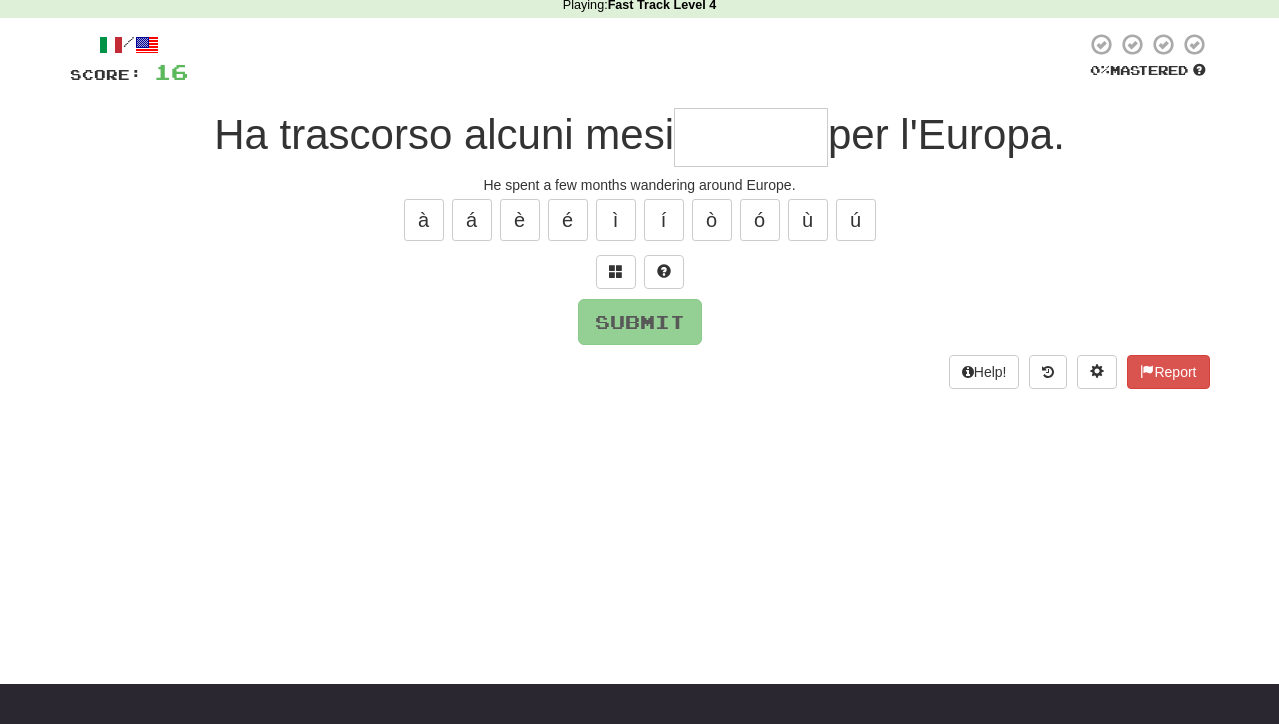 scroll, scrollTop: 87, scrollLeft: 0, axis: vertical 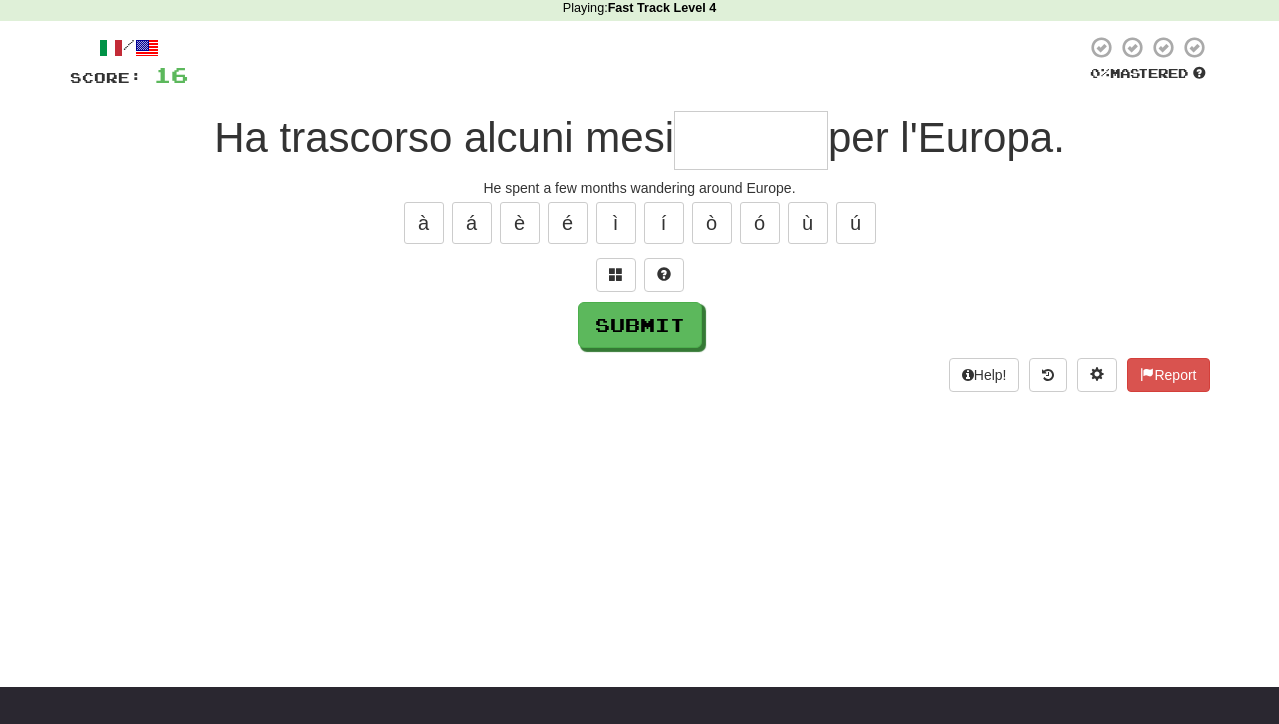 type on "*" 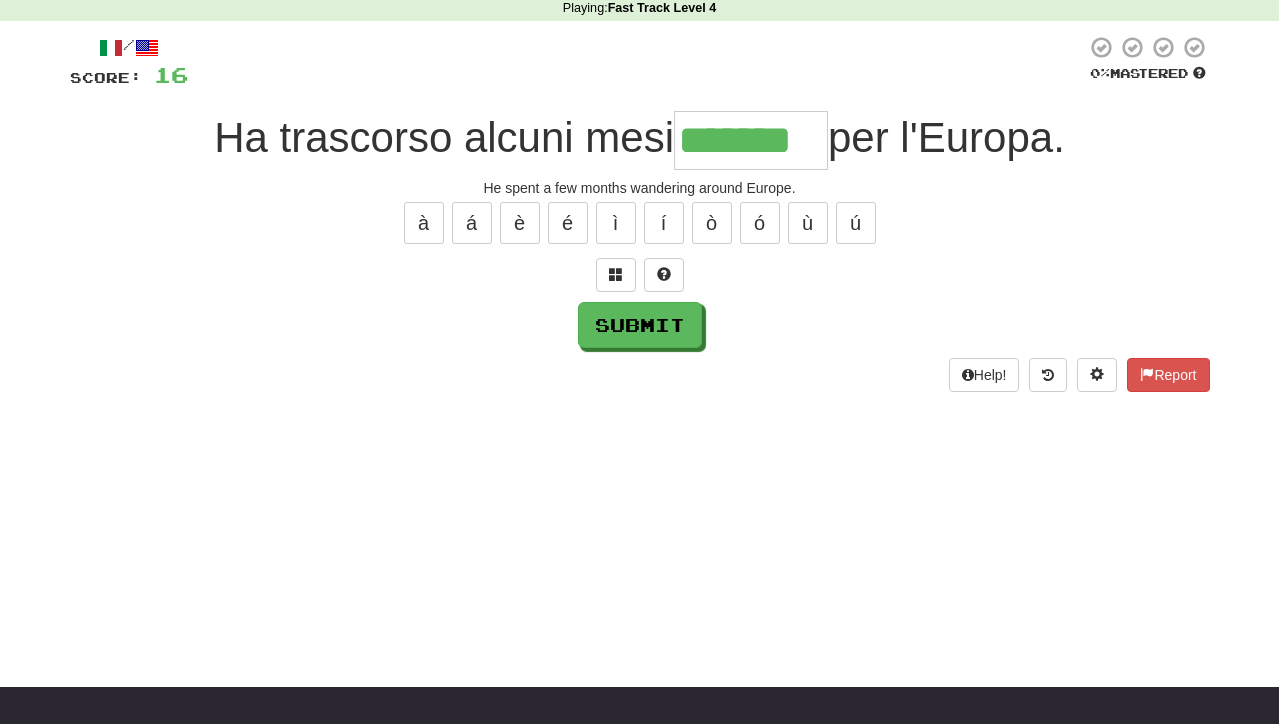 type on "*******" 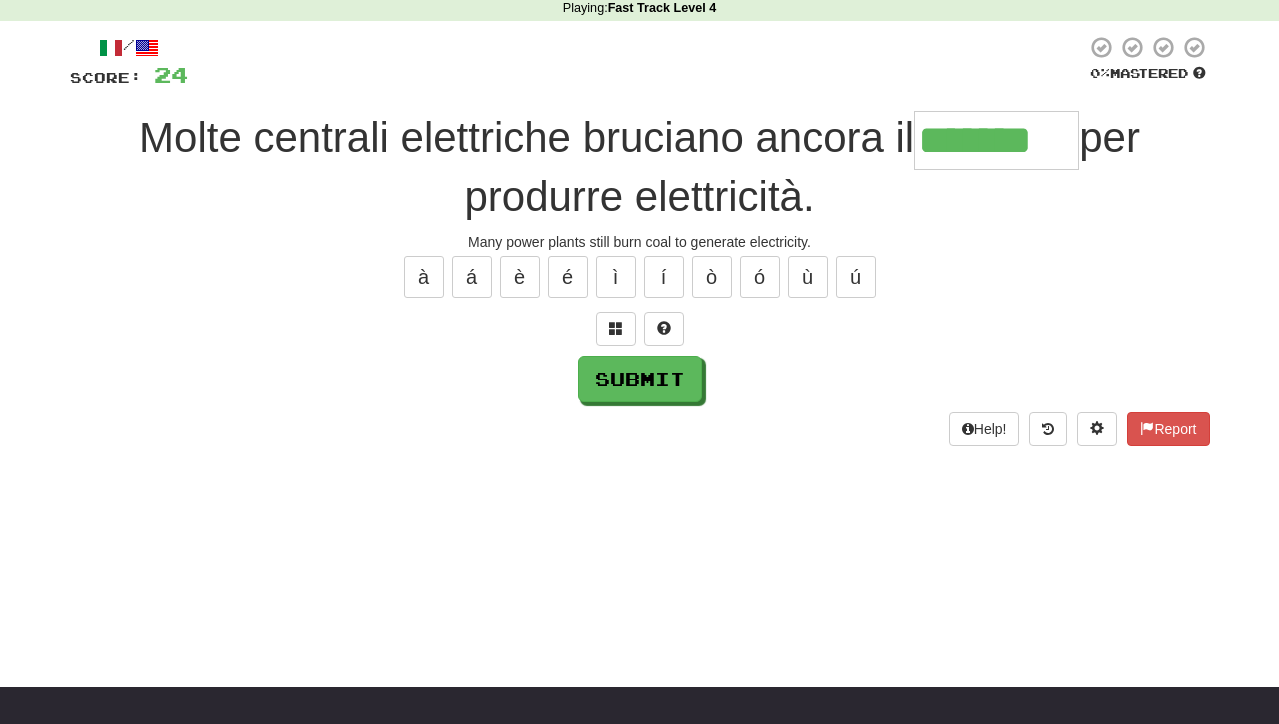 type on "*******" 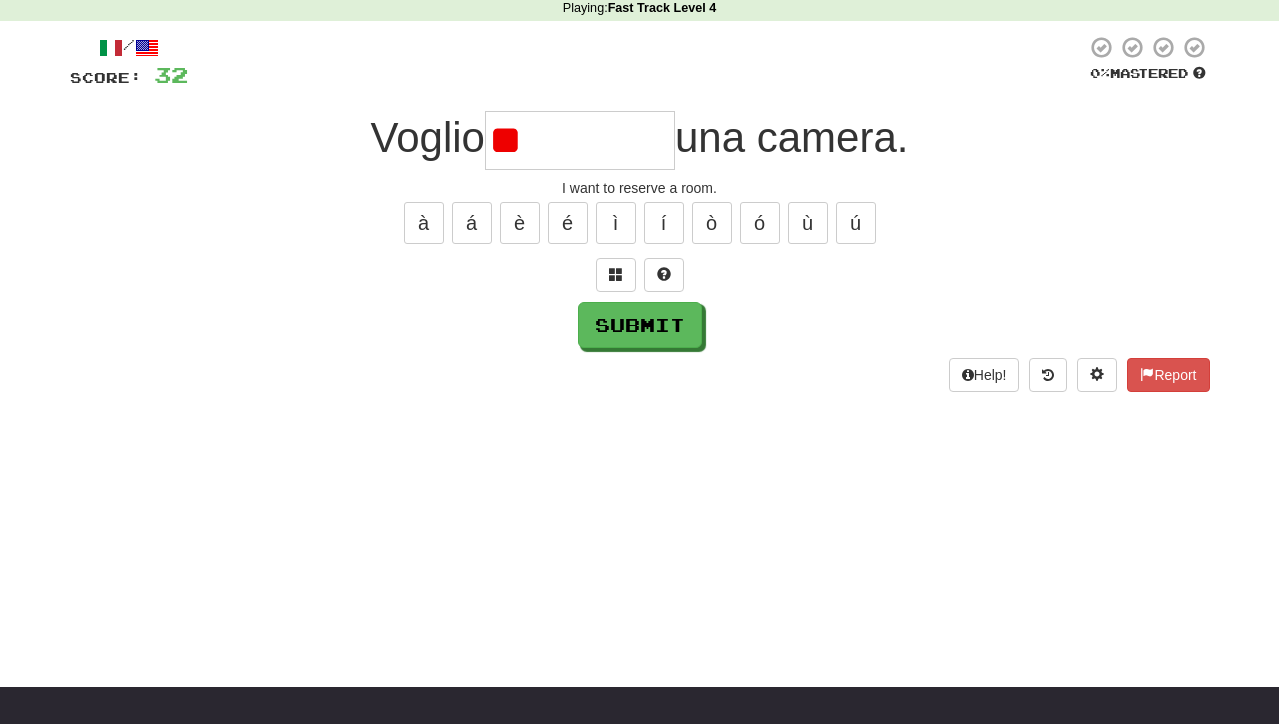 type on "*" 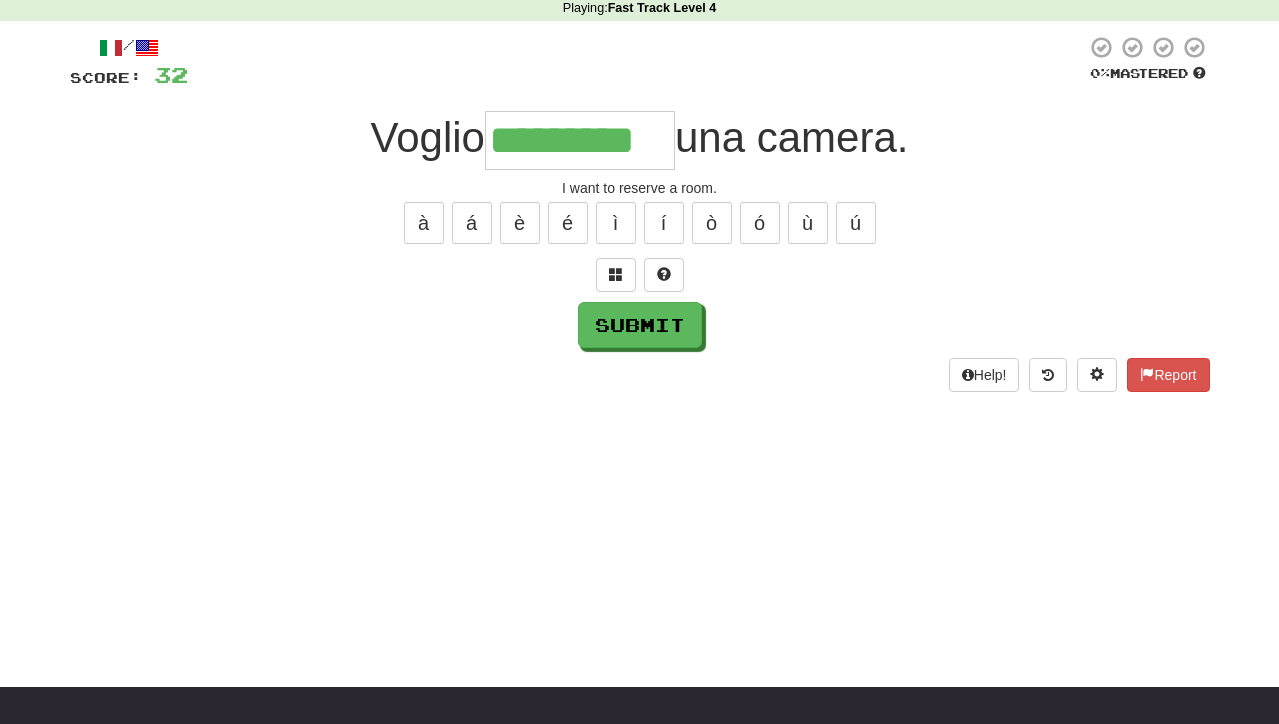 type on "*********" 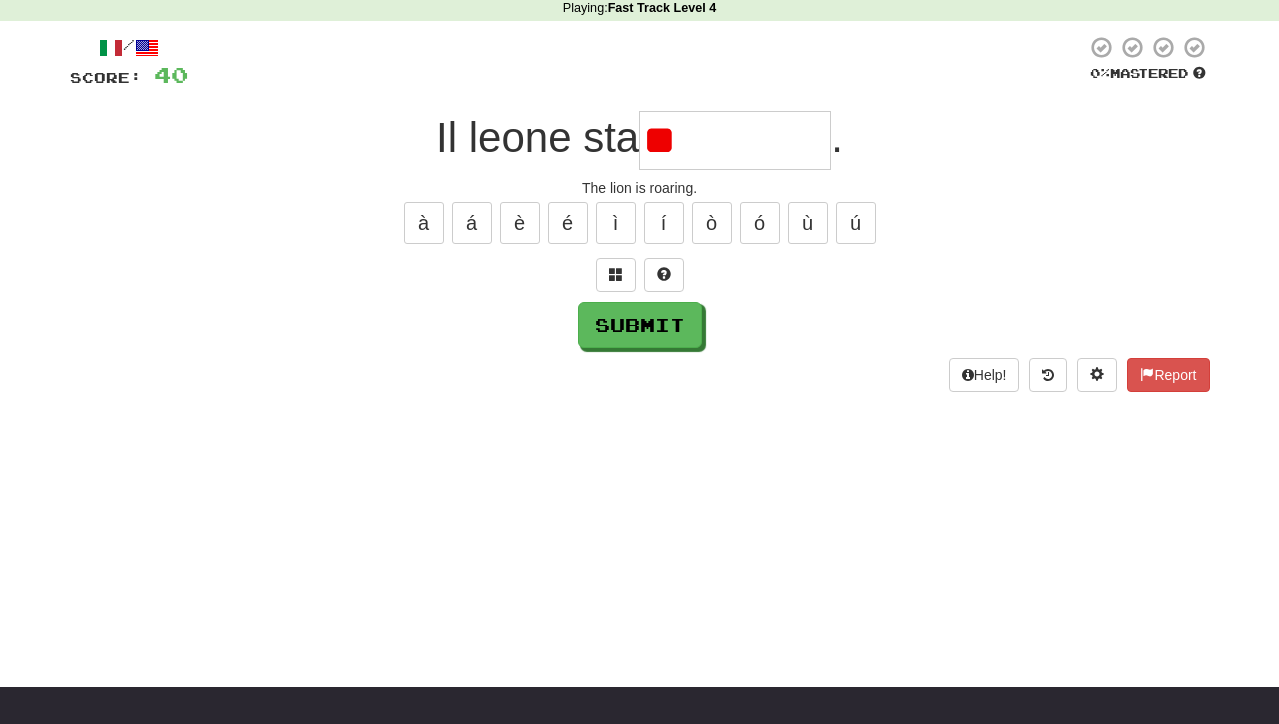 type on "*" 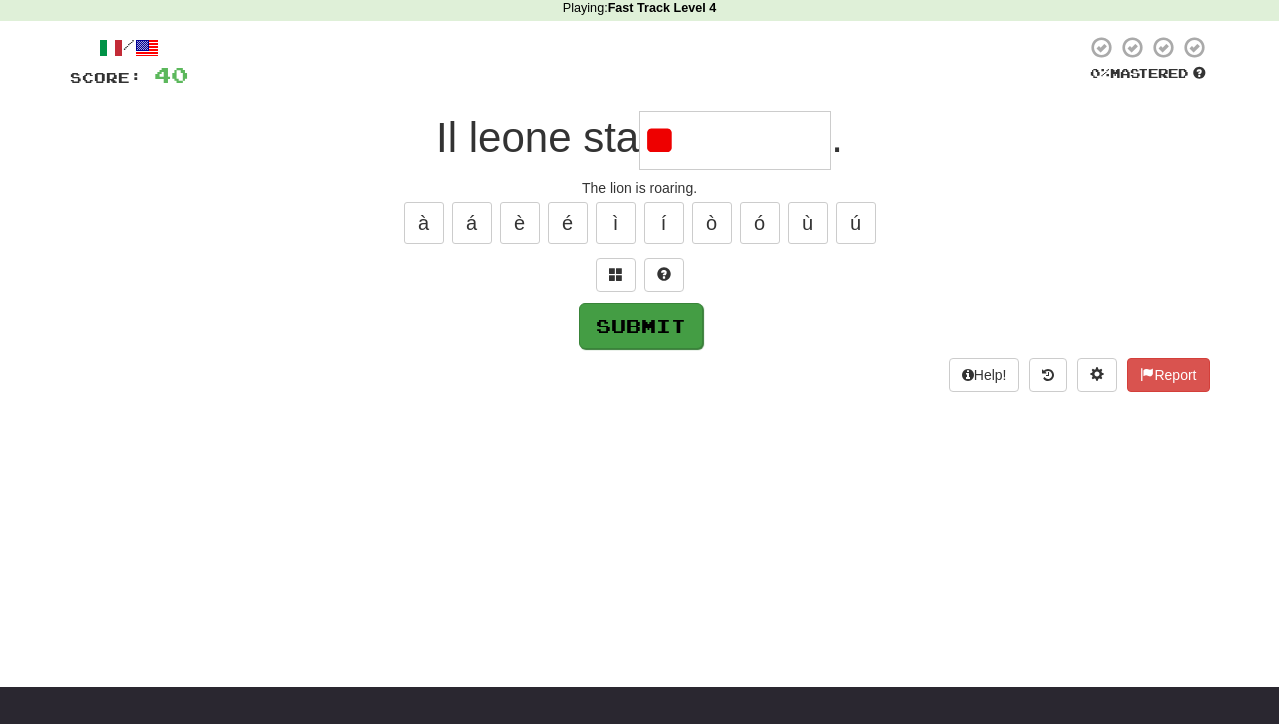 click on "Submit" at bounding box center [641, 326] 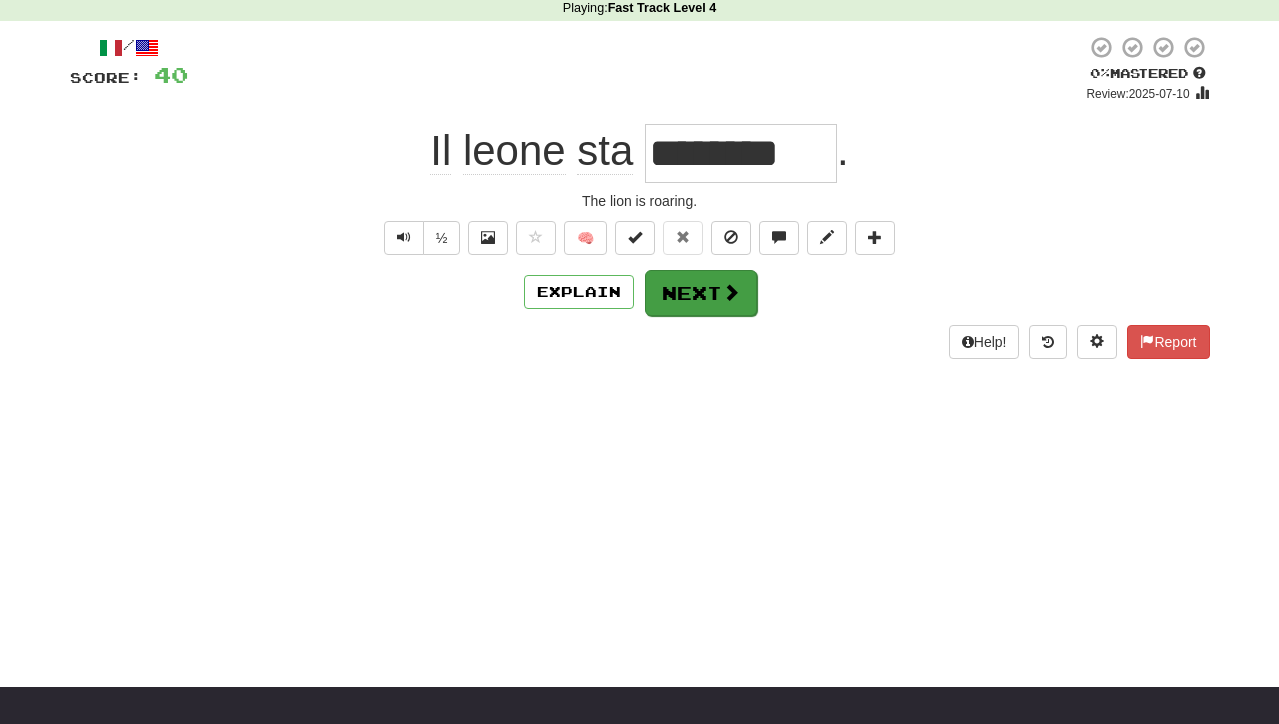 click on "Next" at bounding box center (701, 293) 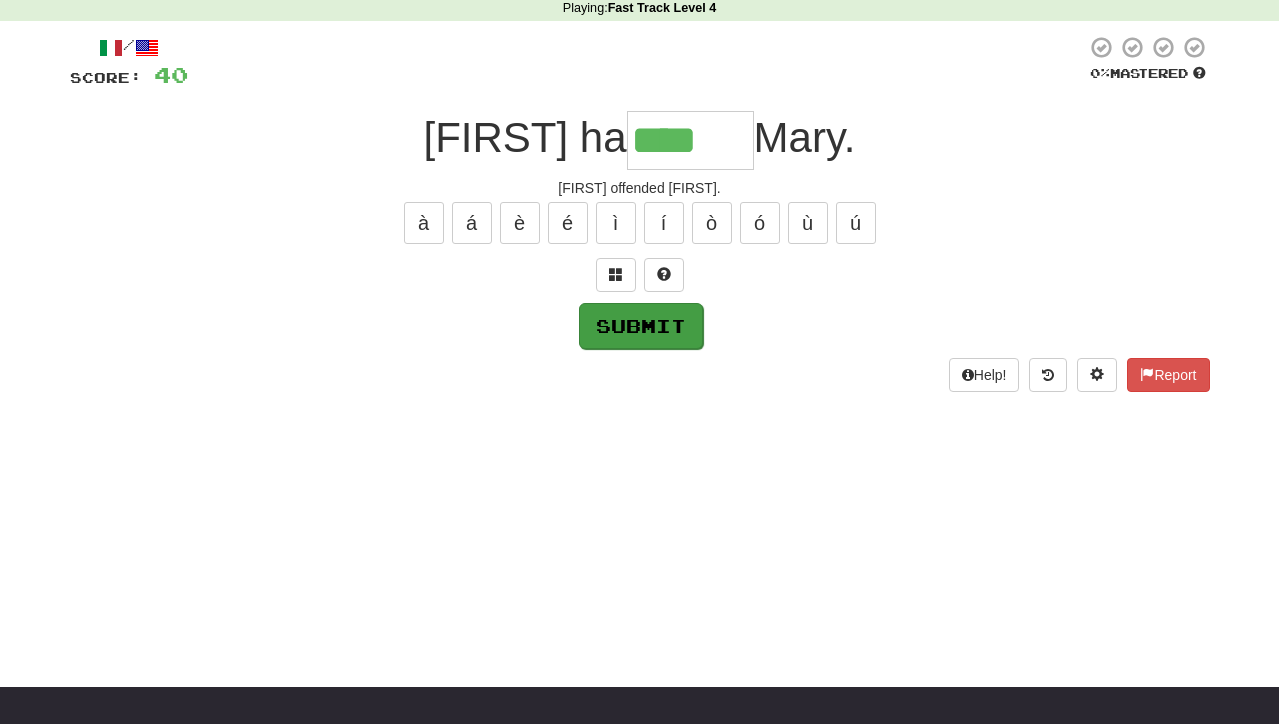 click on "Submit" at bounding box center [641, 326] 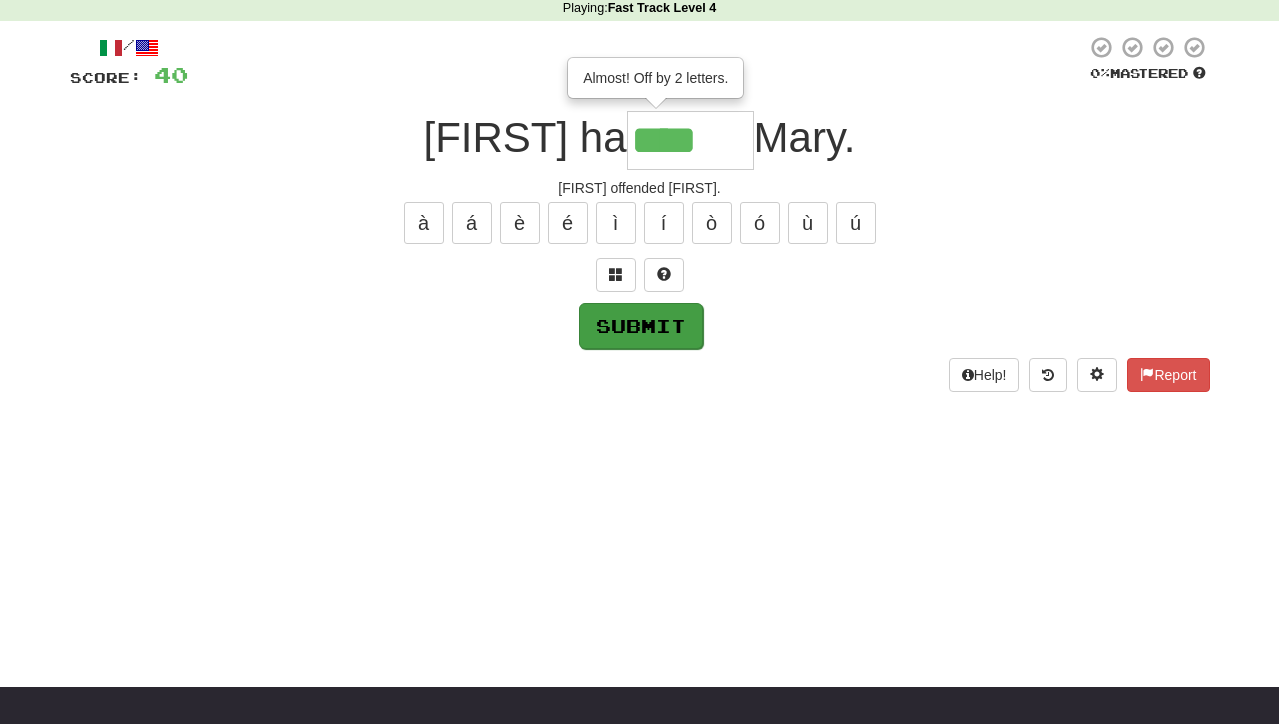 click on "Submit" at bounding box center [641, 326] 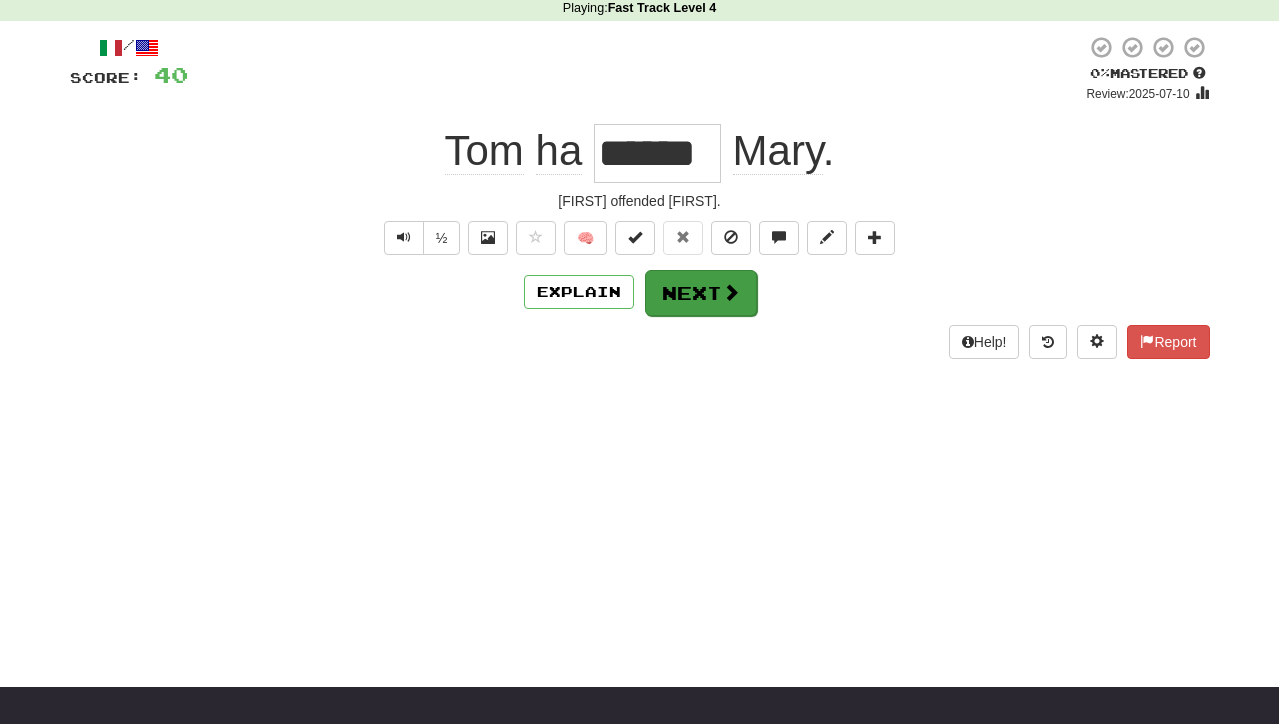 click on "Next" at bounding box center (701, 293) 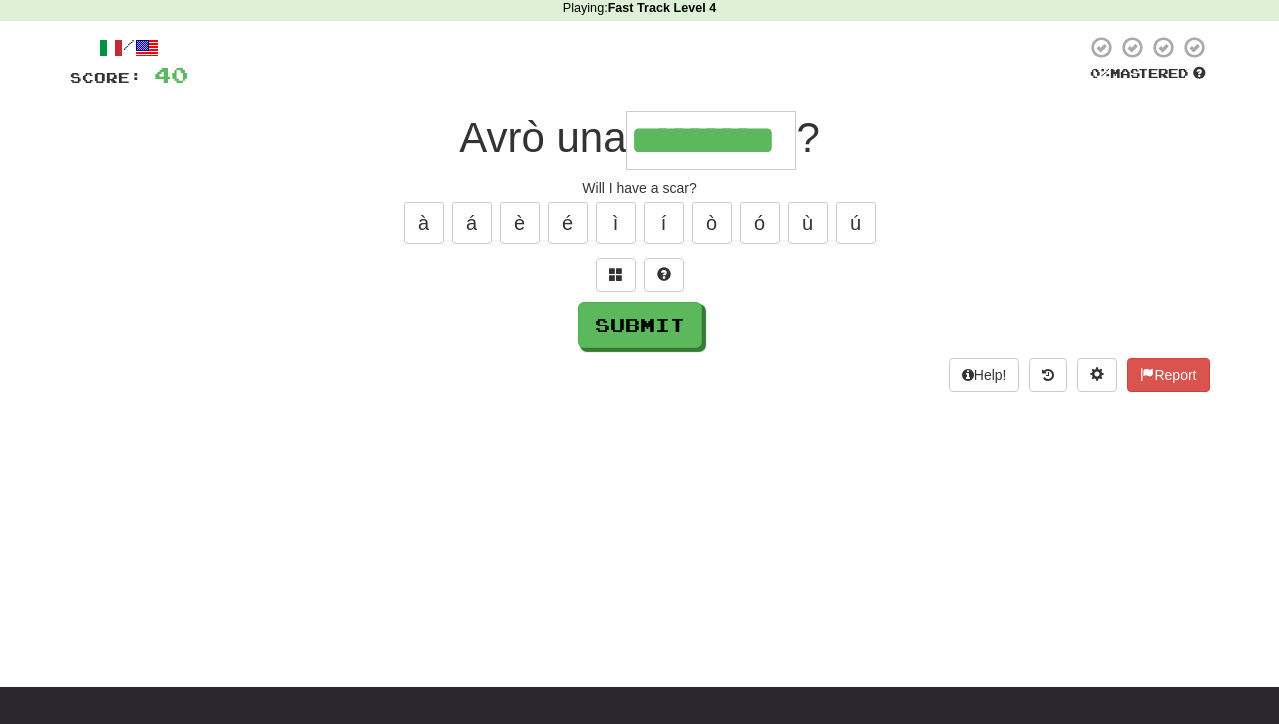 type on "*********" 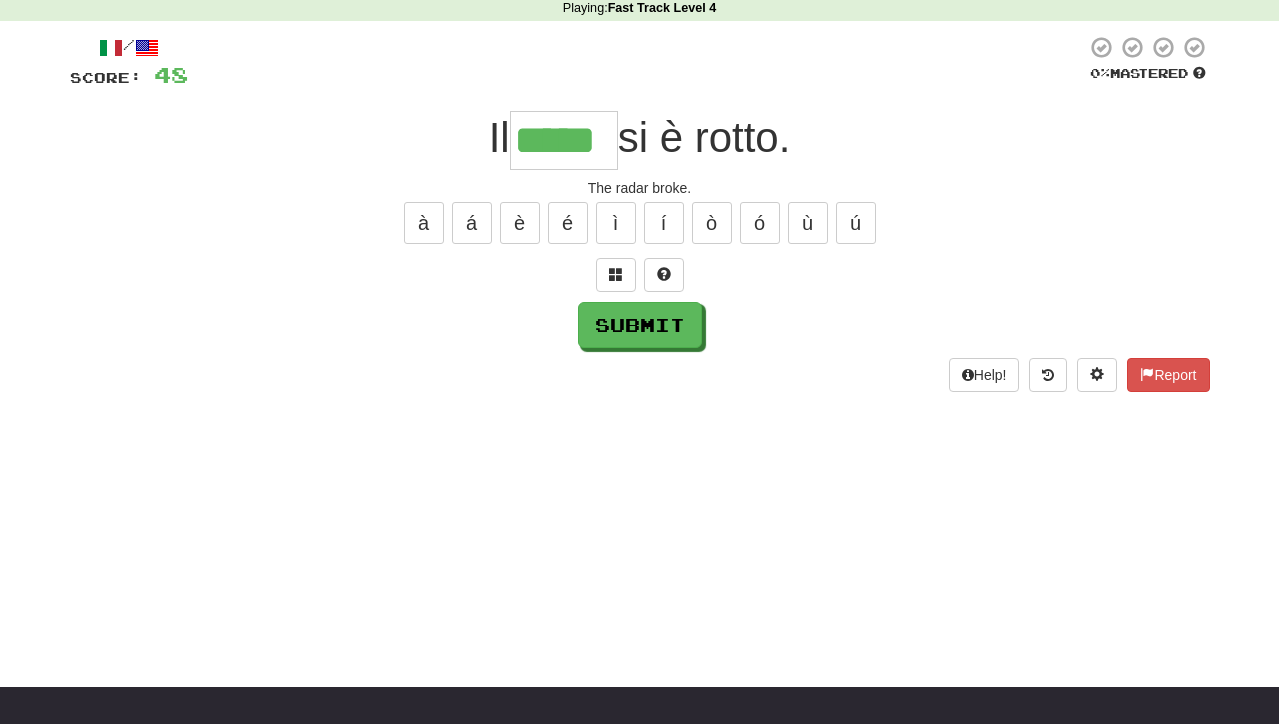 type on "*****" 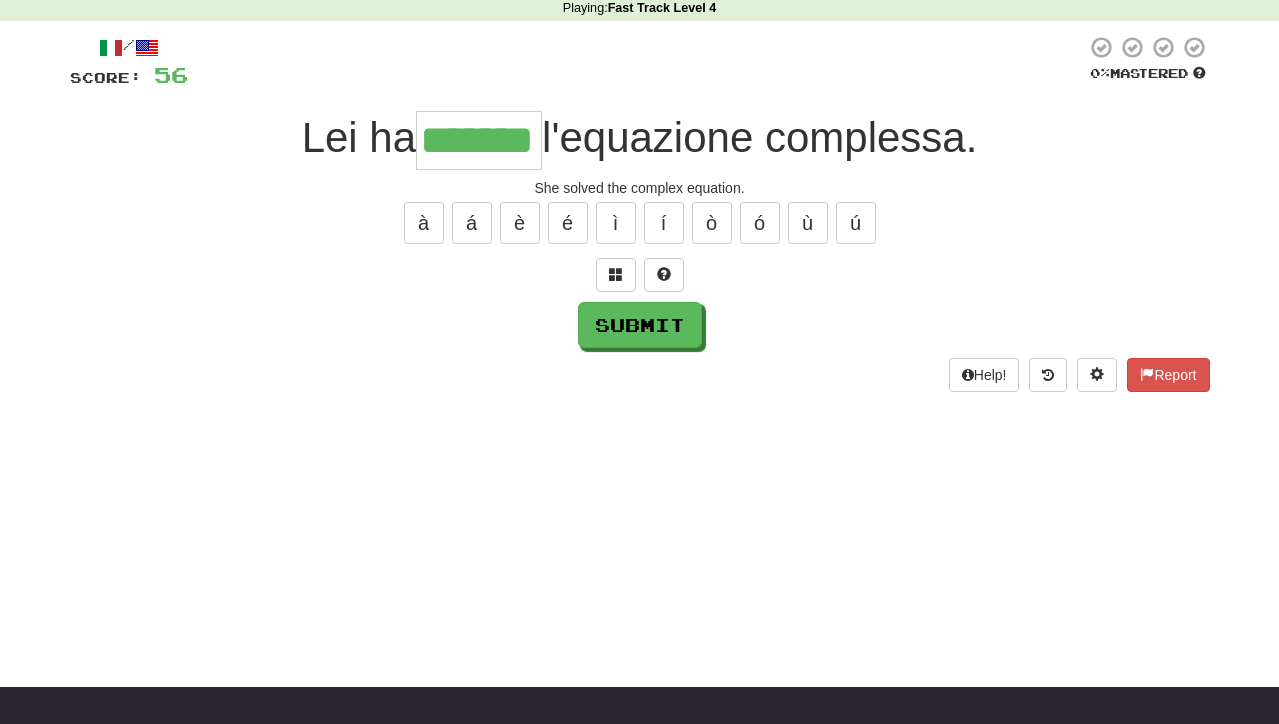 type on "*******" 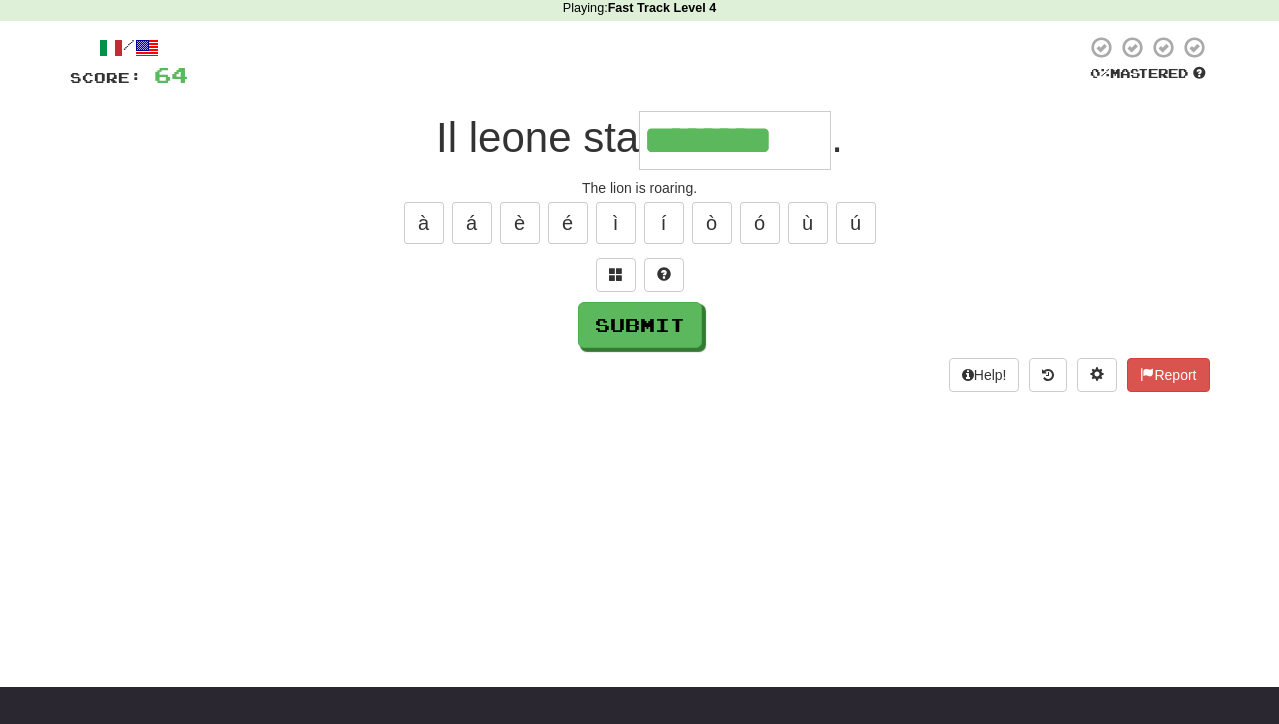 type on "********" 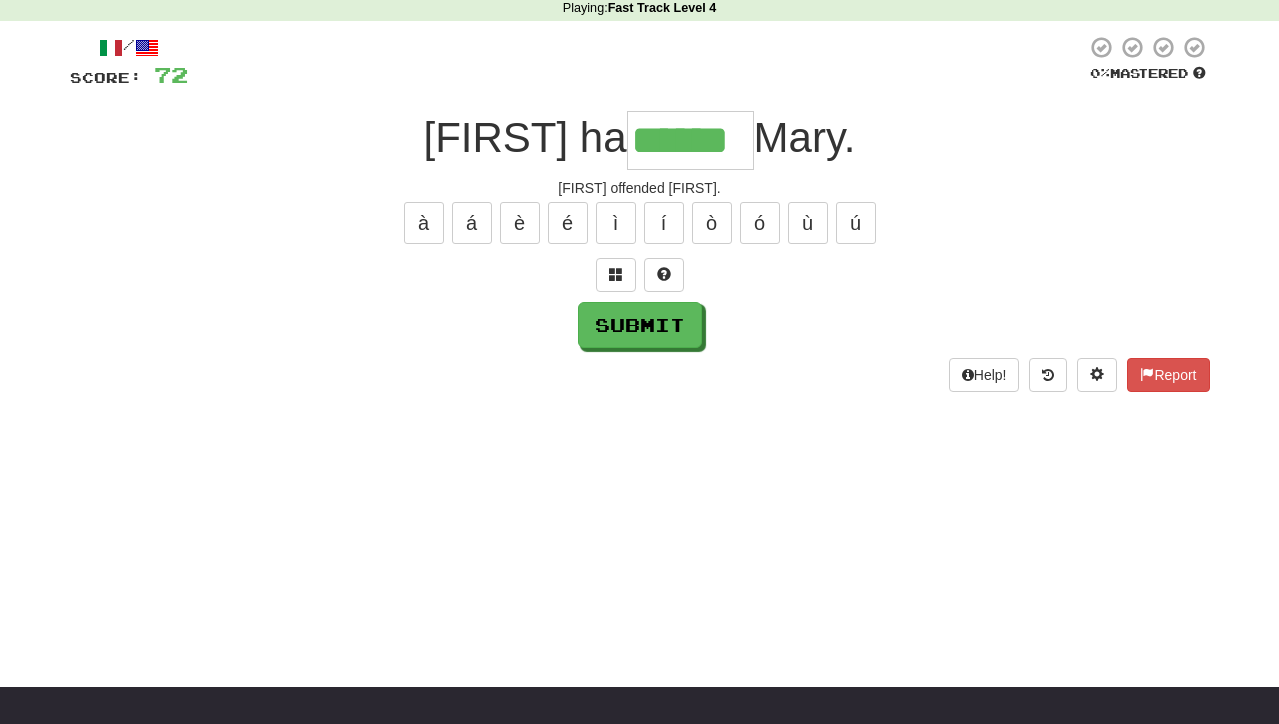 type on "******" 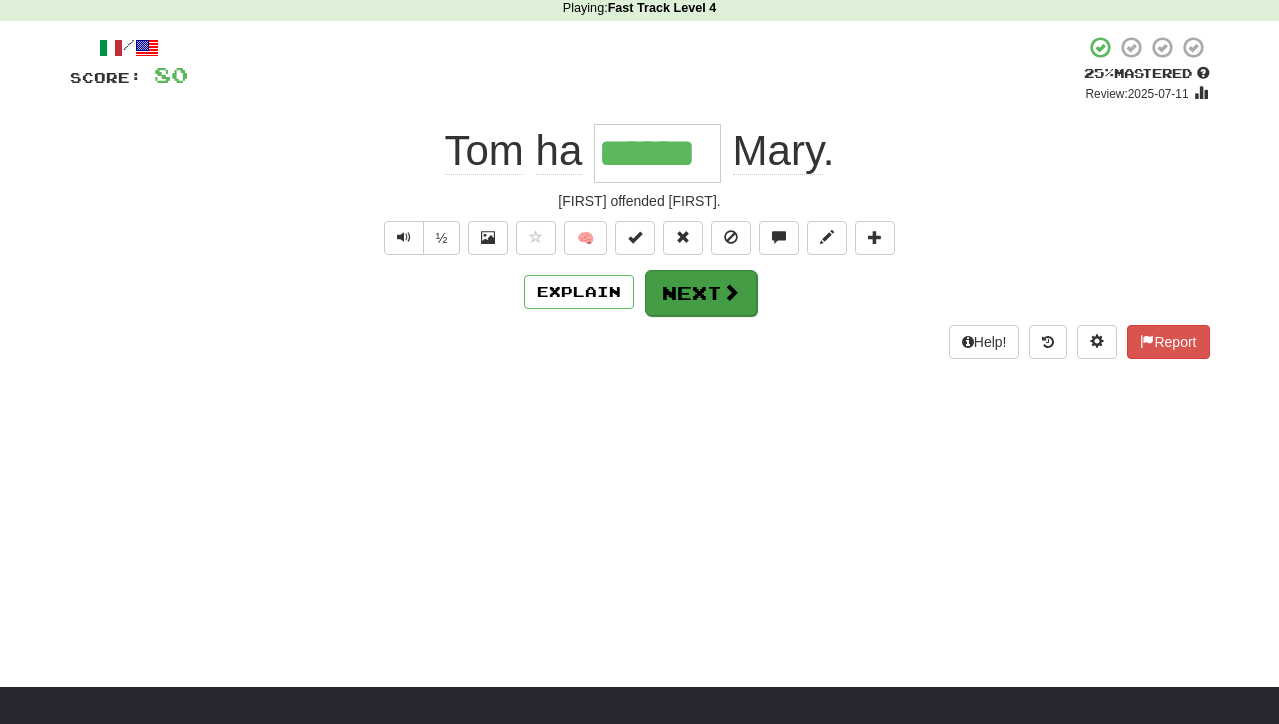 click on "Next" at bounding box center [701, 293] 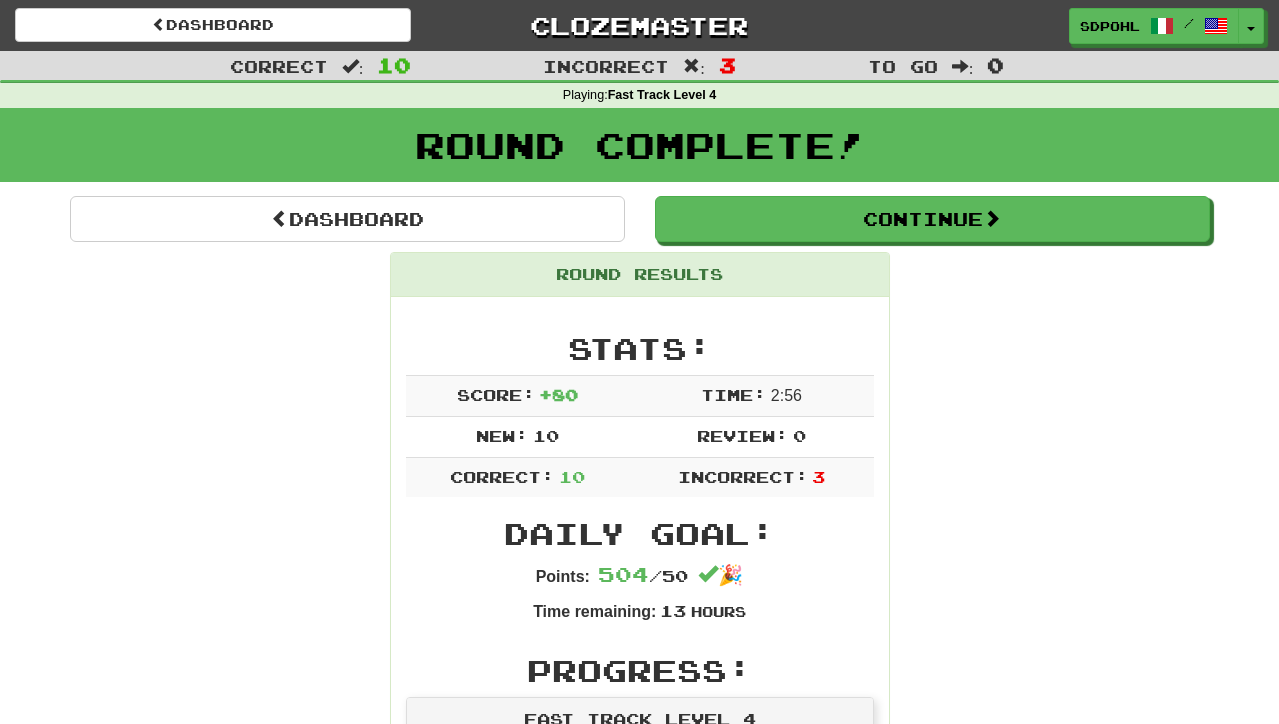 scroll, scrollTop: 0, scrollLeft: 0, axis: both 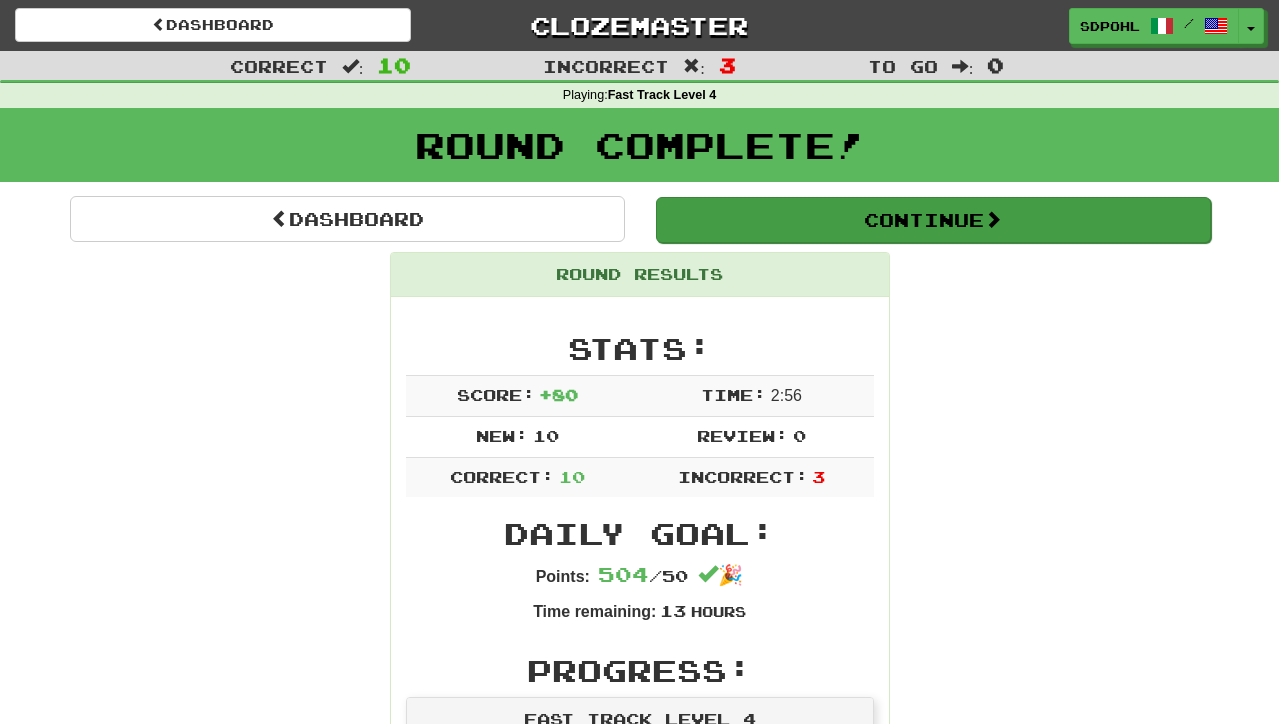 click on "Continue" at bounding box center (933, 220) 